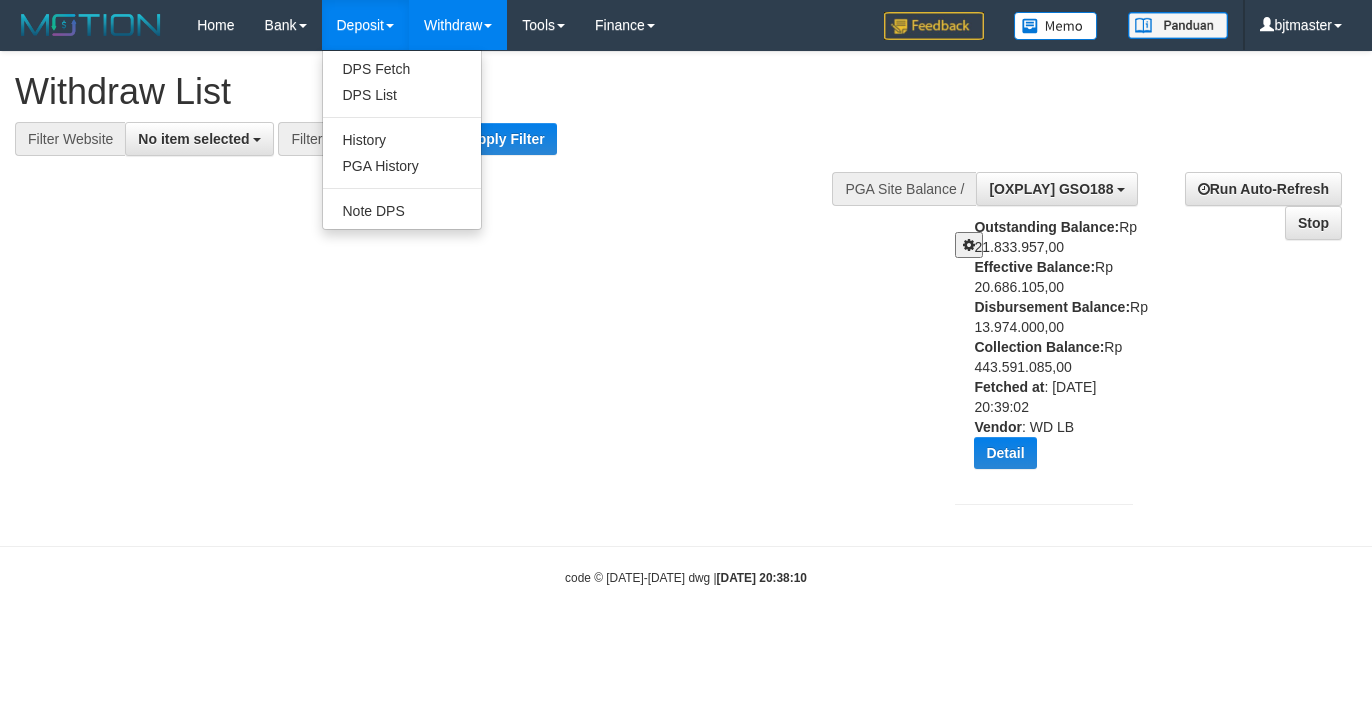 select 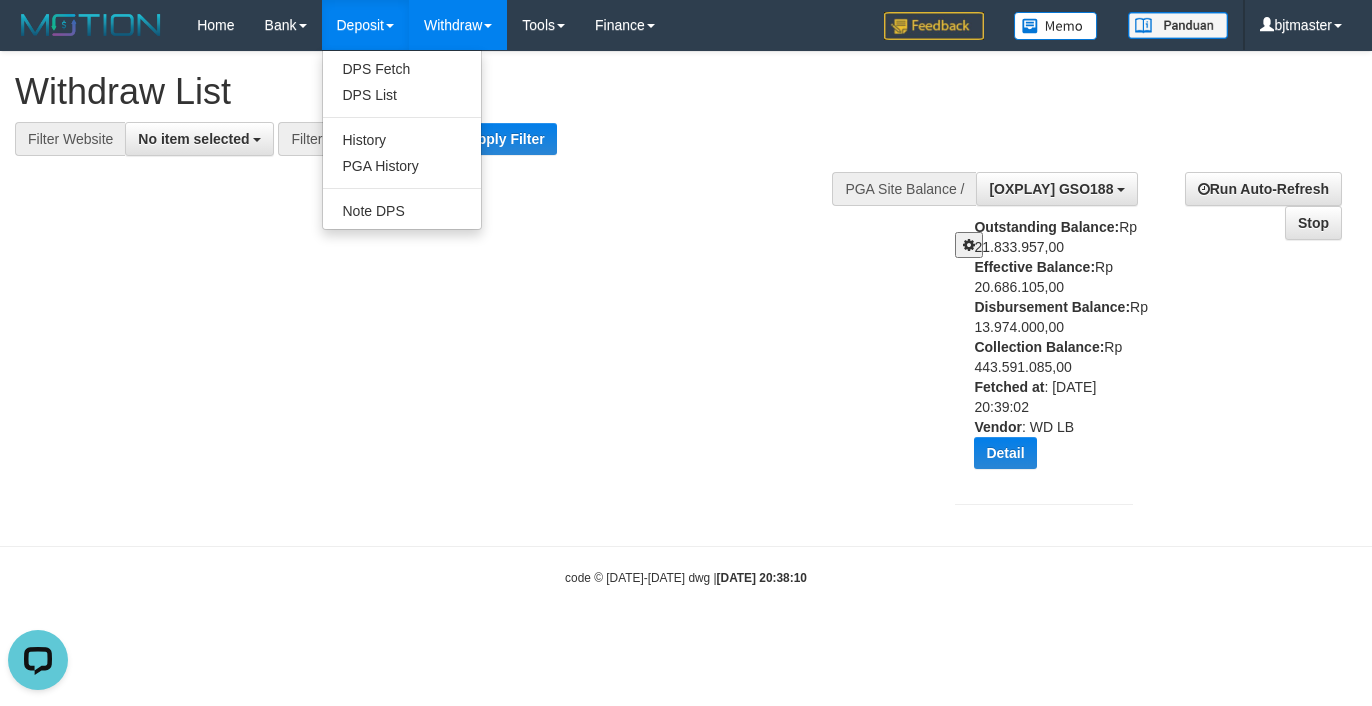 scroll, scrollTop: 0, scrollLeft: 0, axis: both 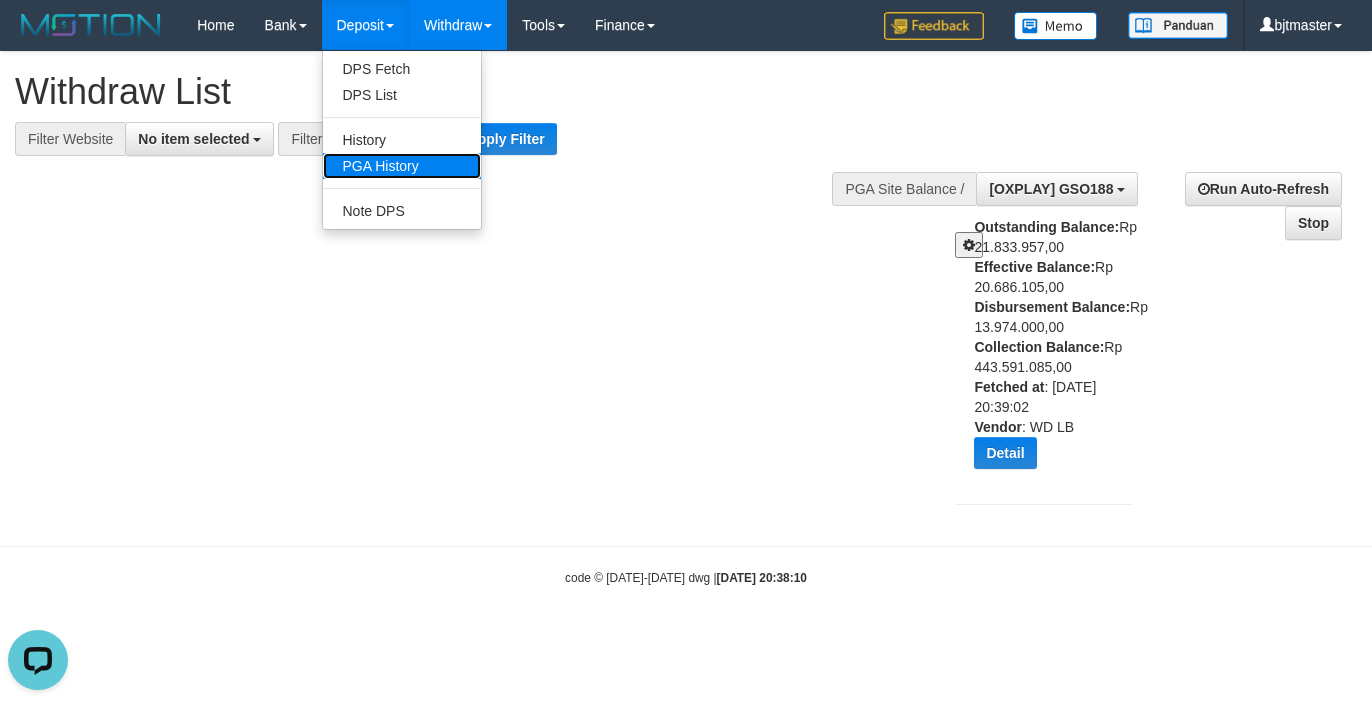 click on "PGA History" at bounding box center (402, 166) 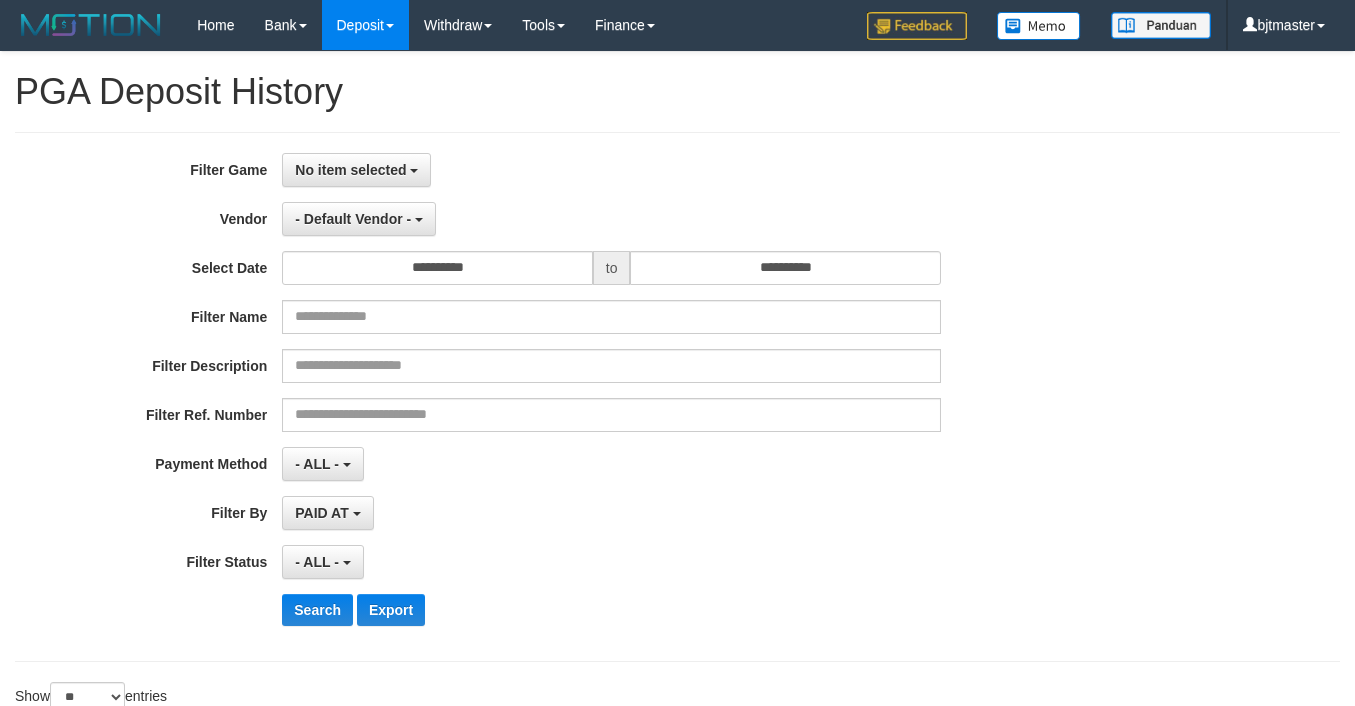 select 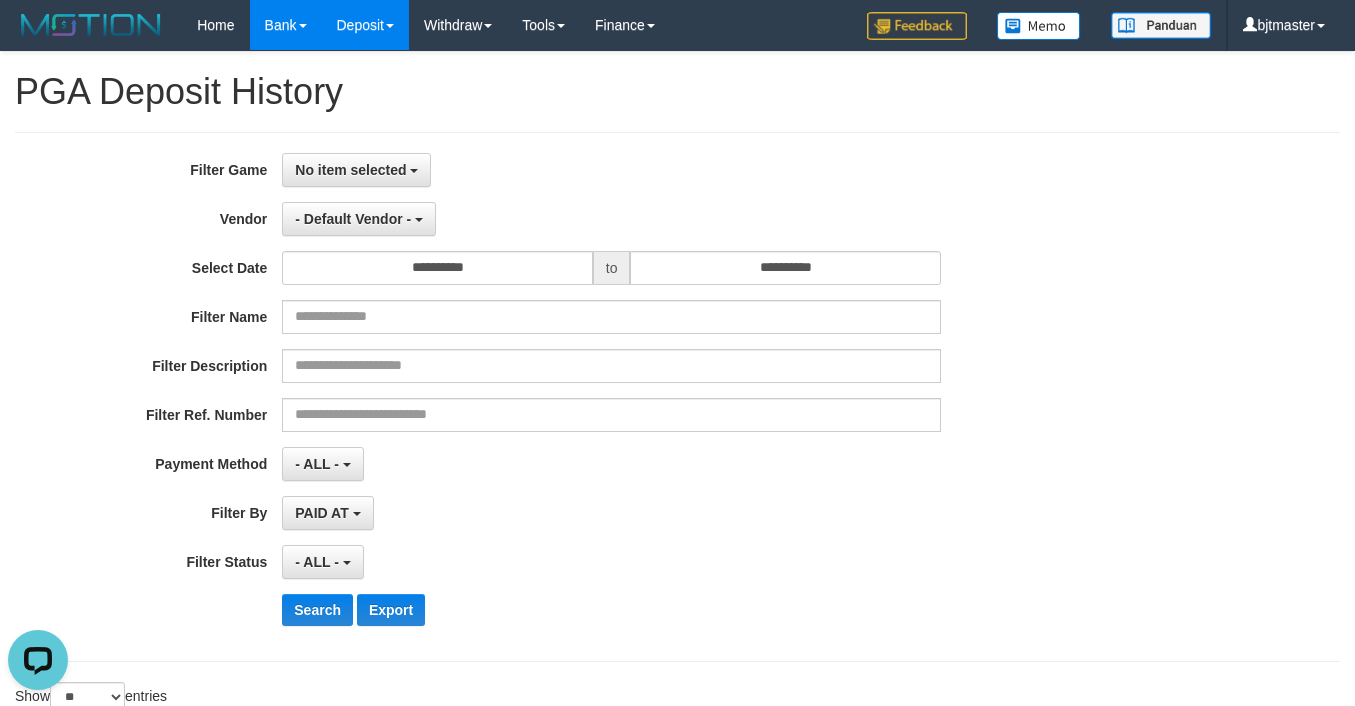 scroll, scrollTop: 0, scrollLeft: 0, axis: both 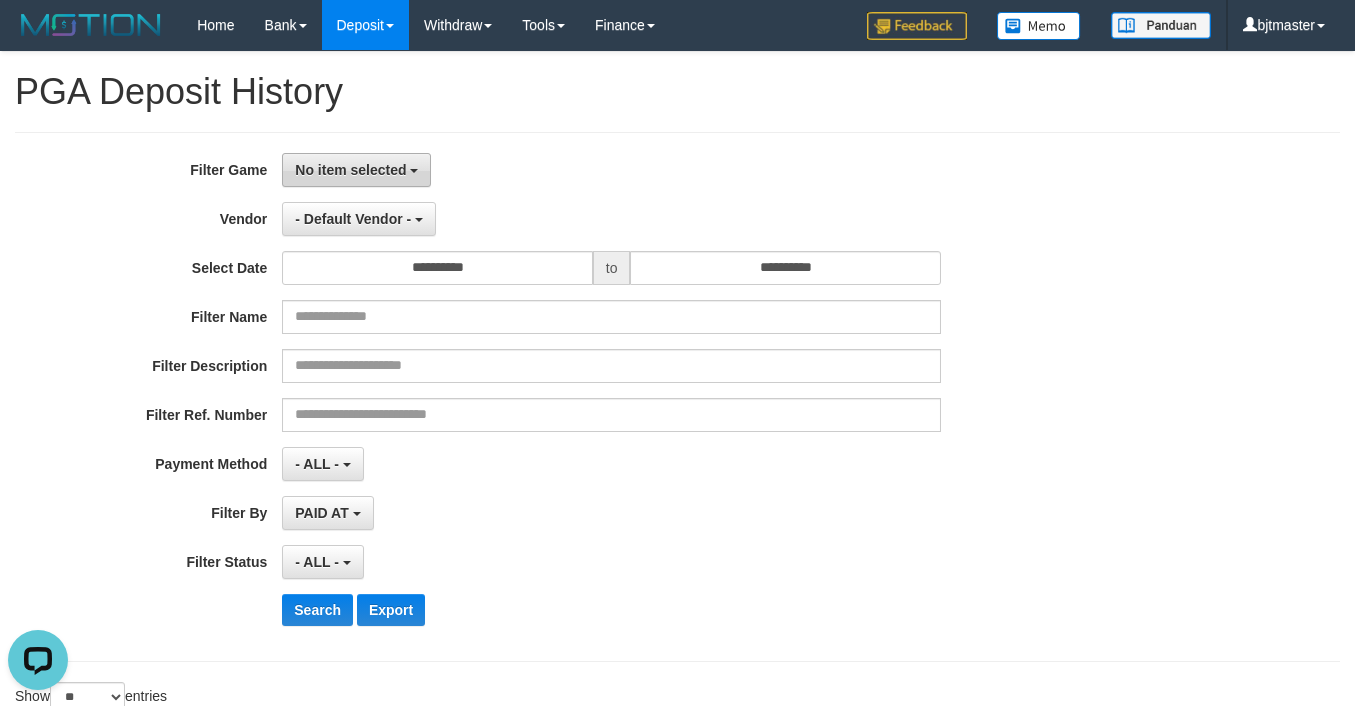click on "No item selected" at bounding box center (356, 170) 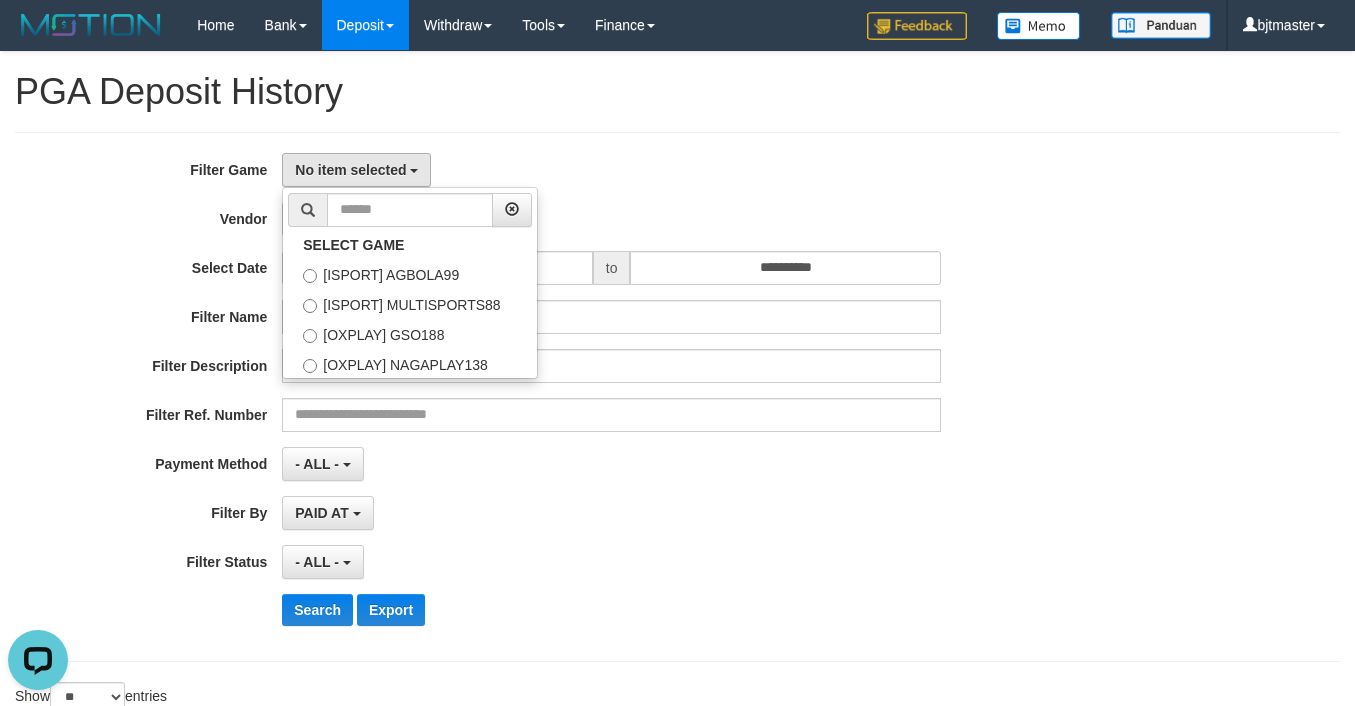 click on "No item selected    SELECT GAME
[ISPORT] AGBOLA99
[ISPORT] MULTISPORTS88
[OXPLAY] GSO188
[OXPLAY] NAGAPLAY138" at bounding box center (611, 170) 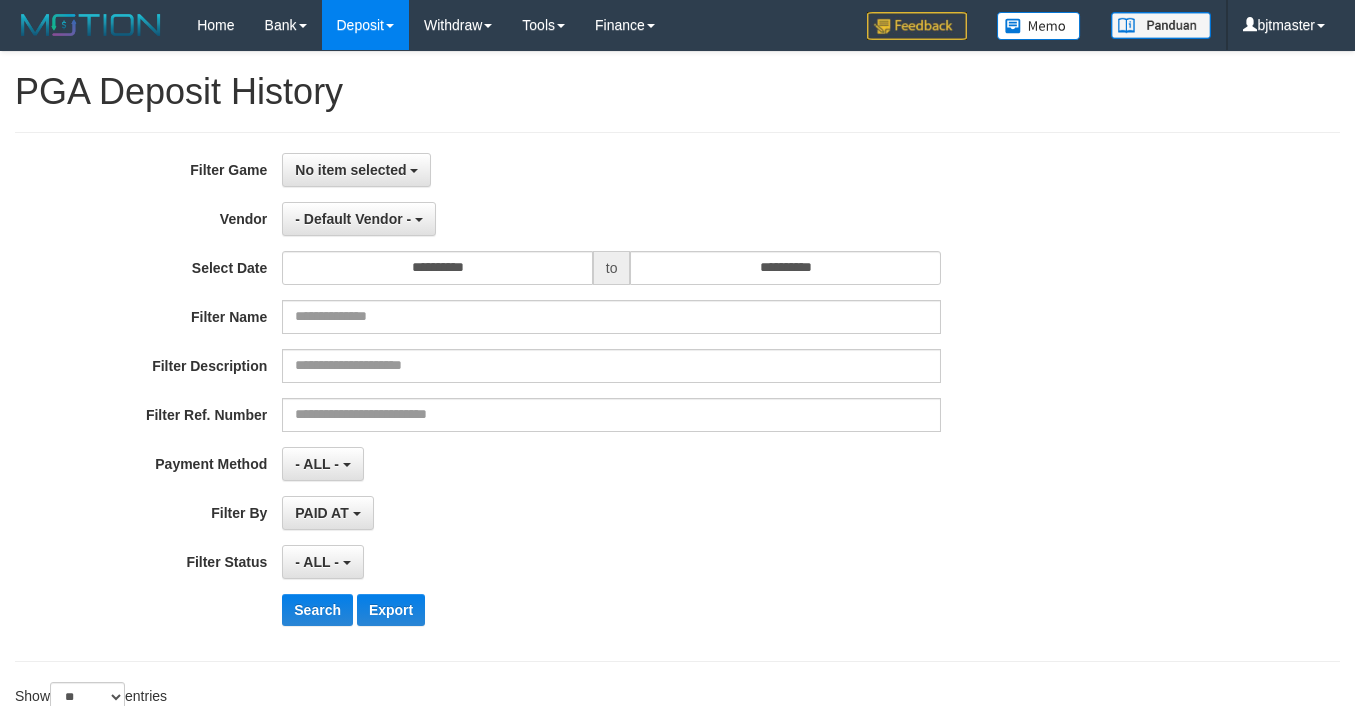 select 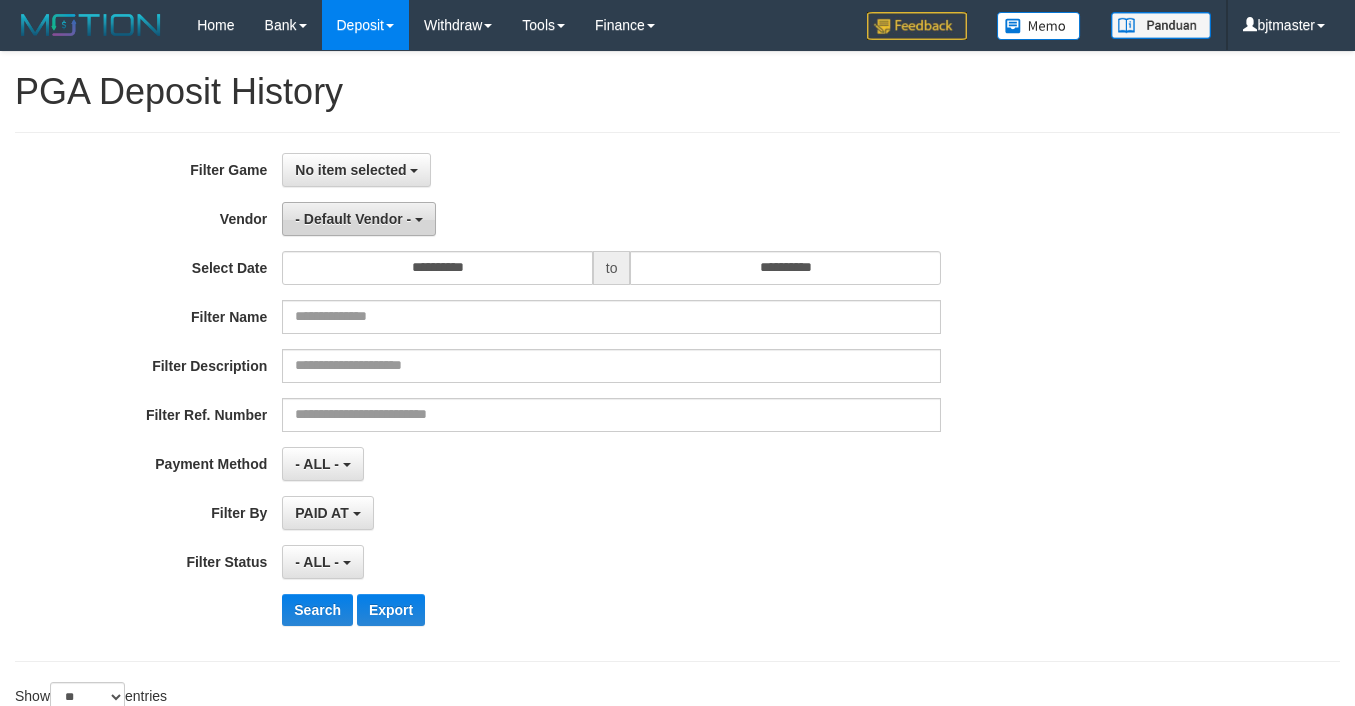 scroll, scrollTop: 0, scrollLeft: 0, axis: both 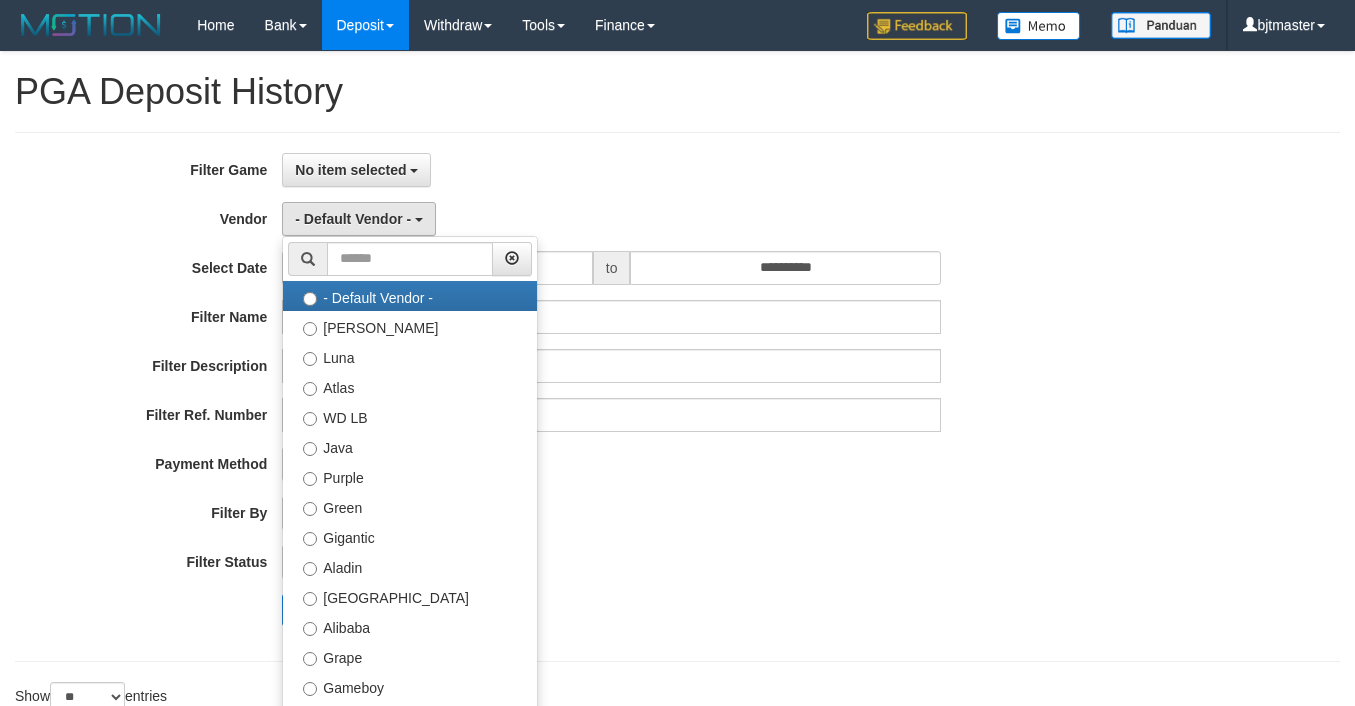 click on "- Default Vendor -    - Default Vendor -  Lucy  Luna  Atlas  WD LB  Java  Purple  Green  Gigantic  Aladin  Dubai  Alibaba  Grape  Gameboy  Bigon  Allstar  Xtr  Gama  IBX11  Selat  Borde  Indahjualpulsa  Lemavo  Gogogoy  Itudo  Yuwanatopup  Sidikgame  Voucher100  Awalpulsa  Lambda  Combo  IBX3 NUANSATOPUP  IBX3 Pusatjualpulsa  IBX3 Itemgame  IBX3 SILAKSA  IBX3 Makmurvoucher  IBX3 MAKMURTOPUP  IBX3 Pilihvoucher" at bounding box center [611, 219] 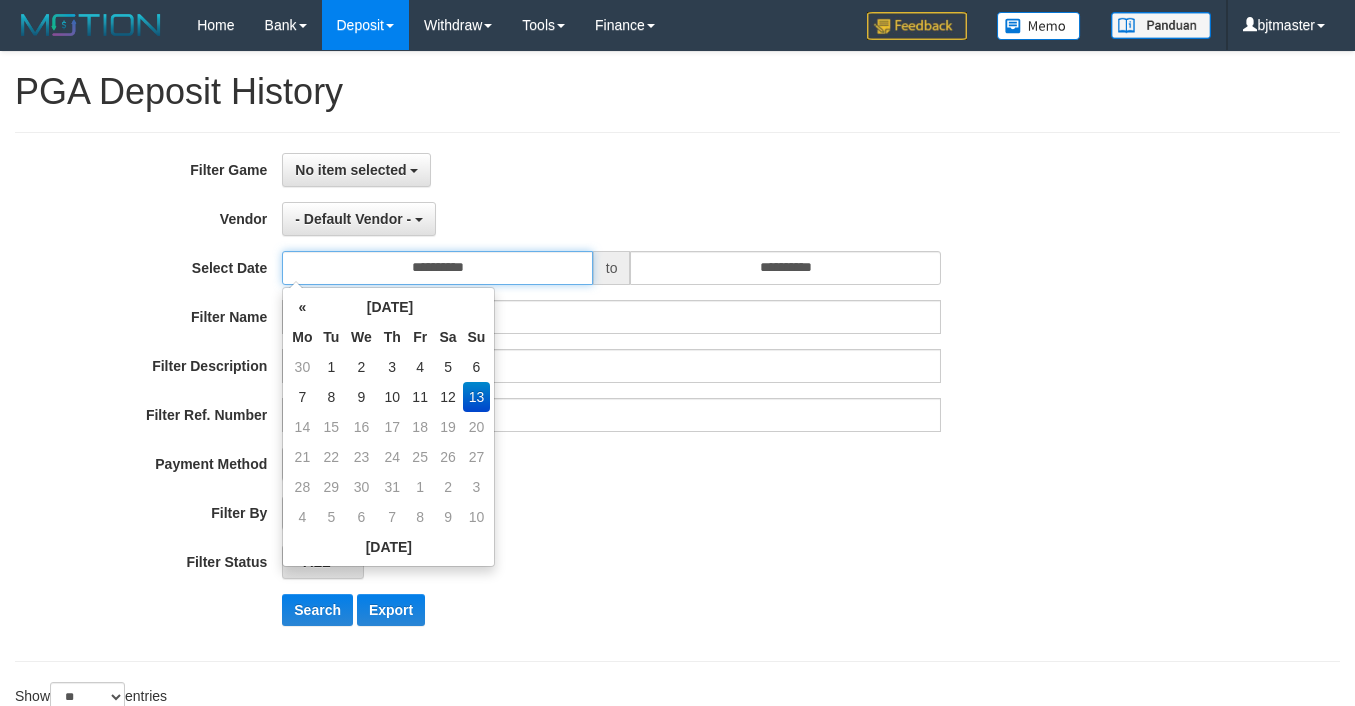 click on "**********" at bounding box center (437, 268) 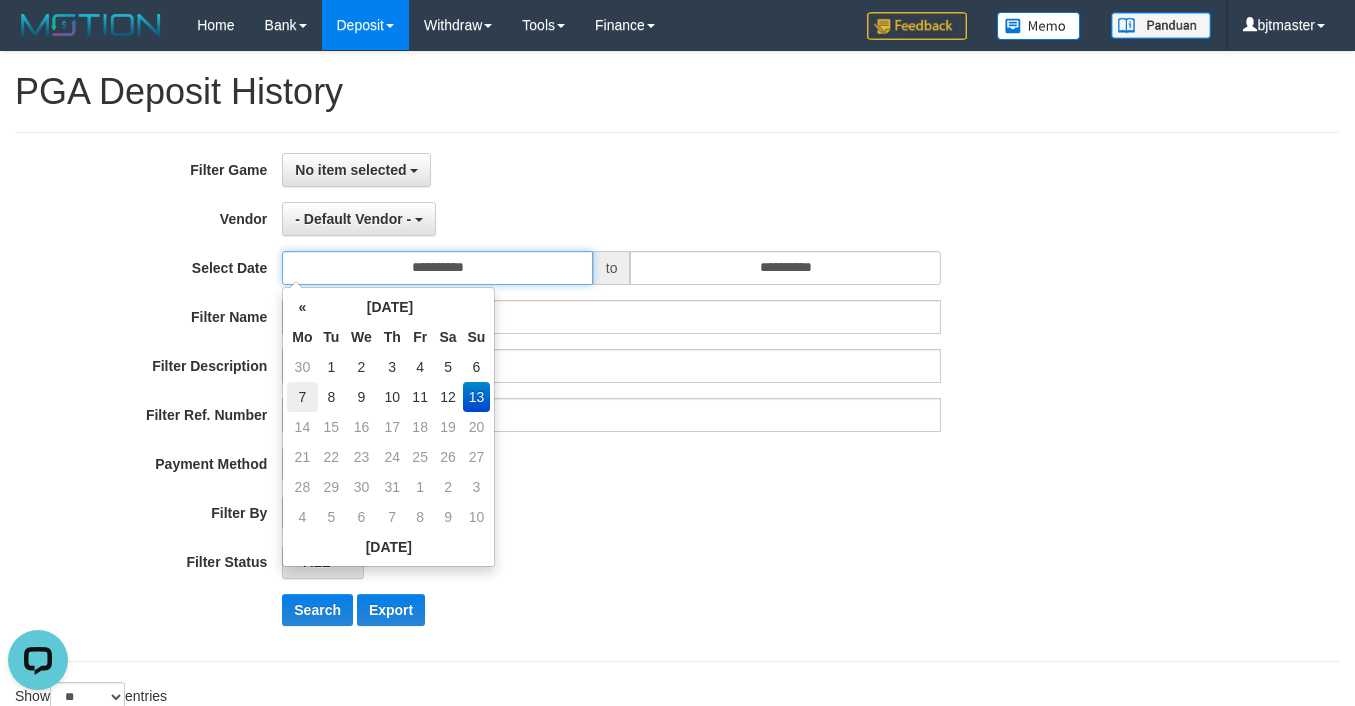 scroll, scrollTop: 0, scrollLeft: 0, axis: both 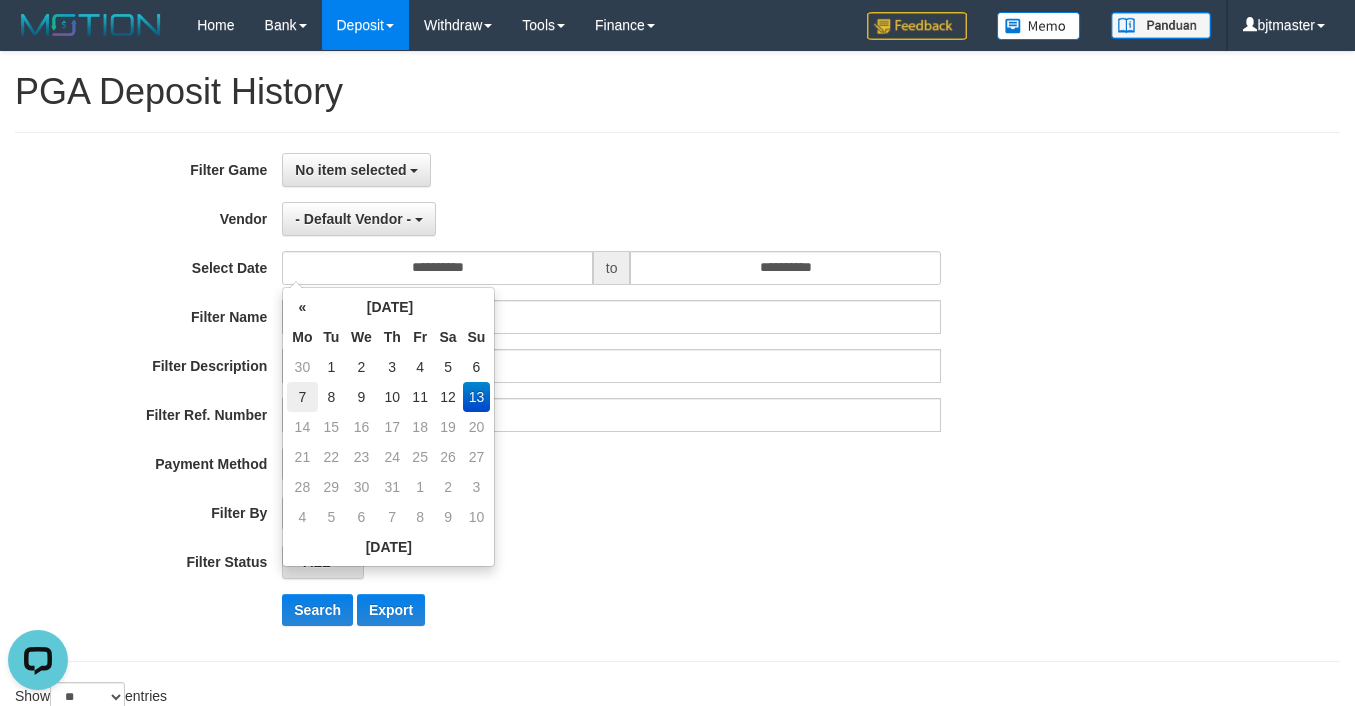 click on "7" at bounding box center [302, 397] 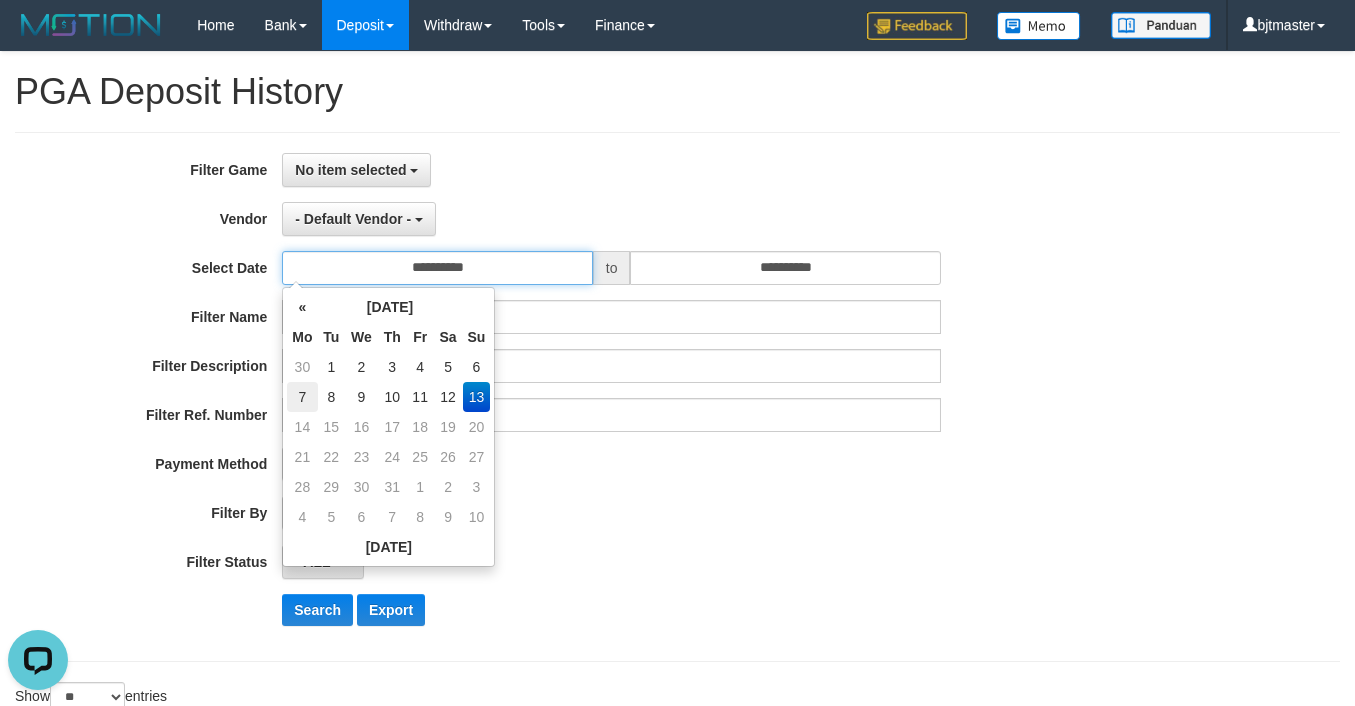 type on "**********" 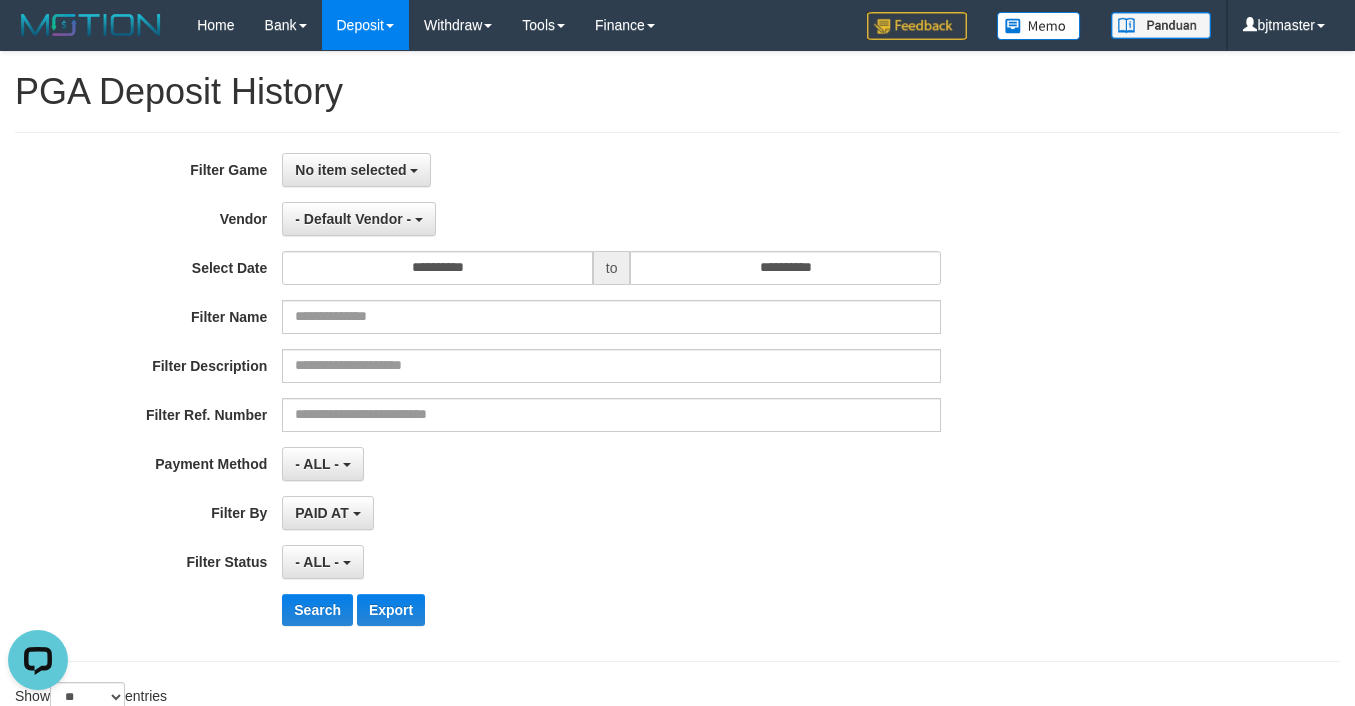 click on "**********" at bounding box center [564, 397] 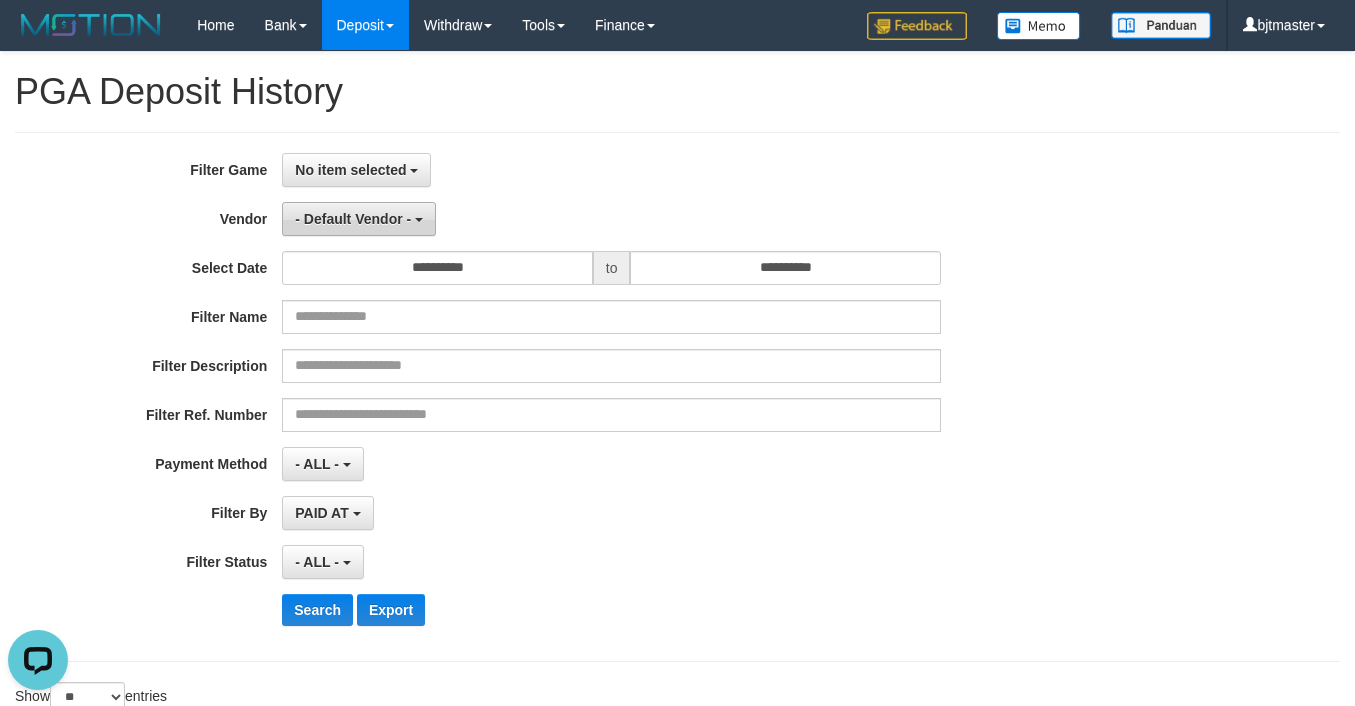 click on "- Default Vendor -" at bounding box center [353, 219] 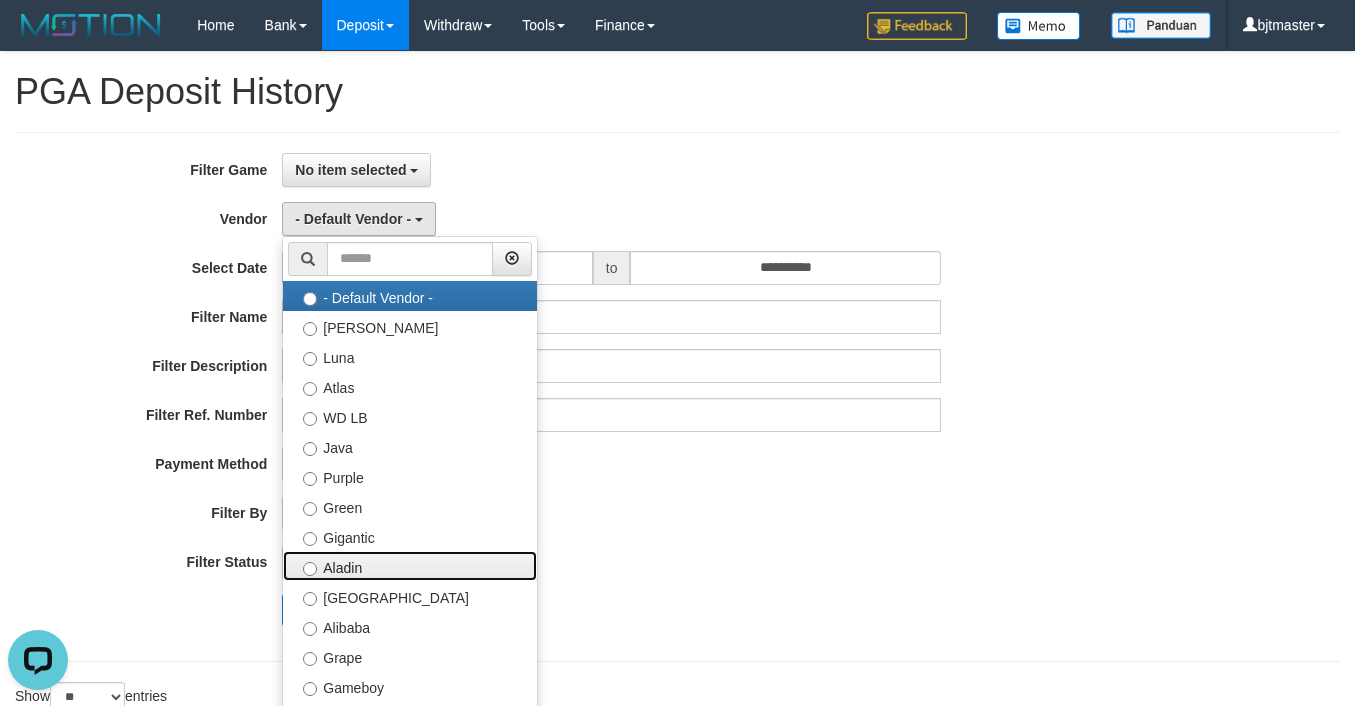 drag, startPoint x: 379, startPoint y: 562, endPoint x: 392, endPoint y: 483, distance: 80.06248 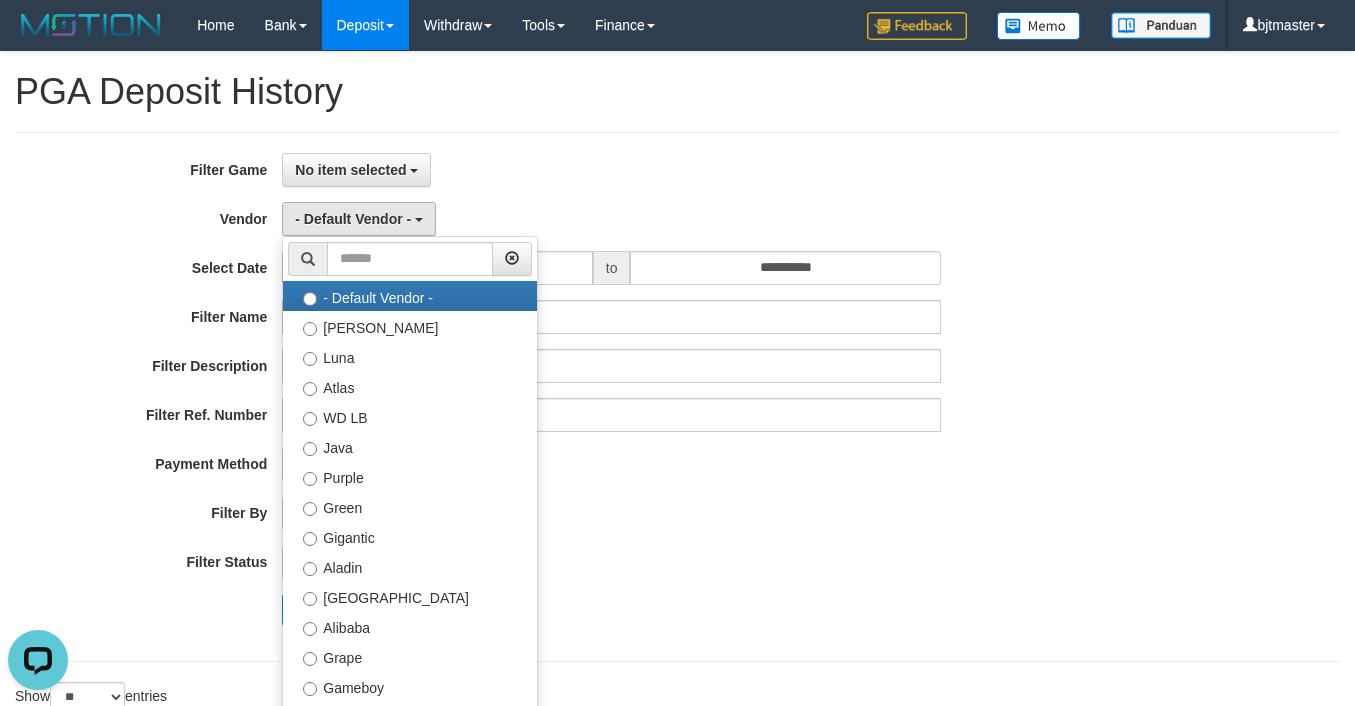 select on "**********" 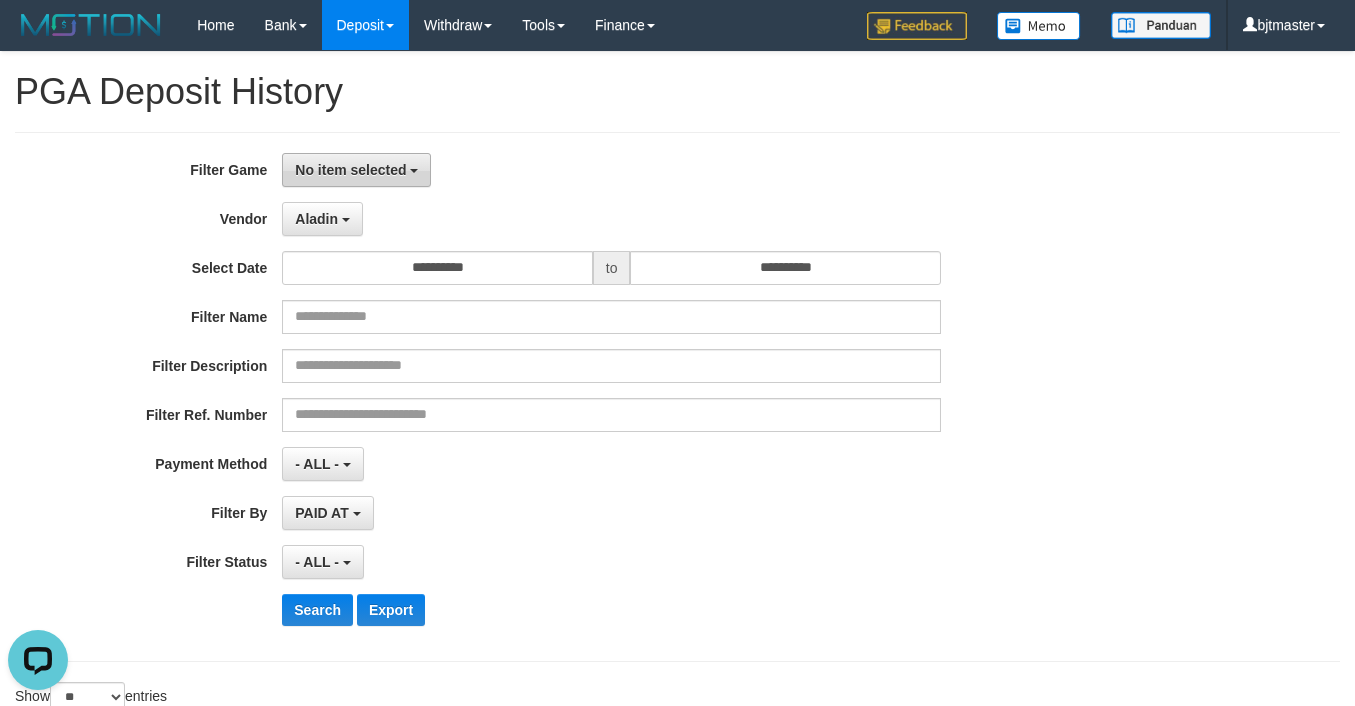 click on "No item selected" at bounding box center [350, 170] 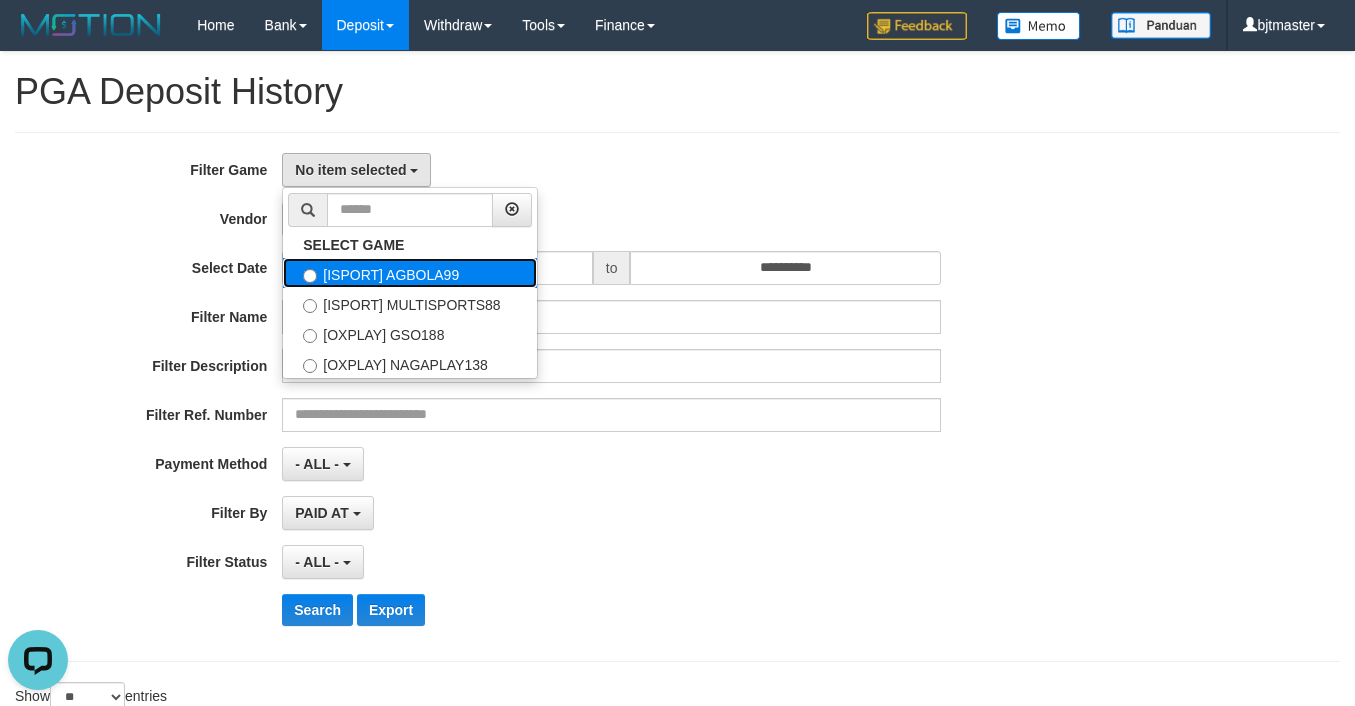 click on "[ISPORT] AGBOLA99" at bounding box center (410, 273) 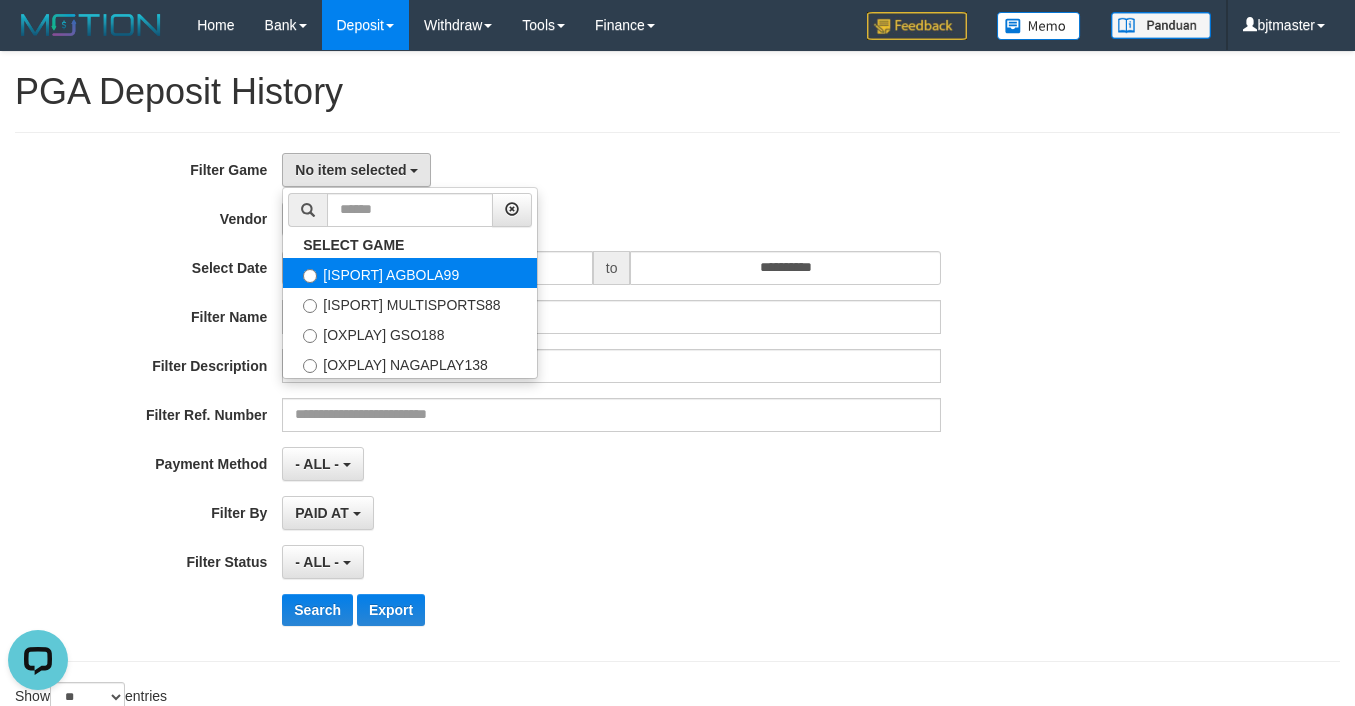 select on "****" 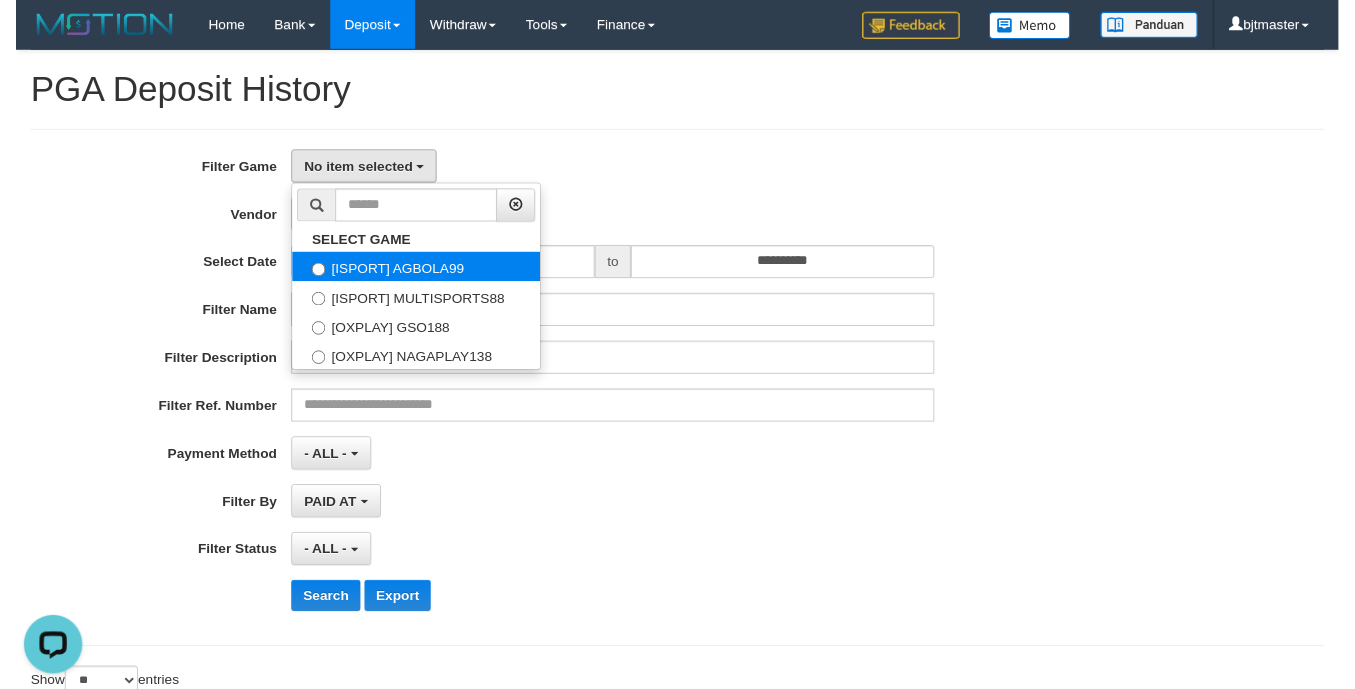 scroll, scrollTop: 17, scrollLeft: 0, axis: vertical 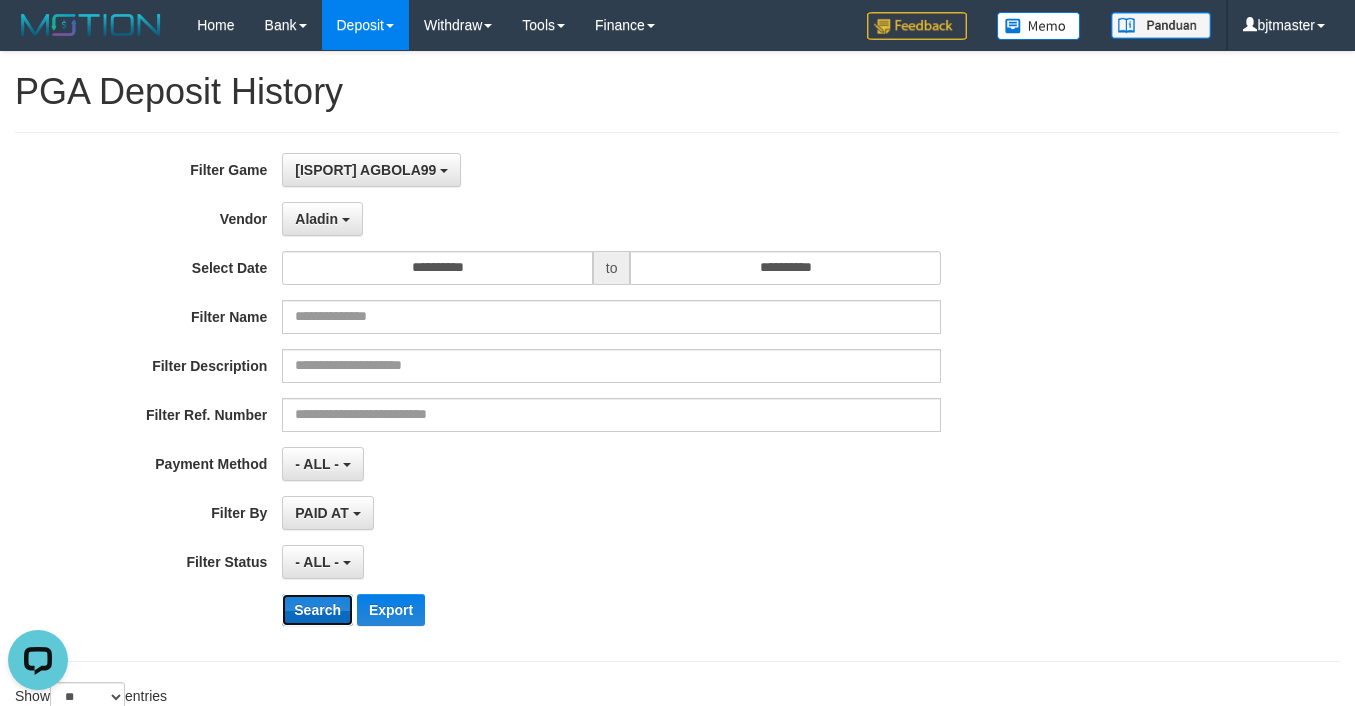 click on "Search" at bounding box center [317, 610] 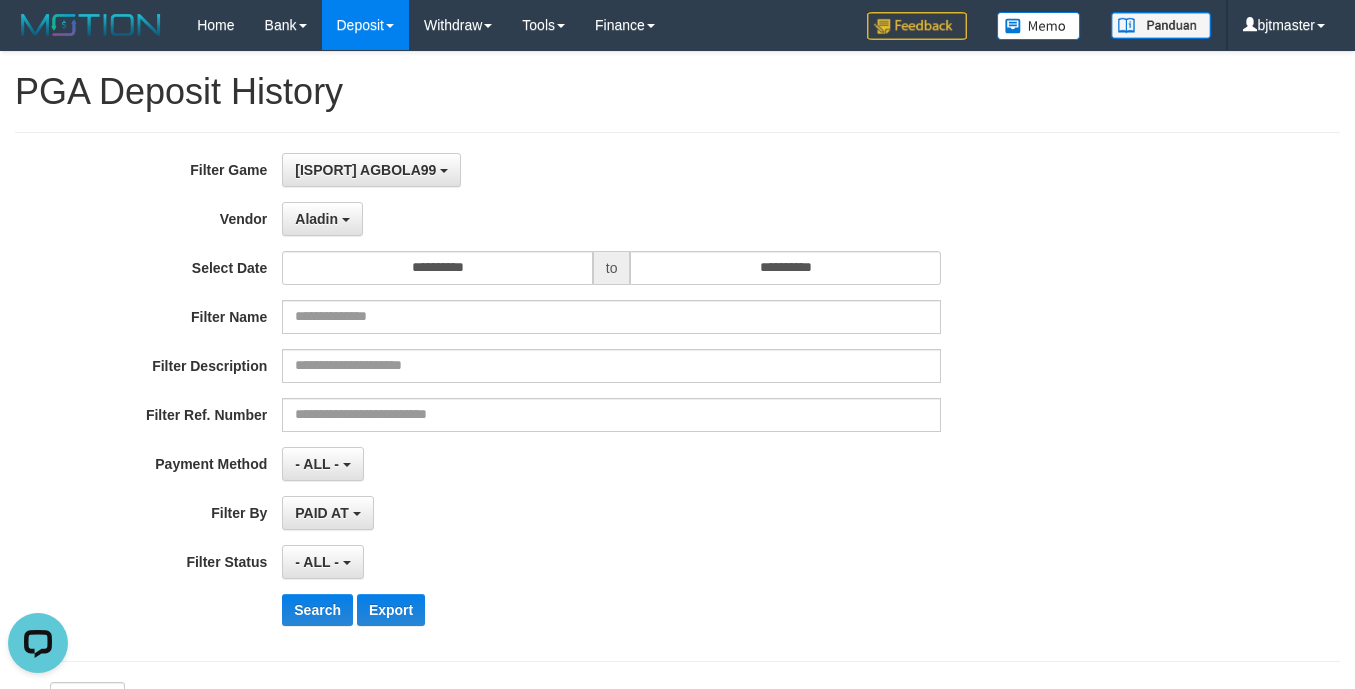 click on "- ALL -    SELECT ALL  - ALL -  SELECT STATUS
PENDING/UNPAID
PAID
CANCELED
EXPIRED" at bounding box center (611, 562) 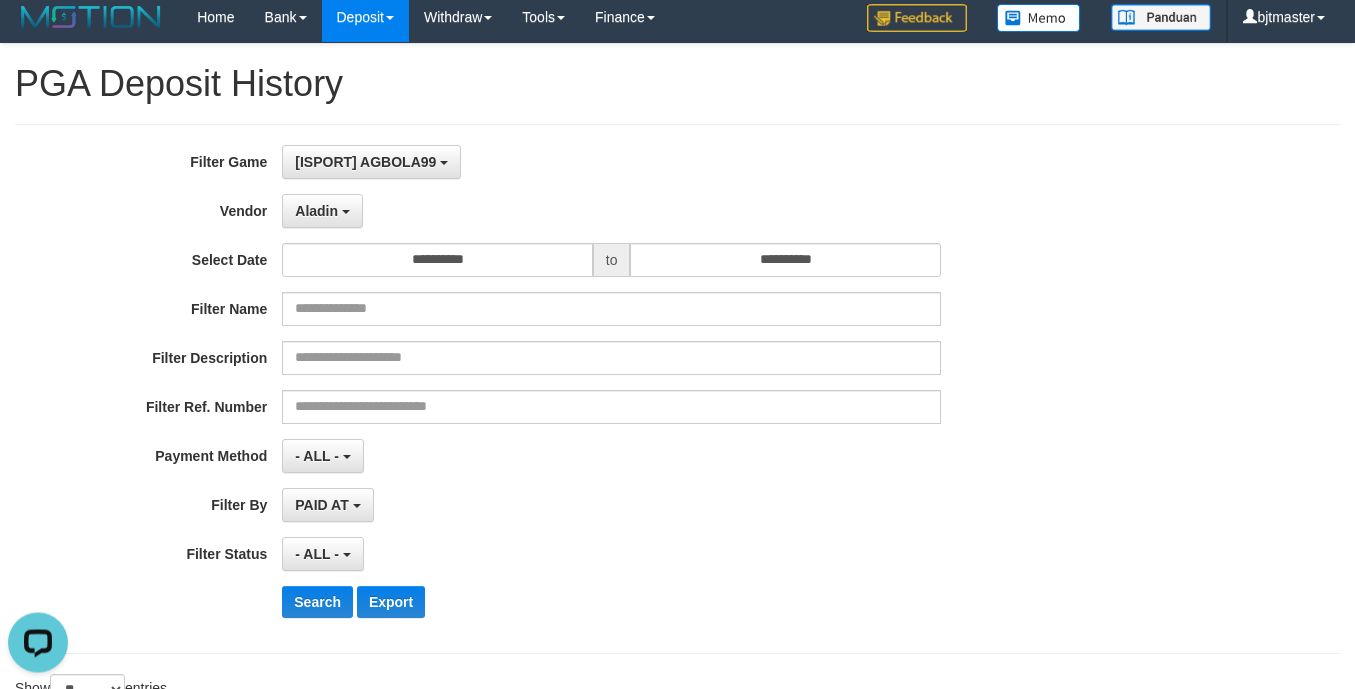 scroll, scrollTop: 0, scrollLeft: 0, axis: both 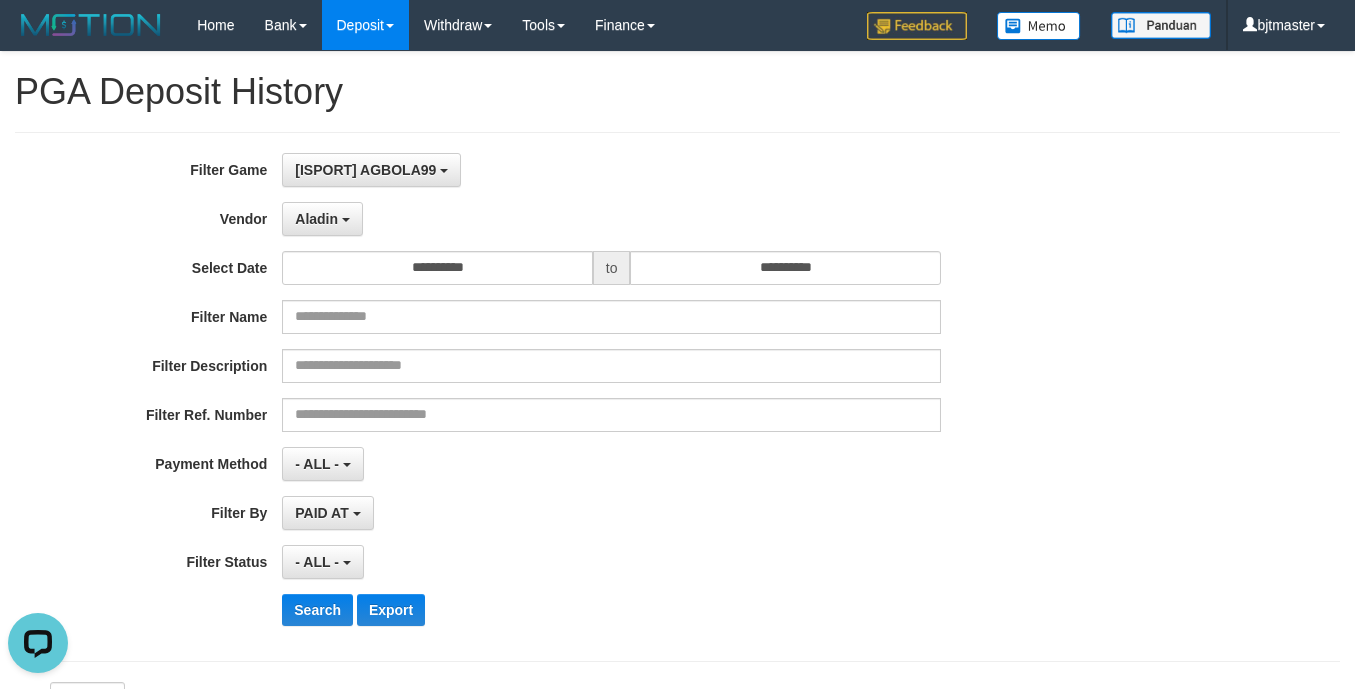 click on "PAID AT
PAID AT
CREATED AT" at bounding box center (611, 513) 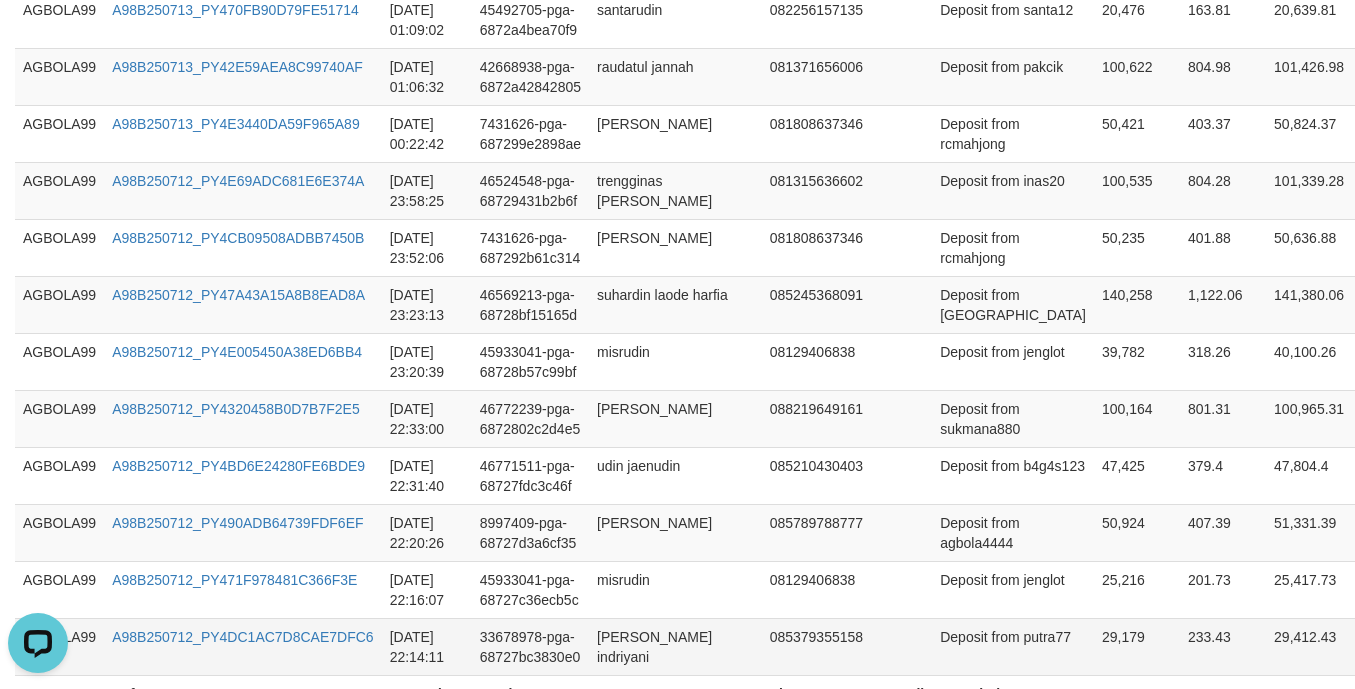 scroll, scrollTop: 1773, scrollLeft: 0, axis: vertical 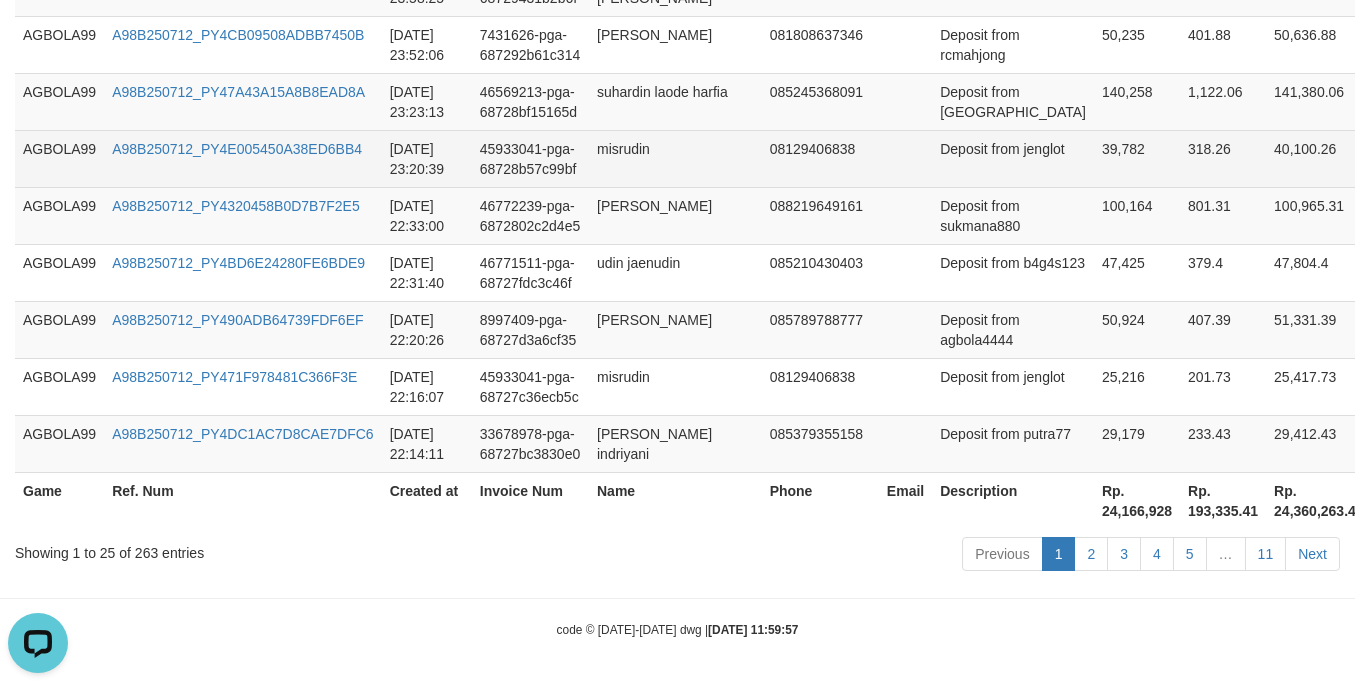 click on "misrudin" at bounding box center [675, 158] 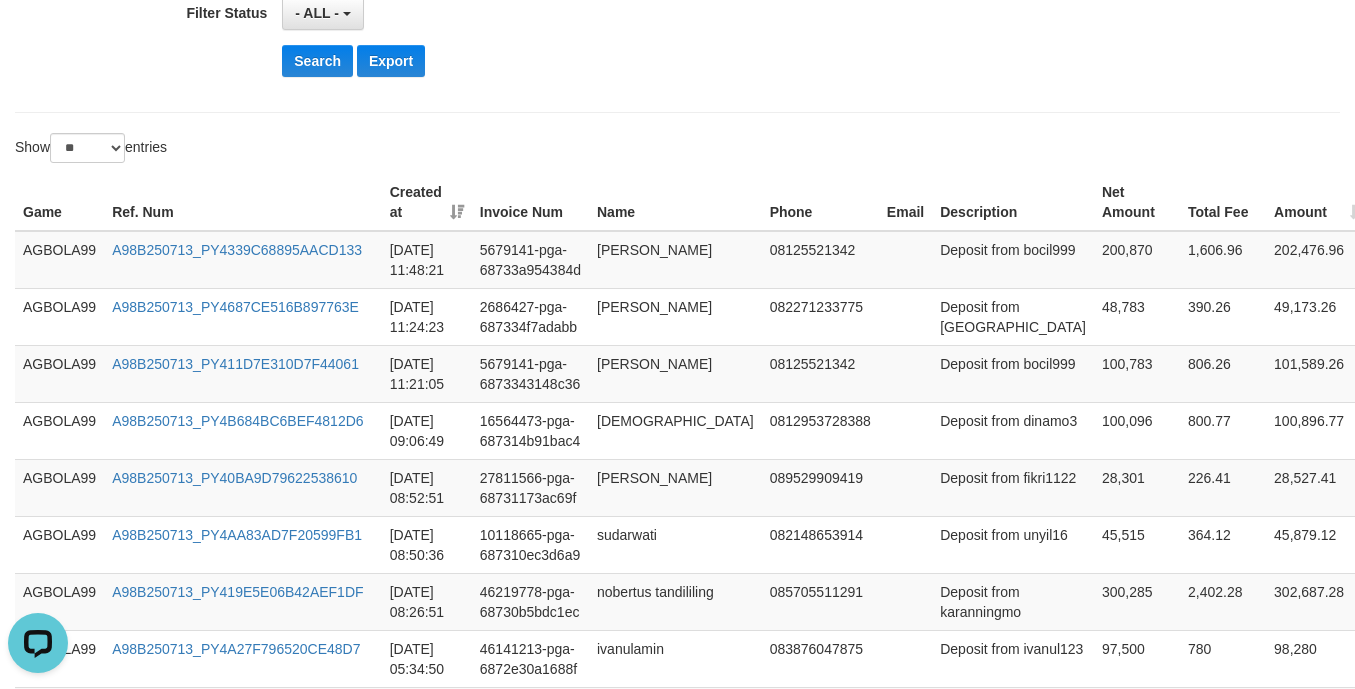 scroll, scrollTop: 39, scrollLeft: 0, axis: vertical 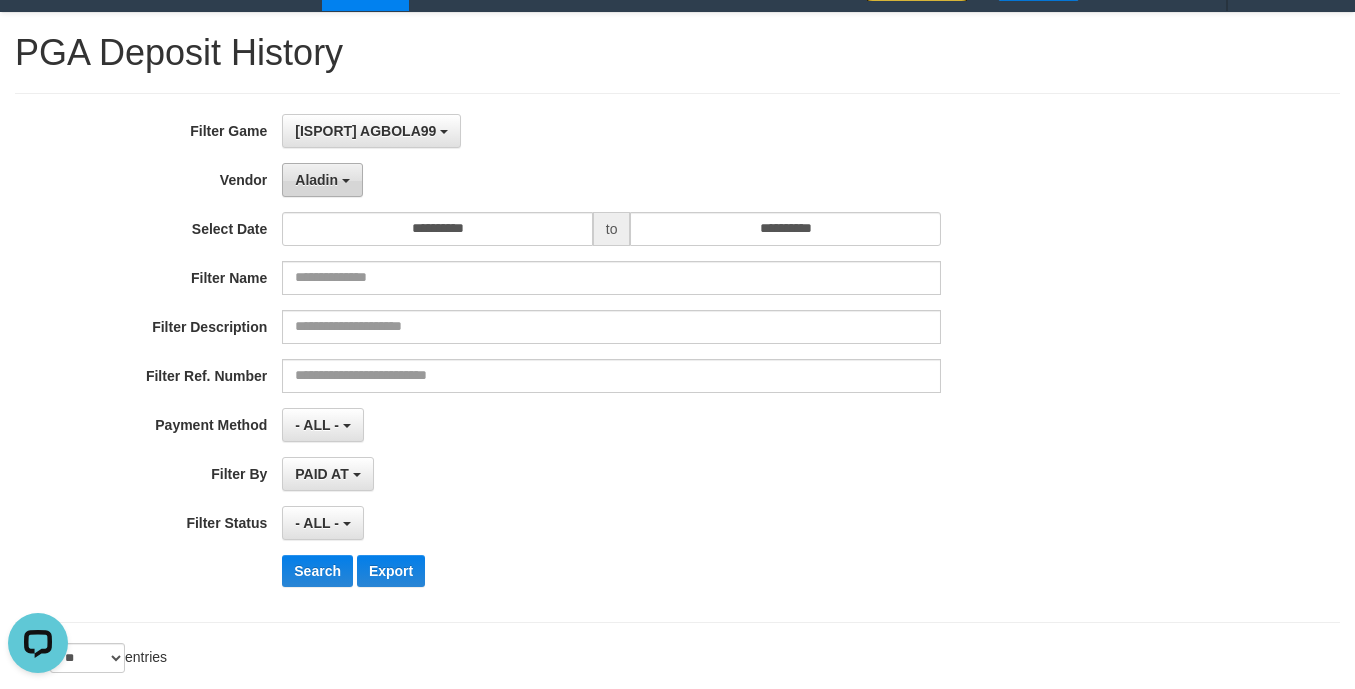 click on "Aladin" at bounding box center [322, 180] 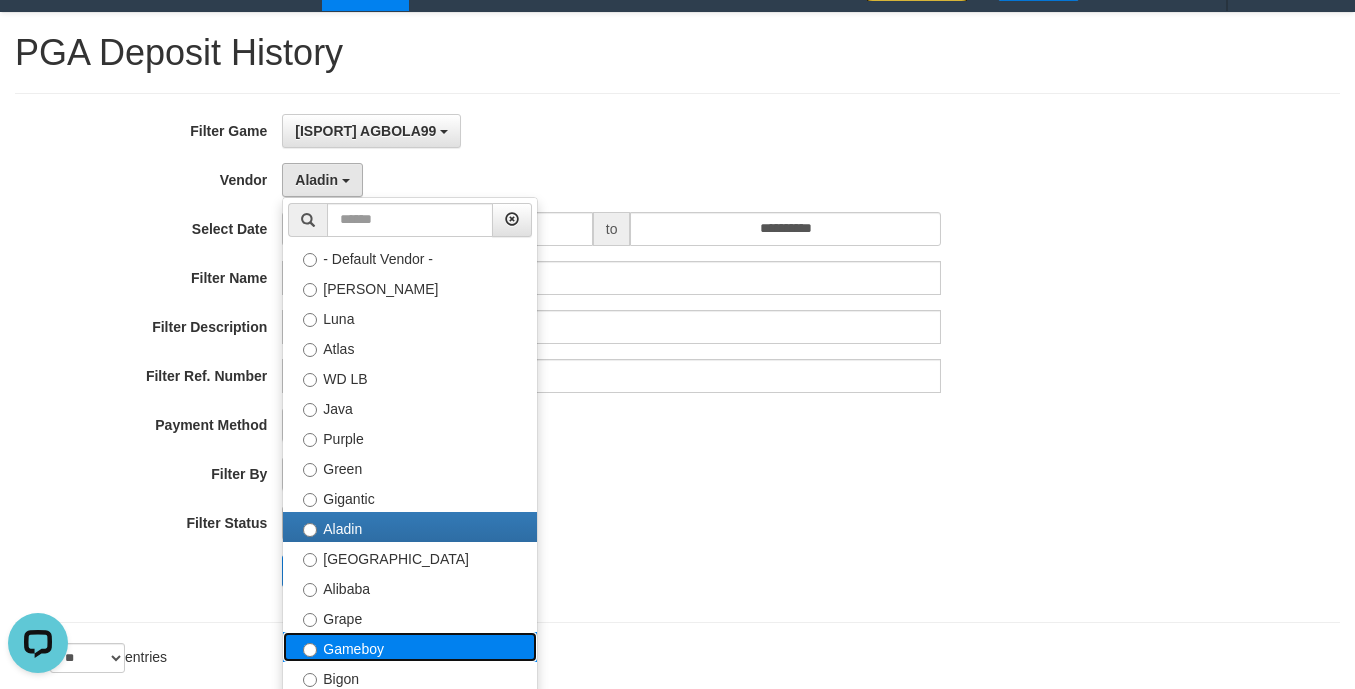 click on "Gameboy" at bounding box center (410, 647) 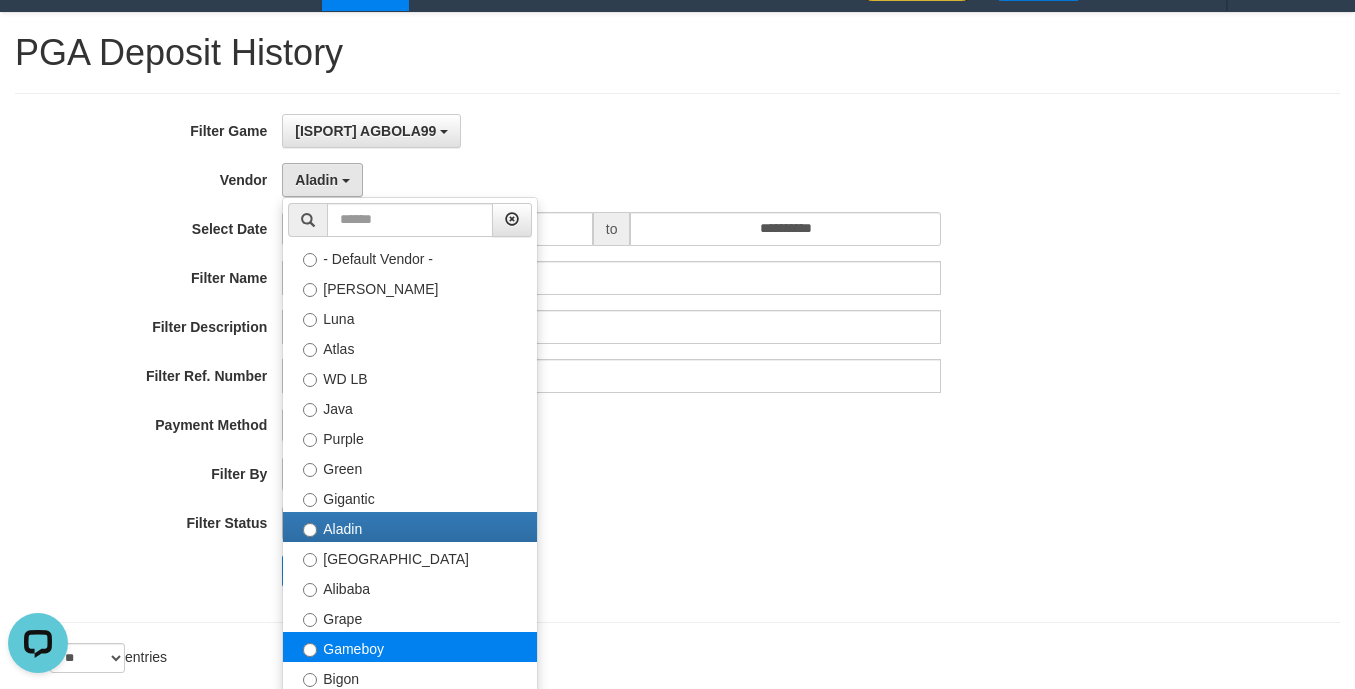 select on "**********" 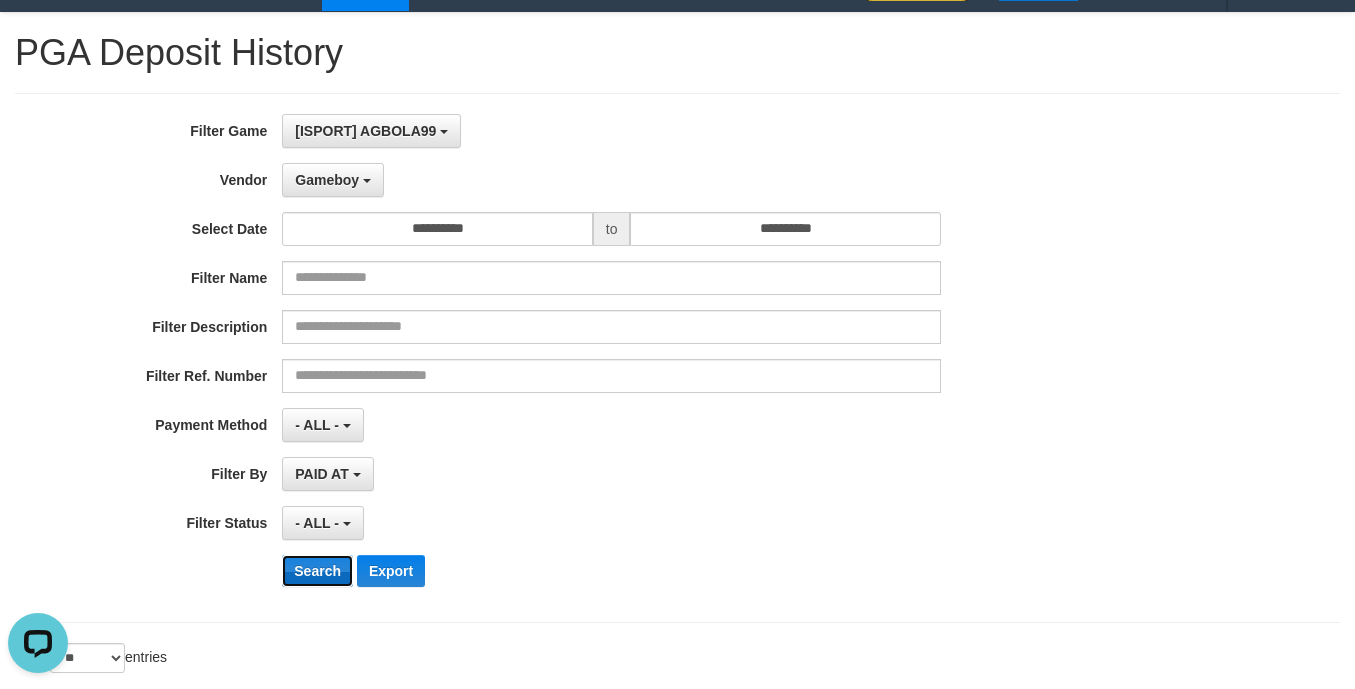 click on "Search" at bounding box center (317, 571) 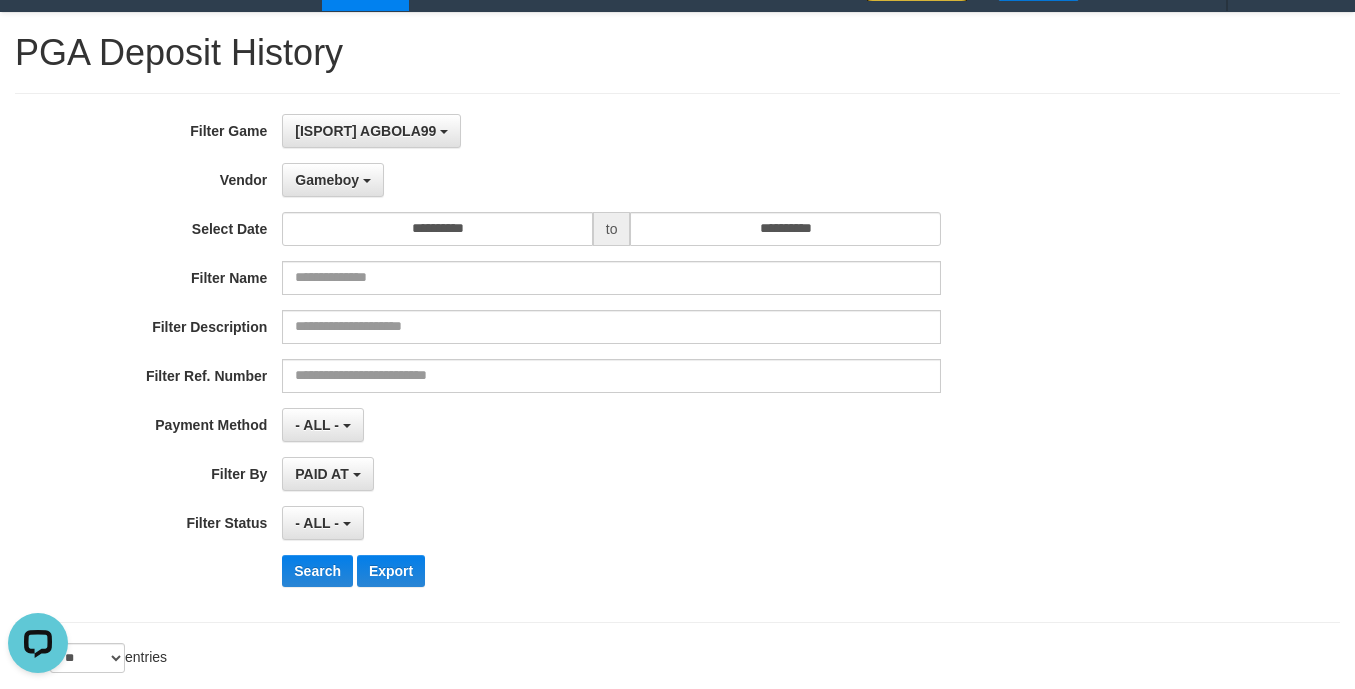drag, startPoint x: 769, startPoint y: 547, endPoint x: 770, endPoint y: 535, distance: 12.0415945 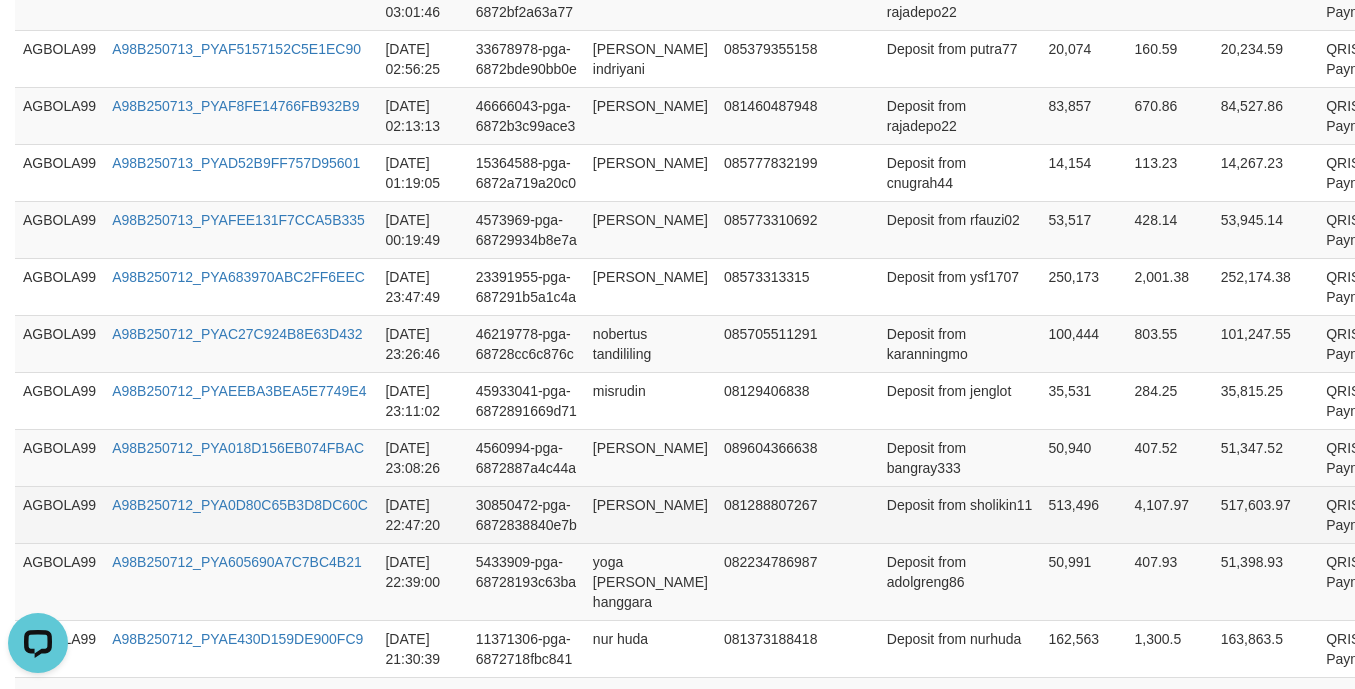 scroll, scrollTop: 1753, scrollLeft: 0, axis: vertical 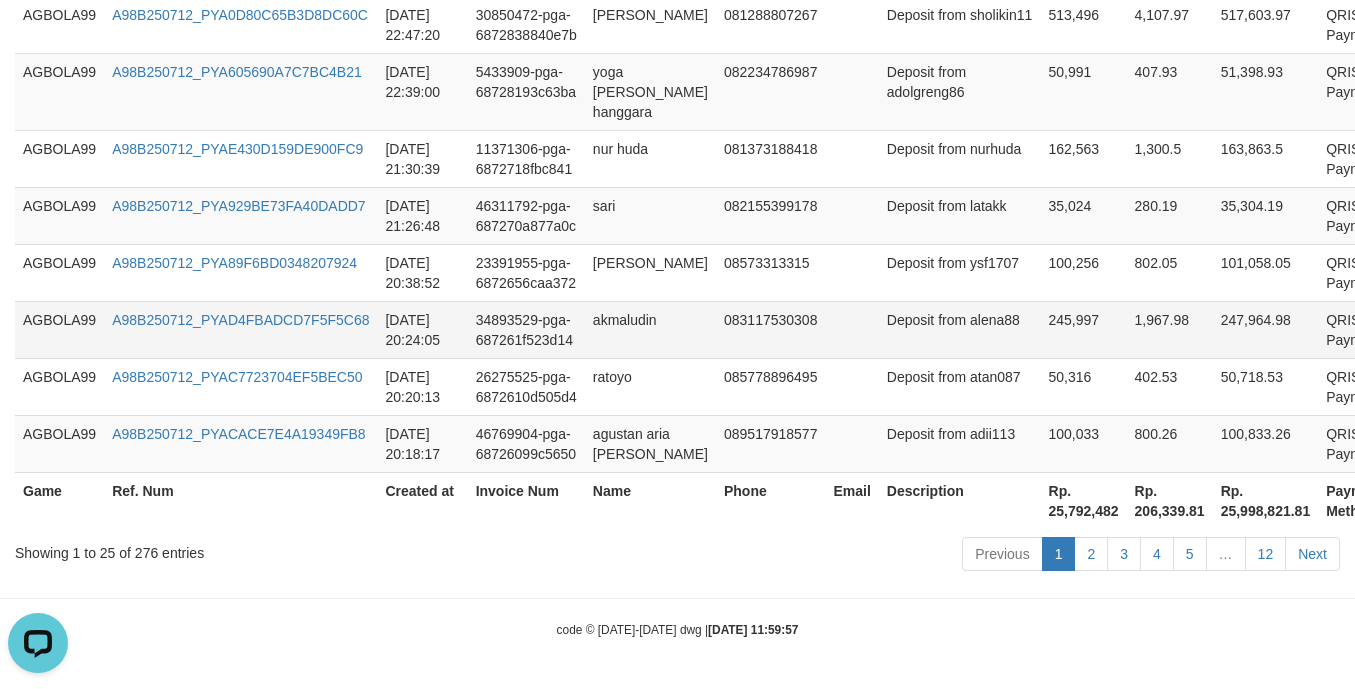 click on "Deposit from alena88" at bounding box center [960, 329] 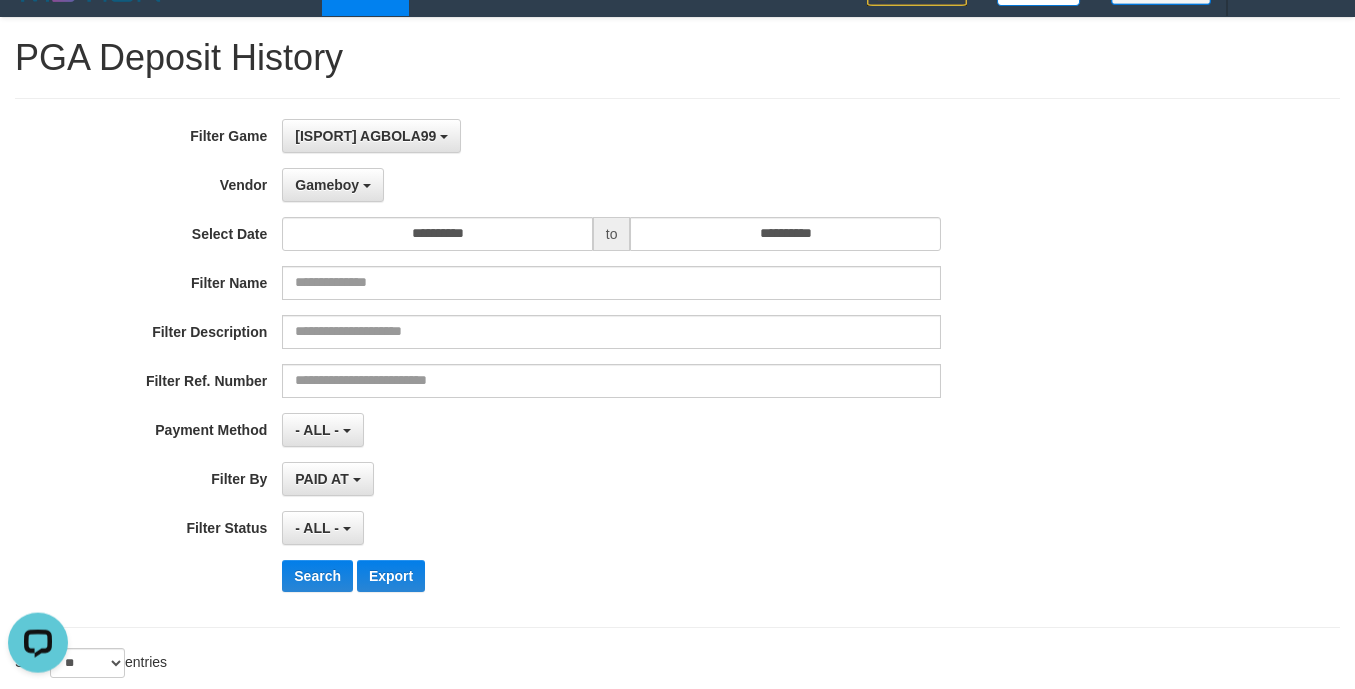 scroll, scrollTop: 0, scrollLeft: 0, axis: both 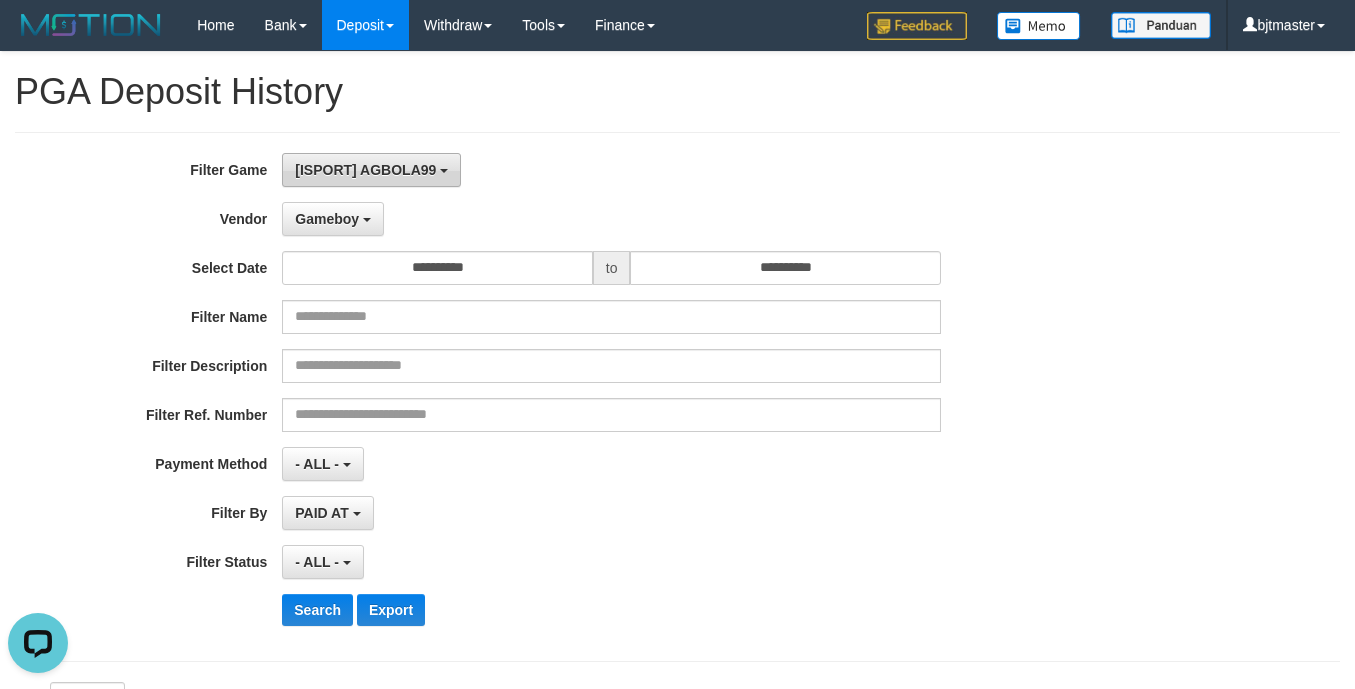 click on "[ISPORT] AGBOLA99" at bounding box center (365, 170) 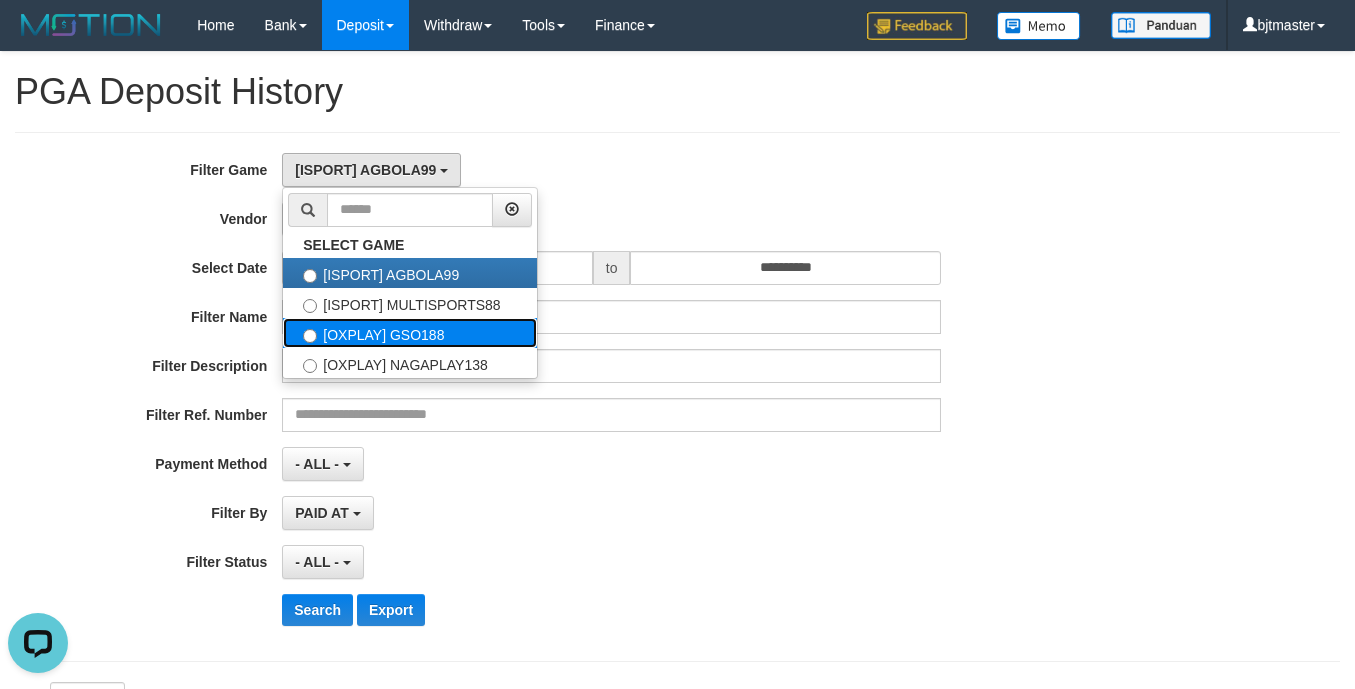 click on "[OXPLAY] GSO188" at bounding box center (410, 333) 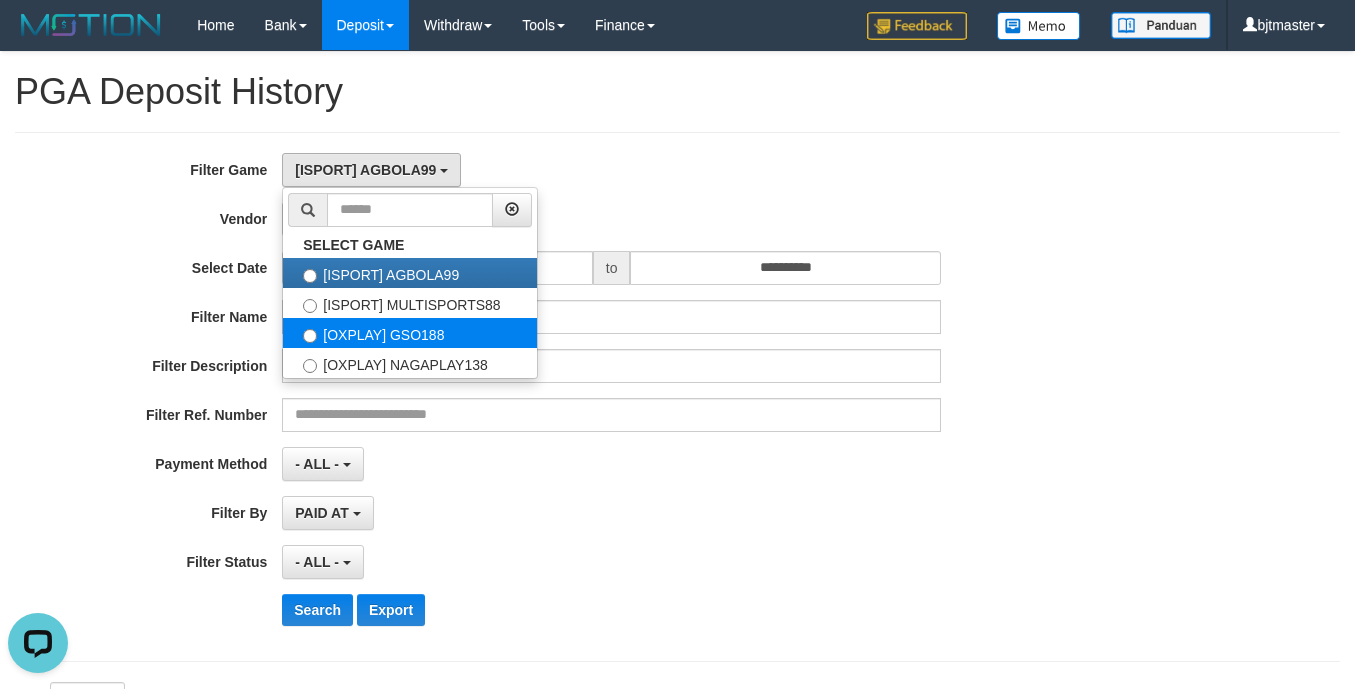 select on "****" 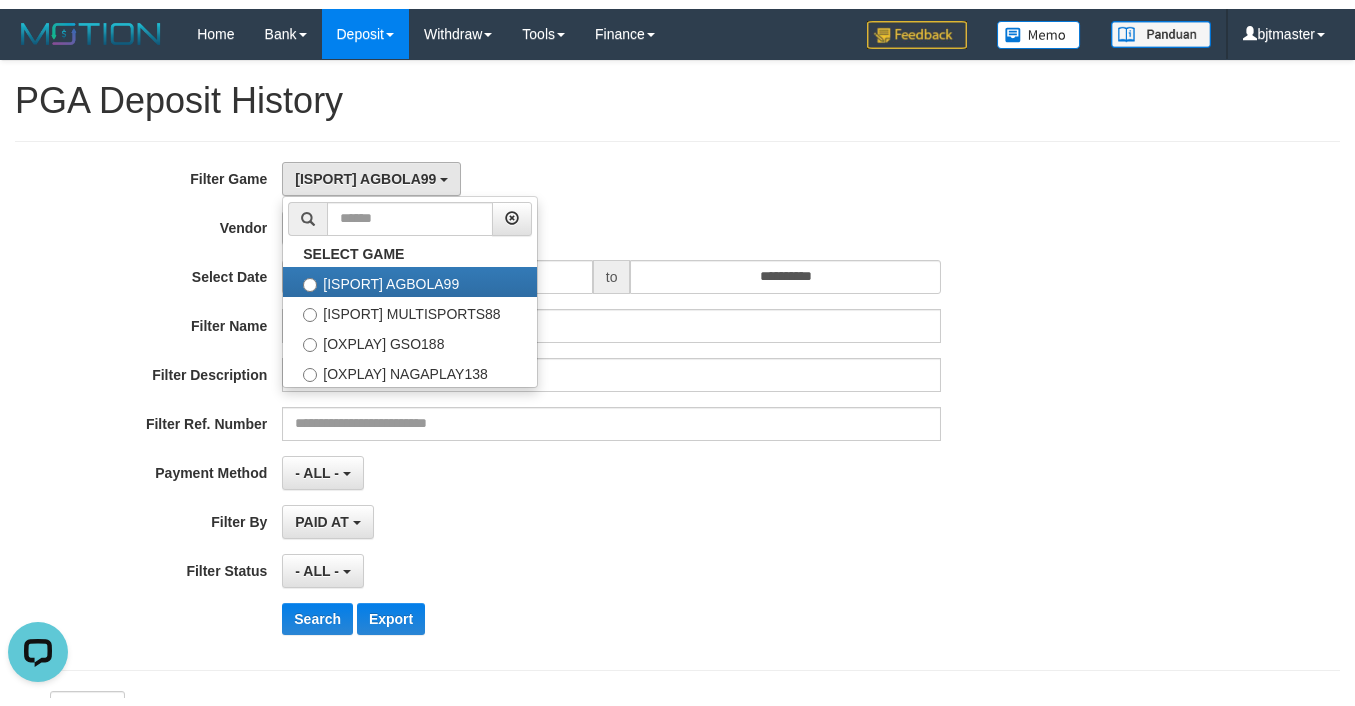 scroll, scrollTop: 59, scrollLeft: 0, axis: vertical 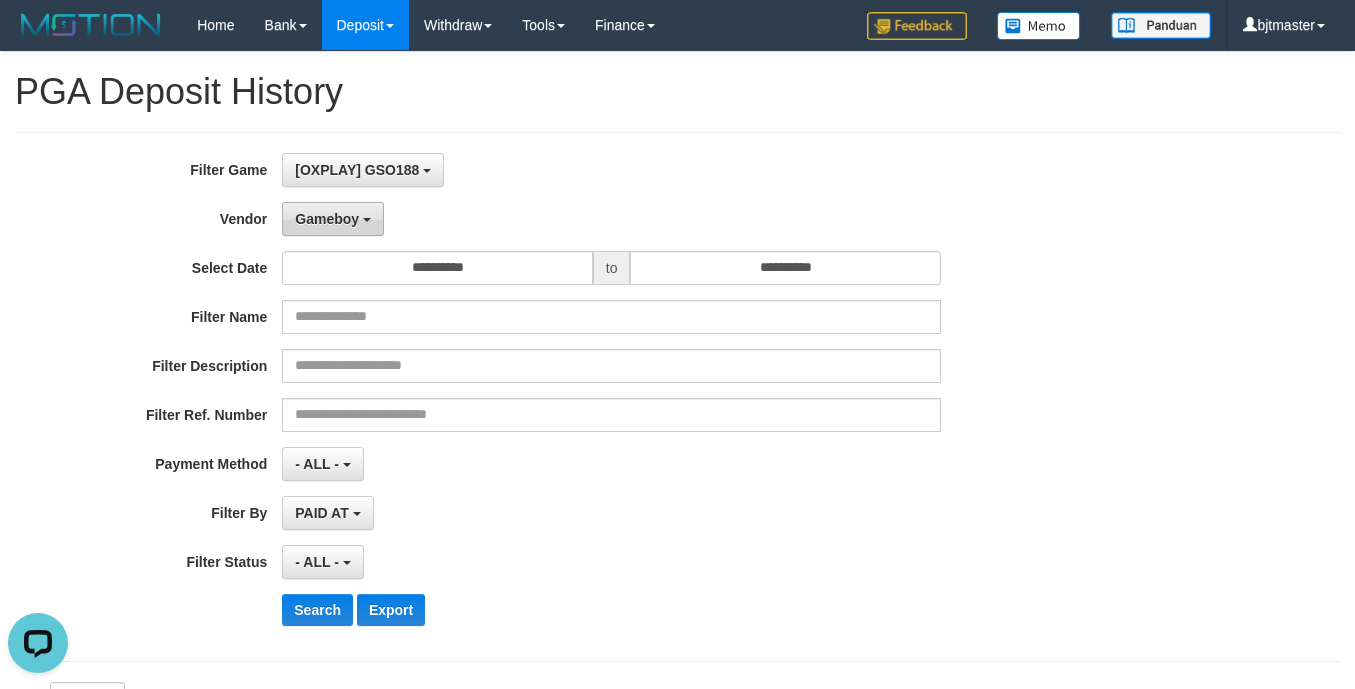 click on "Gameboy" at bounding box center [327, 219] 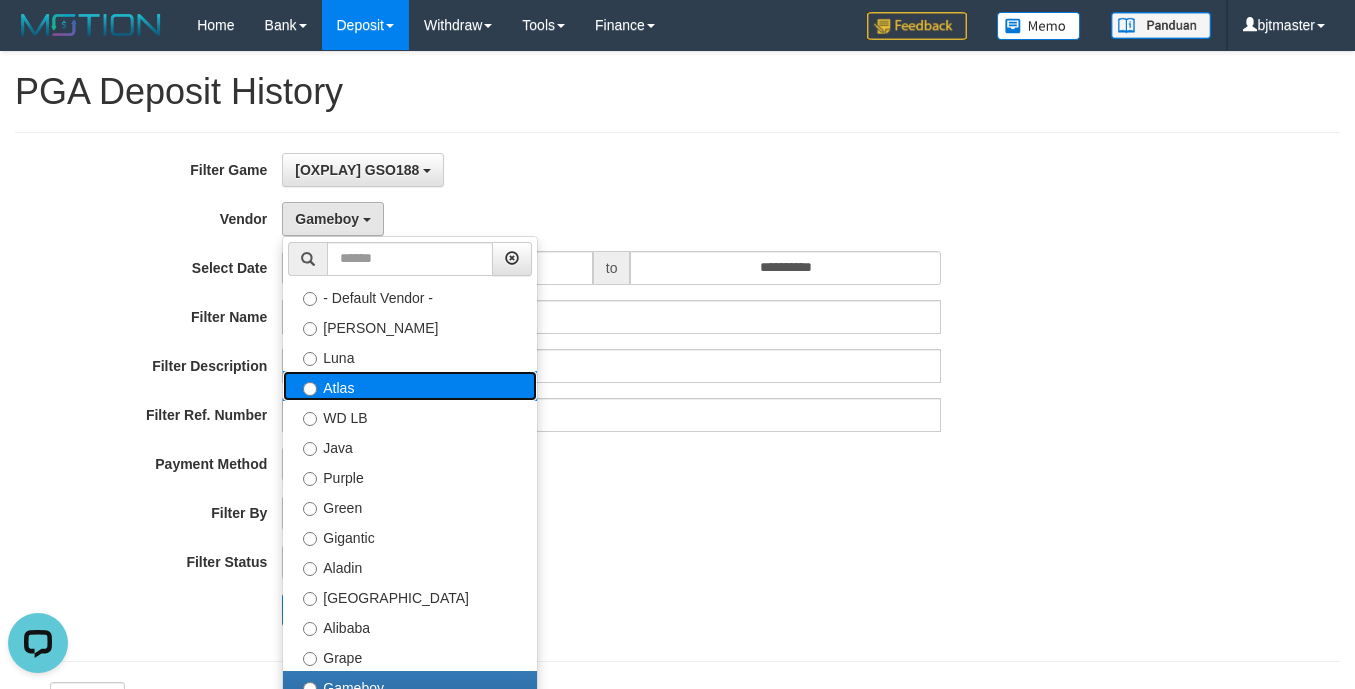 click on "Atlas" at bounding box center [410, 386] 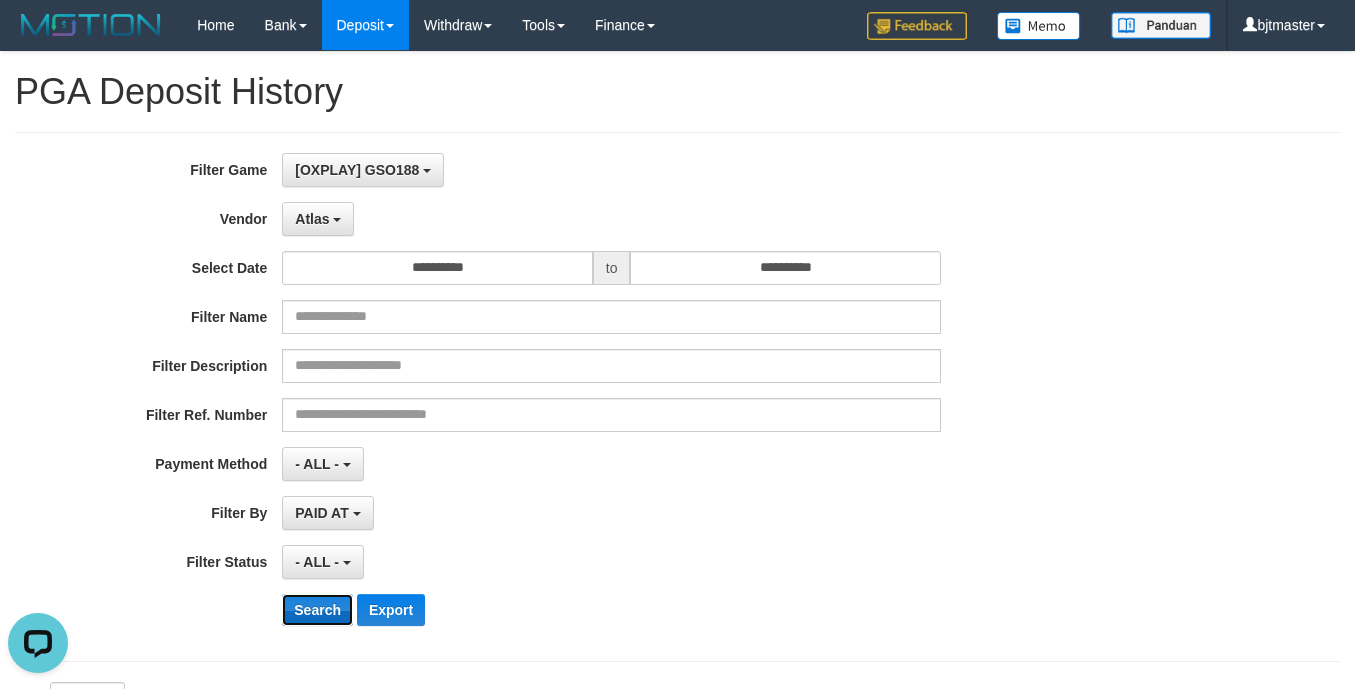 click on "Search" at bounding box center (317, 610) 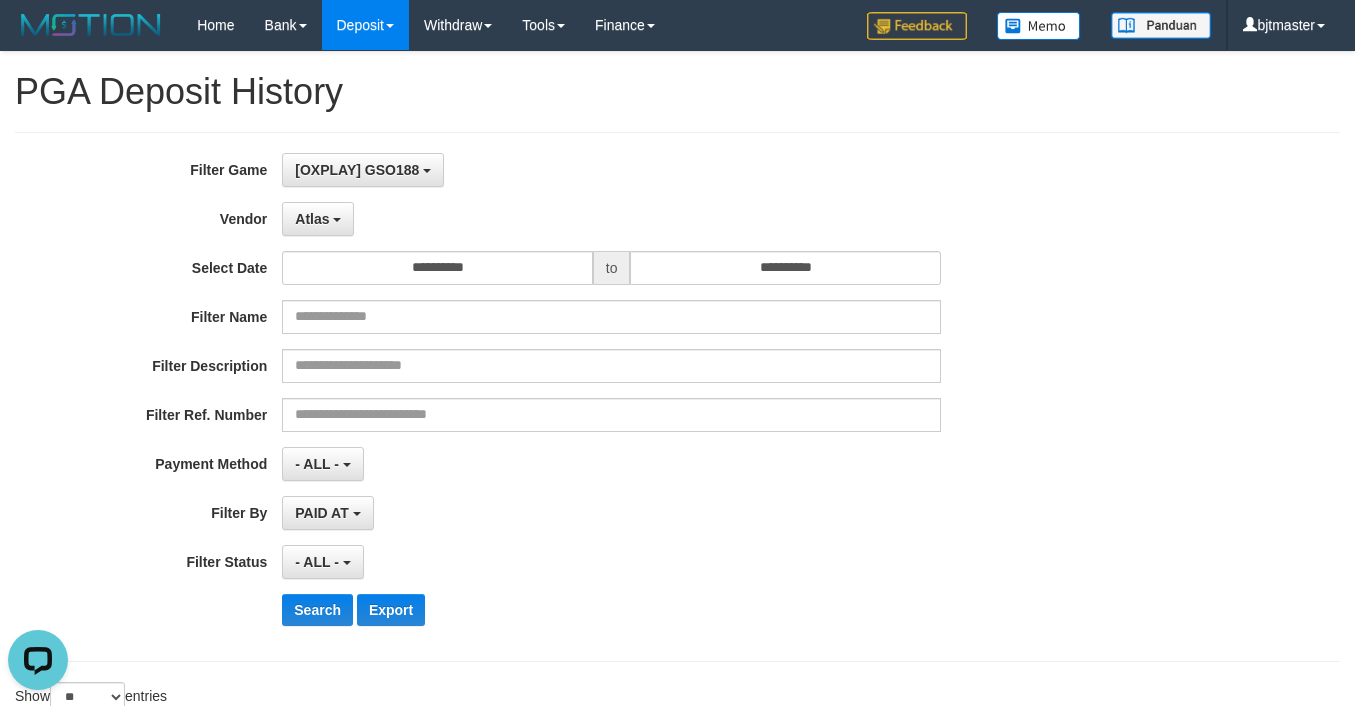 click on "PAID AT
PAID AT
CREATED AT" at bounding box center (611, 513) 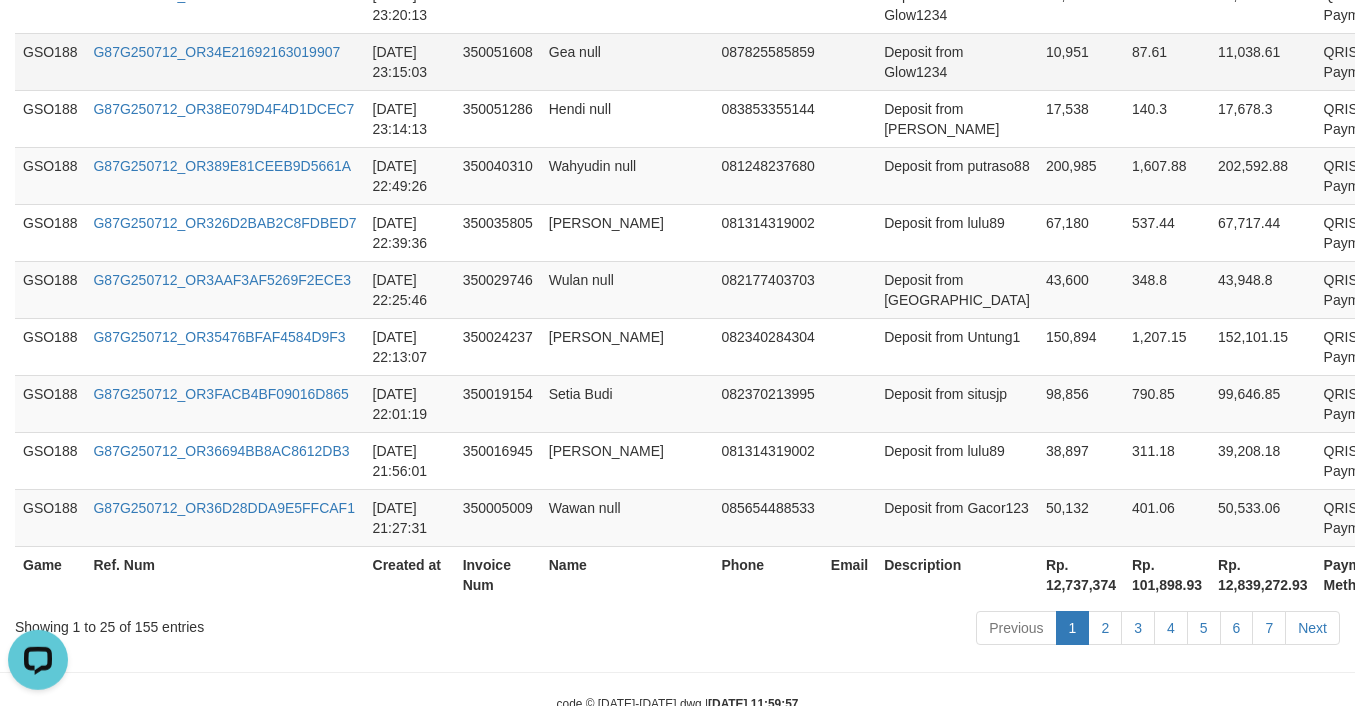 scroll, scrollTop: 1716, scrollLeft: 0, axis: vertical 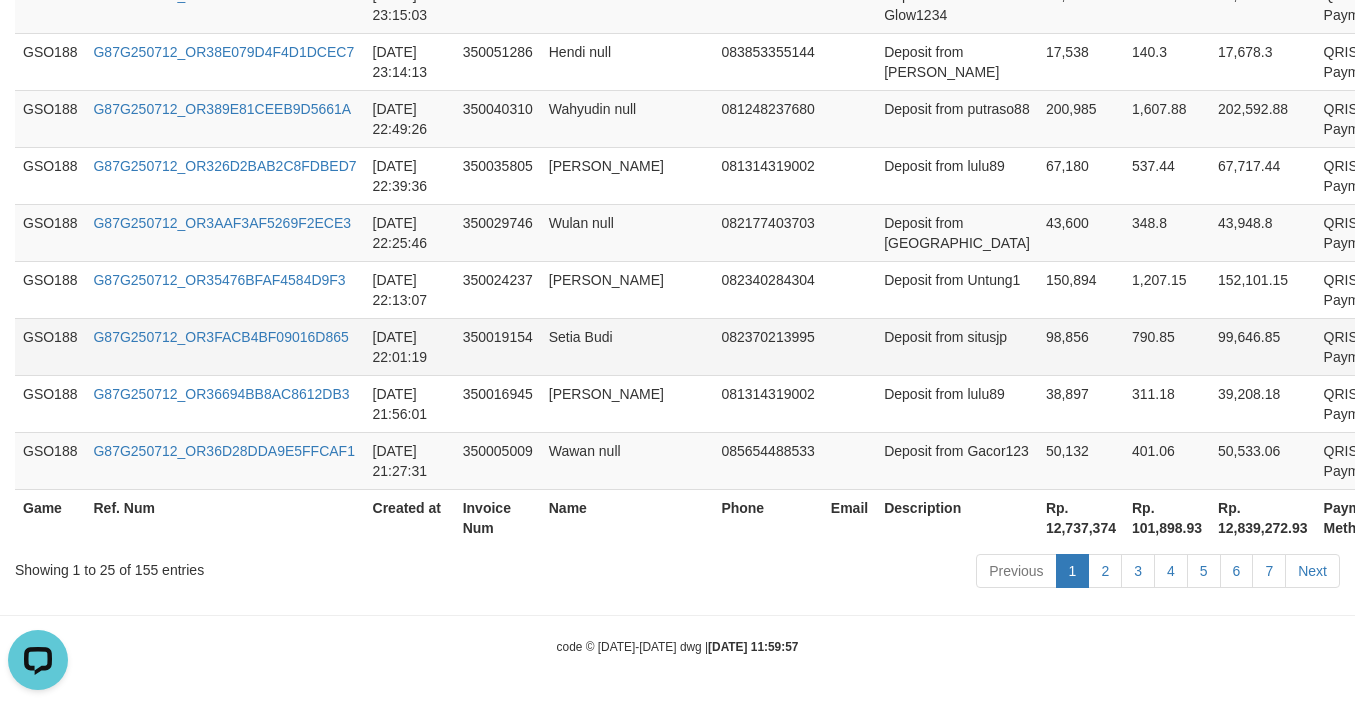 drag, startPoint x: 847, startPoint y: 371, endPoint x: 789, endPoint y: 362, distance: 58.694122 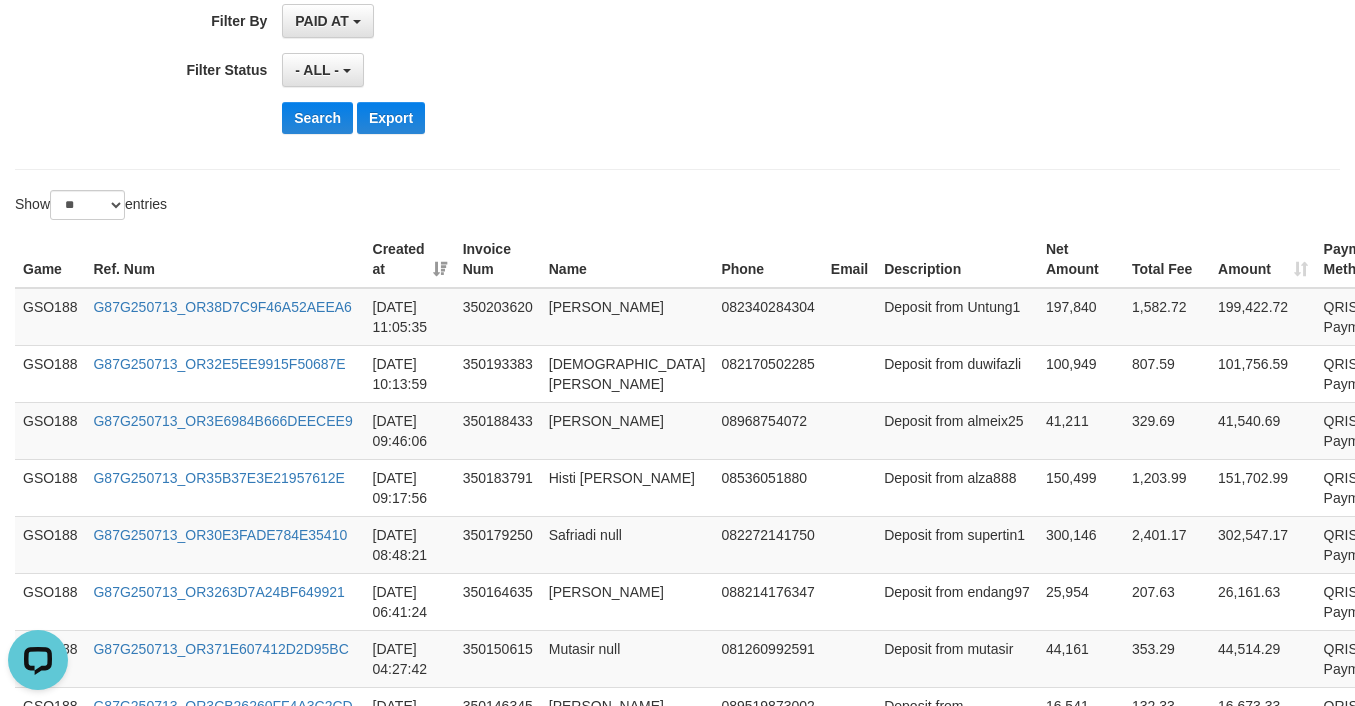scroll, scrollTop: 0, scrollLeft: 0, axis: both 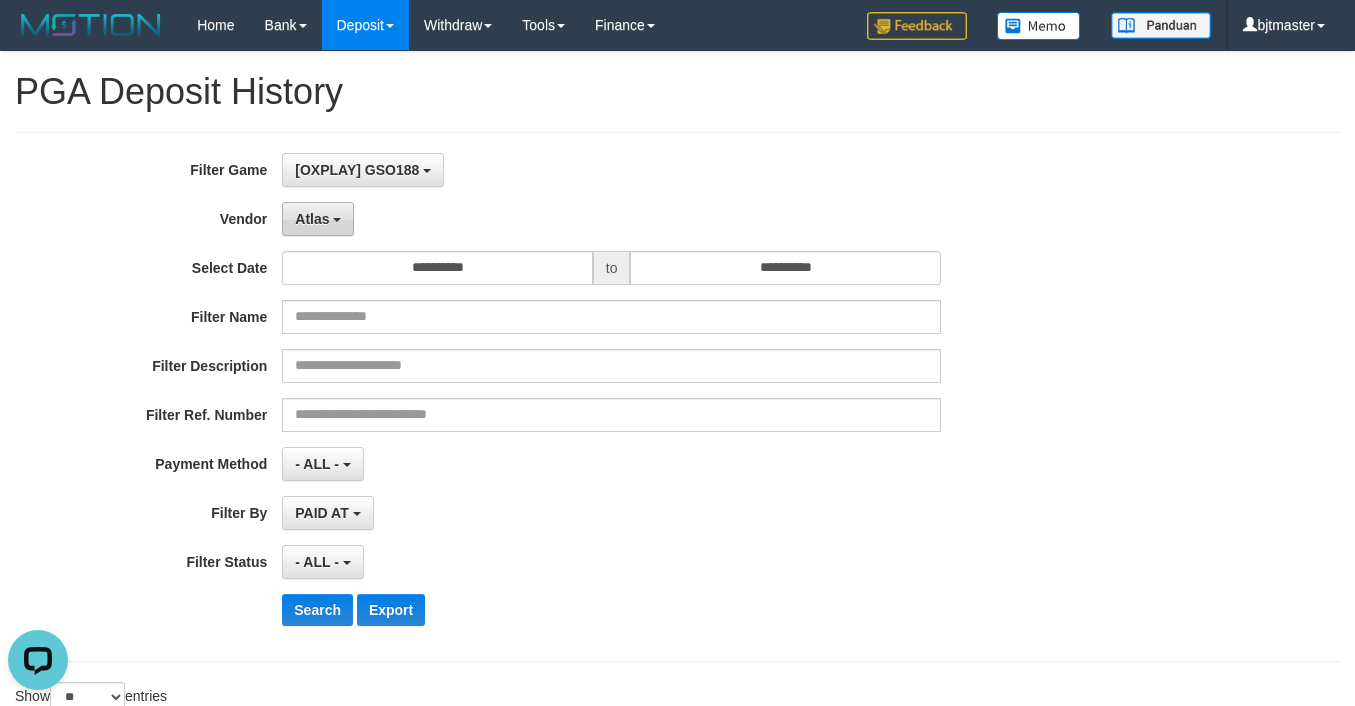 click on "Atlas" at bounding box center (318, 219) 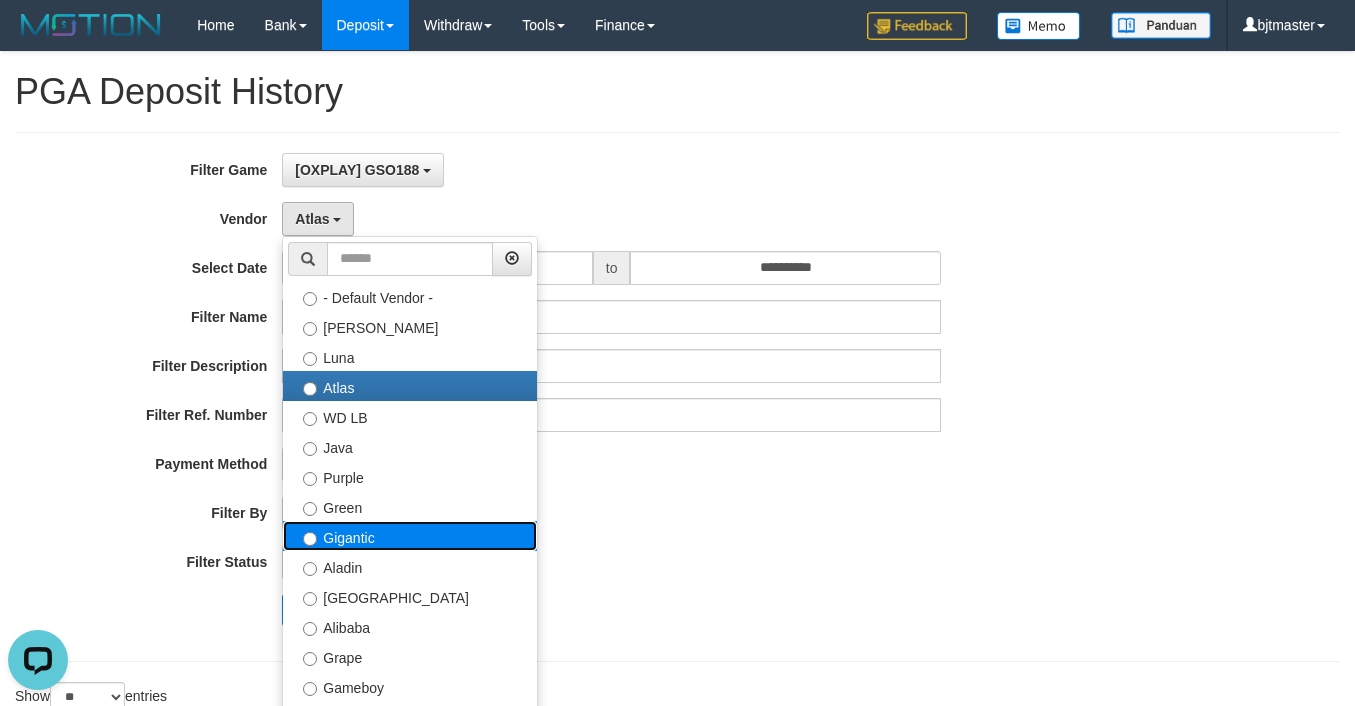 click on "Gigantic" at bounding box center [410, 536] 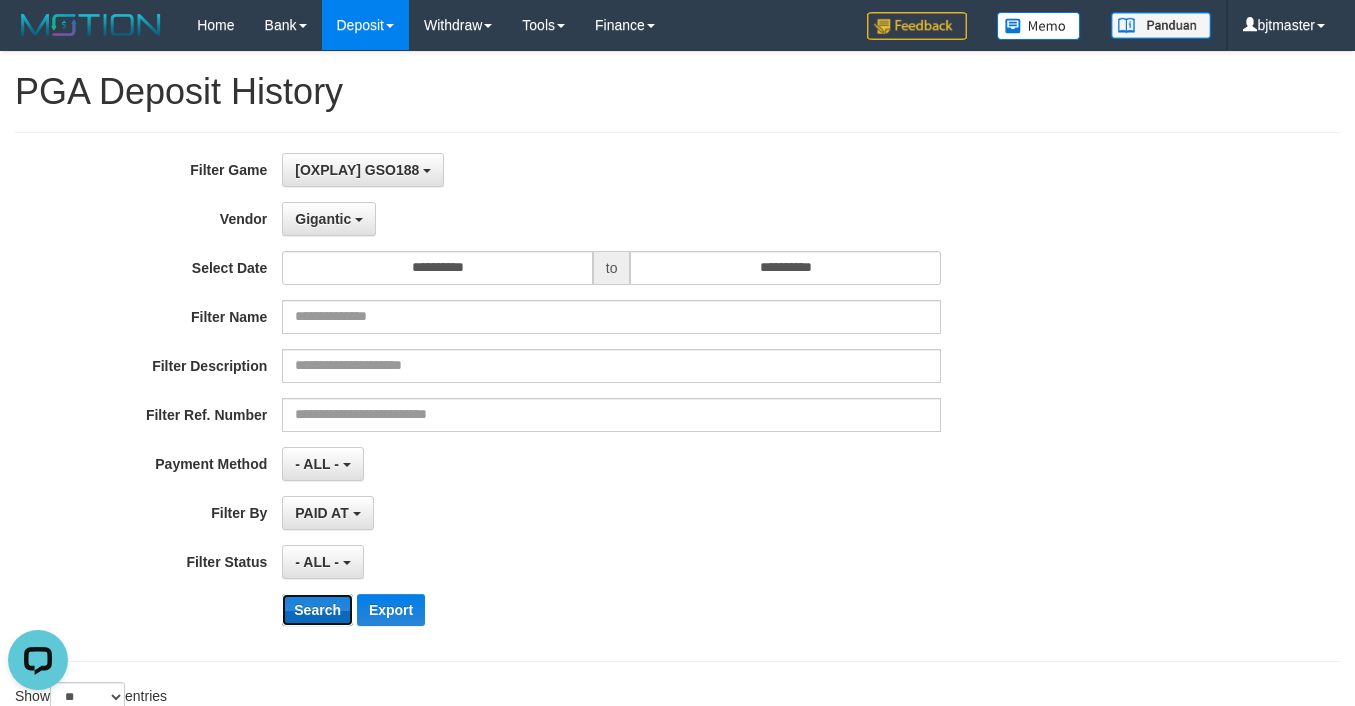 click on "Search" at bounding box center (317, 610) 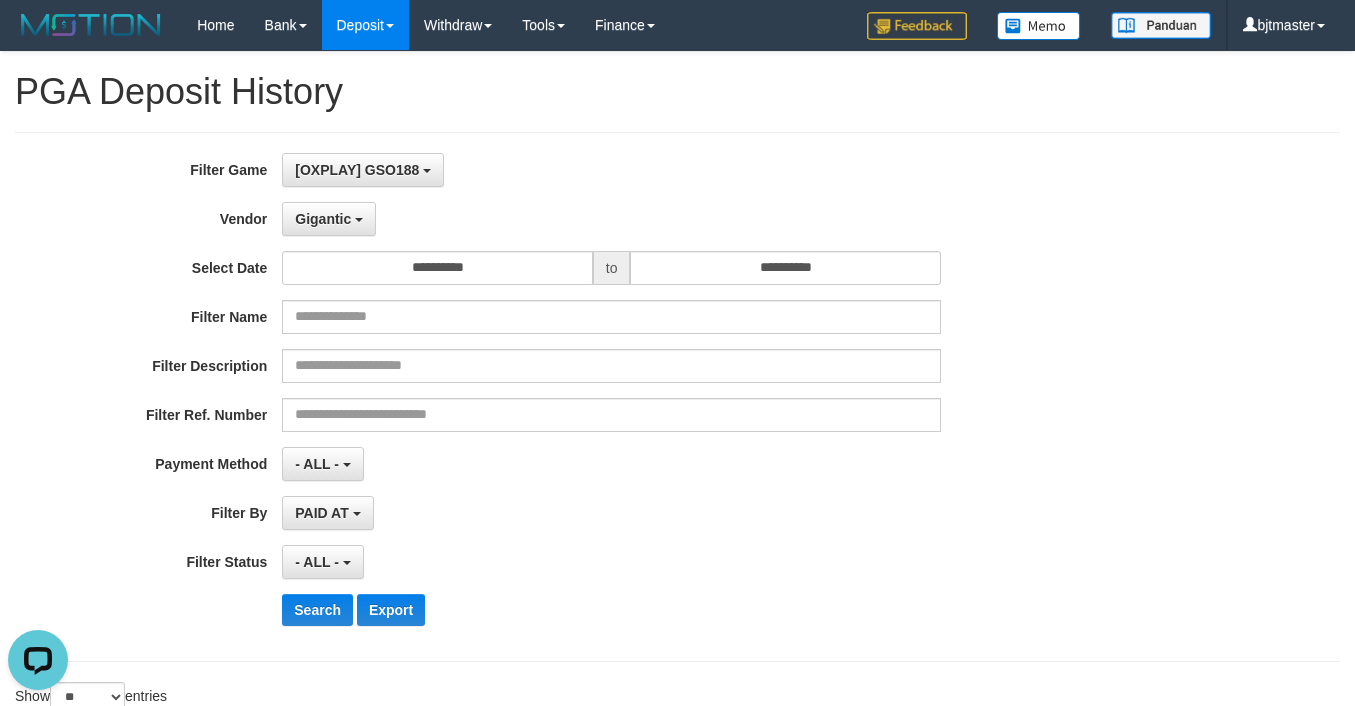 click on "**********" at bounding box center [564, 397] 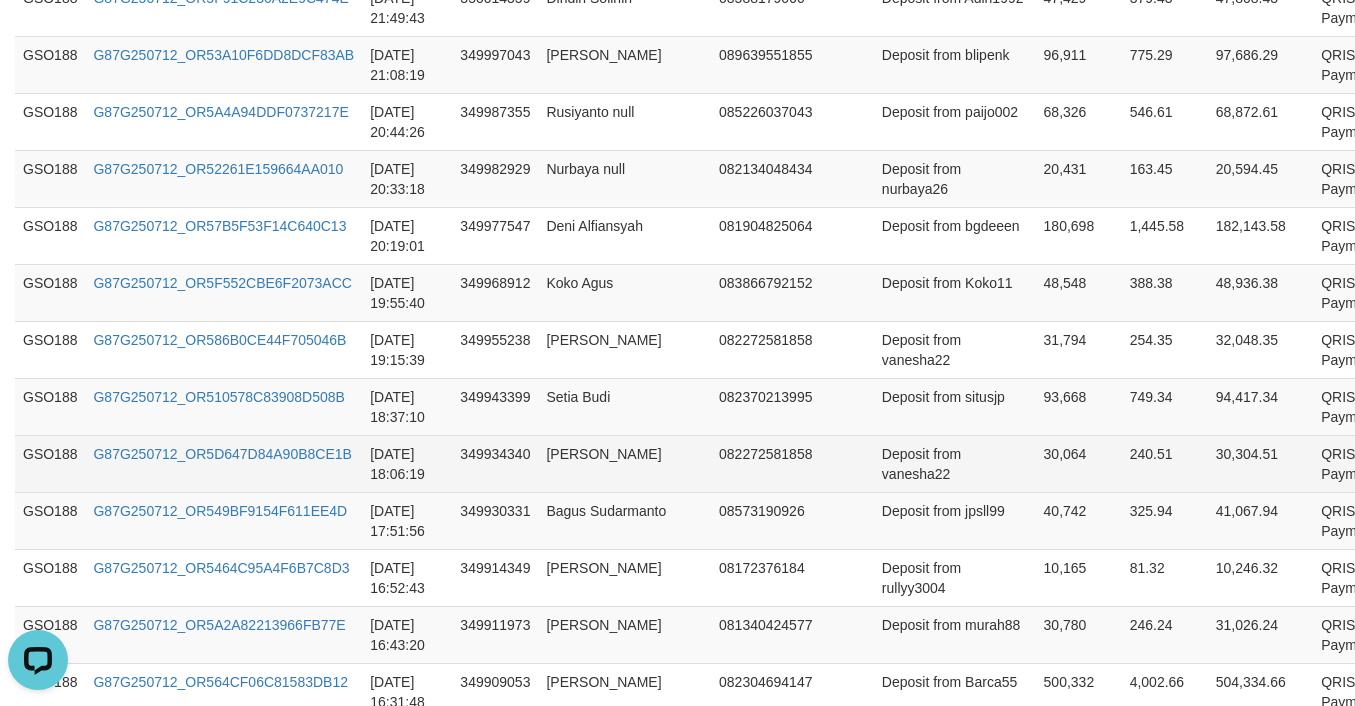 scroll, scrollTop: 1716, scrollLeft: 0, axis: vertical 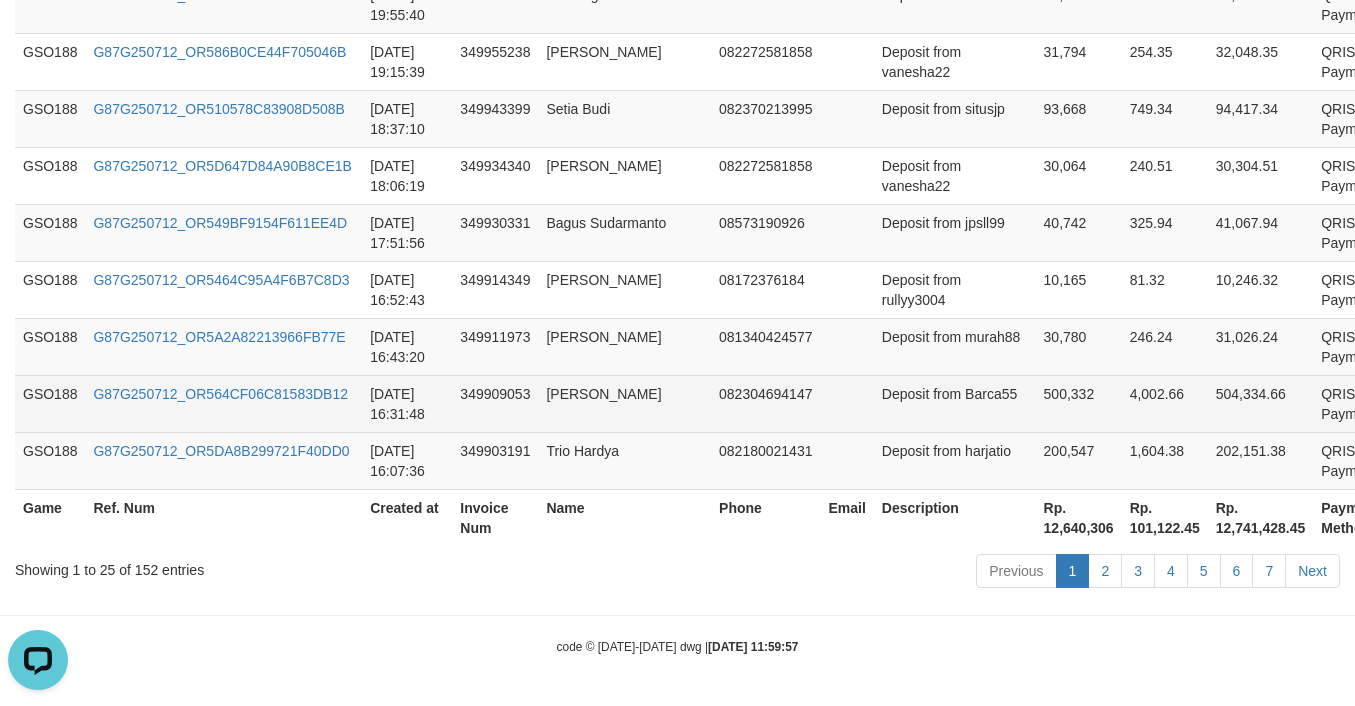 click at bounding box center [846, 403] 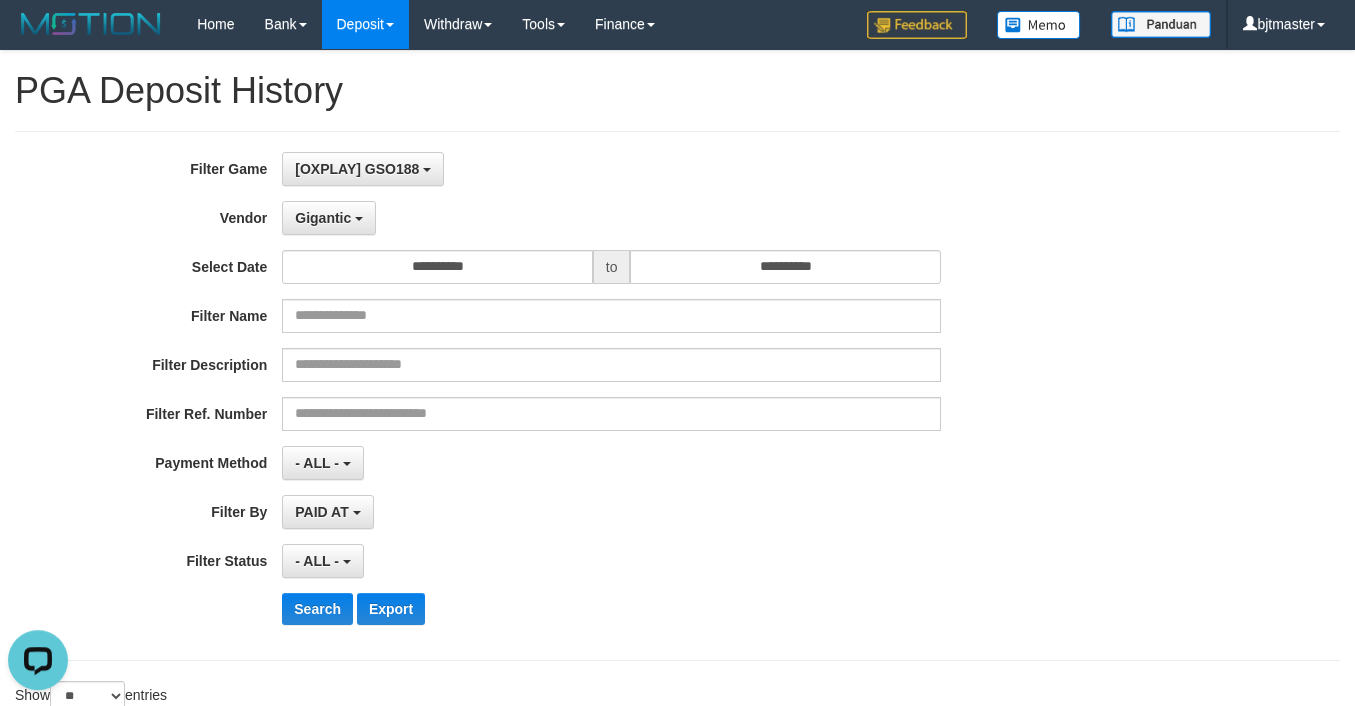 scroll, scrollTop: 0, scrollLeft: 0, axis: both 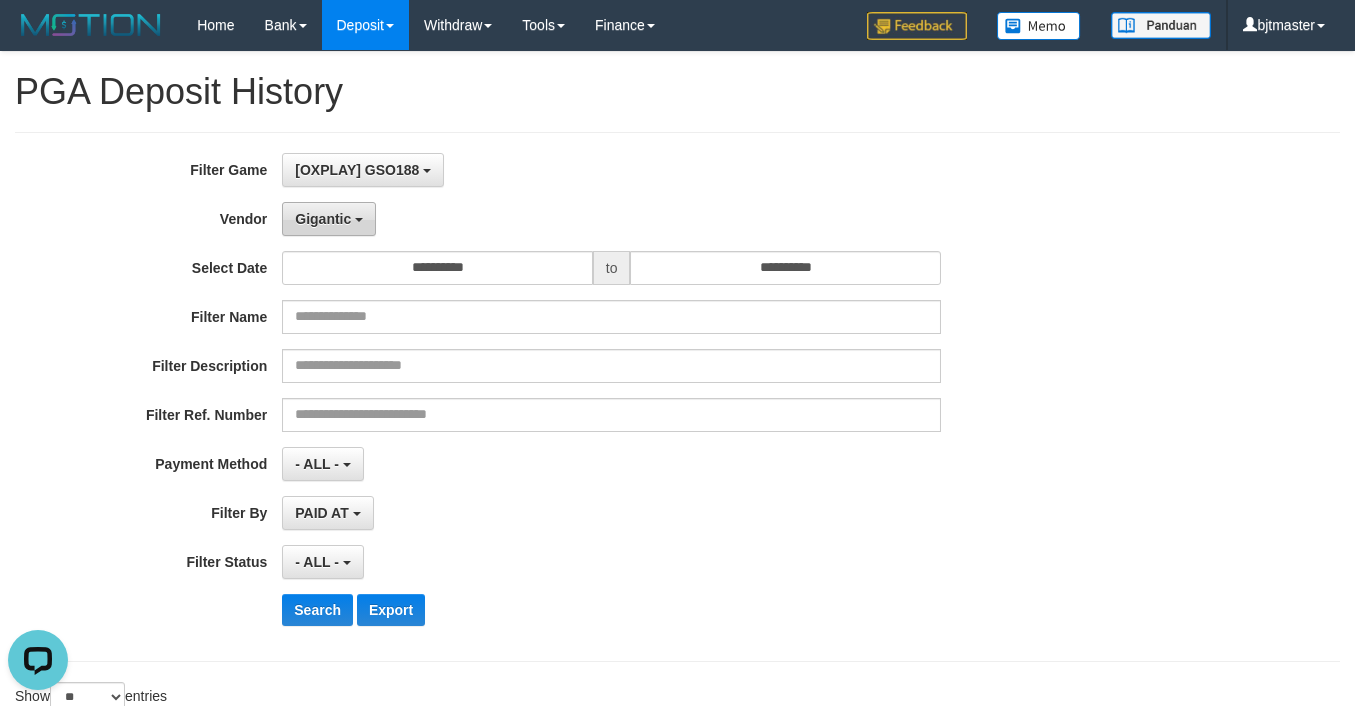 click on "Gigantic" at bounding box center (323, 219) 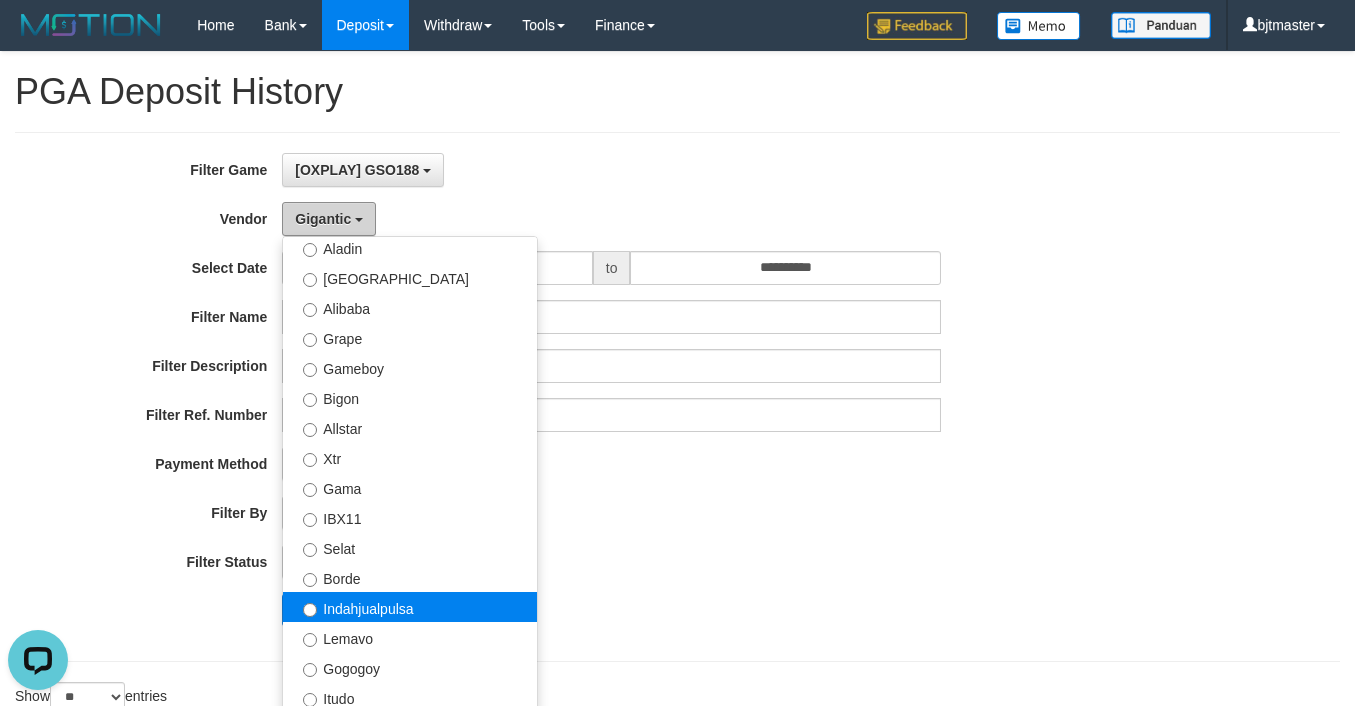 scroll, scrollTop: 384, scrollLeft: 0, axis: vertical 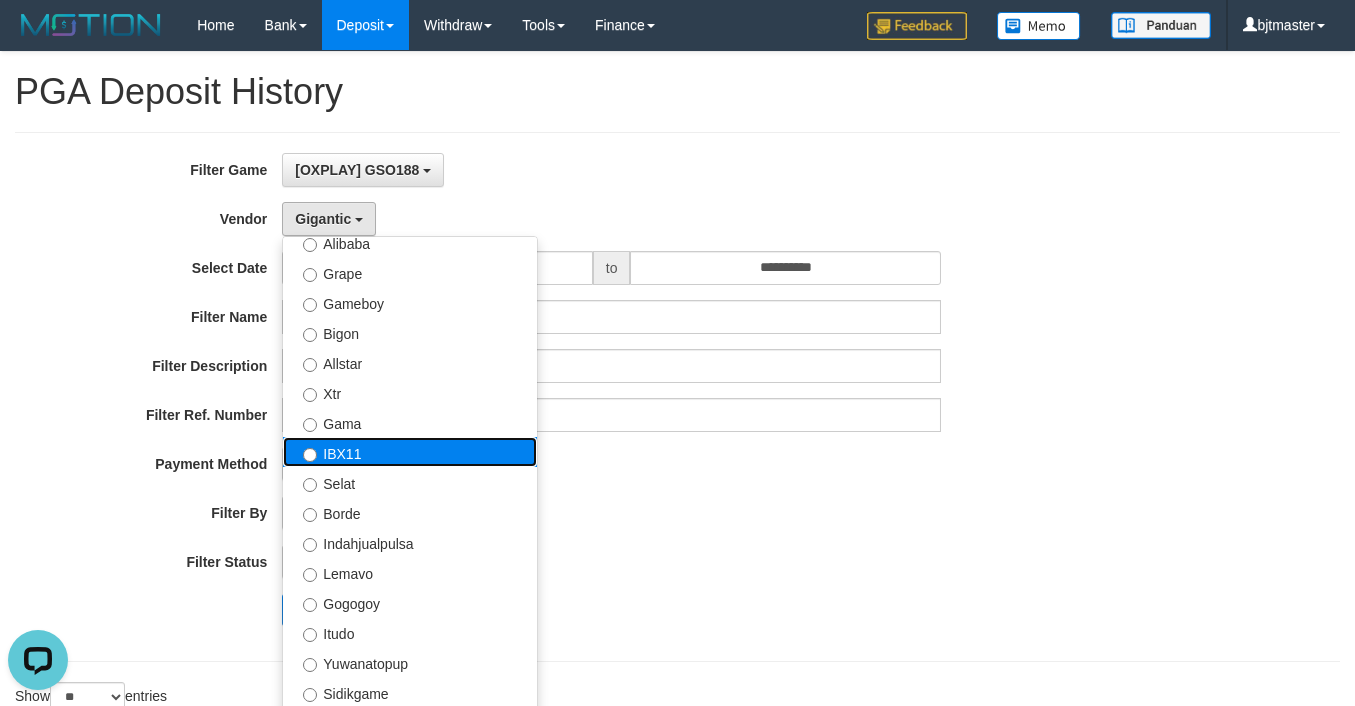click on "IBX11" at bounding box center [410, 452] 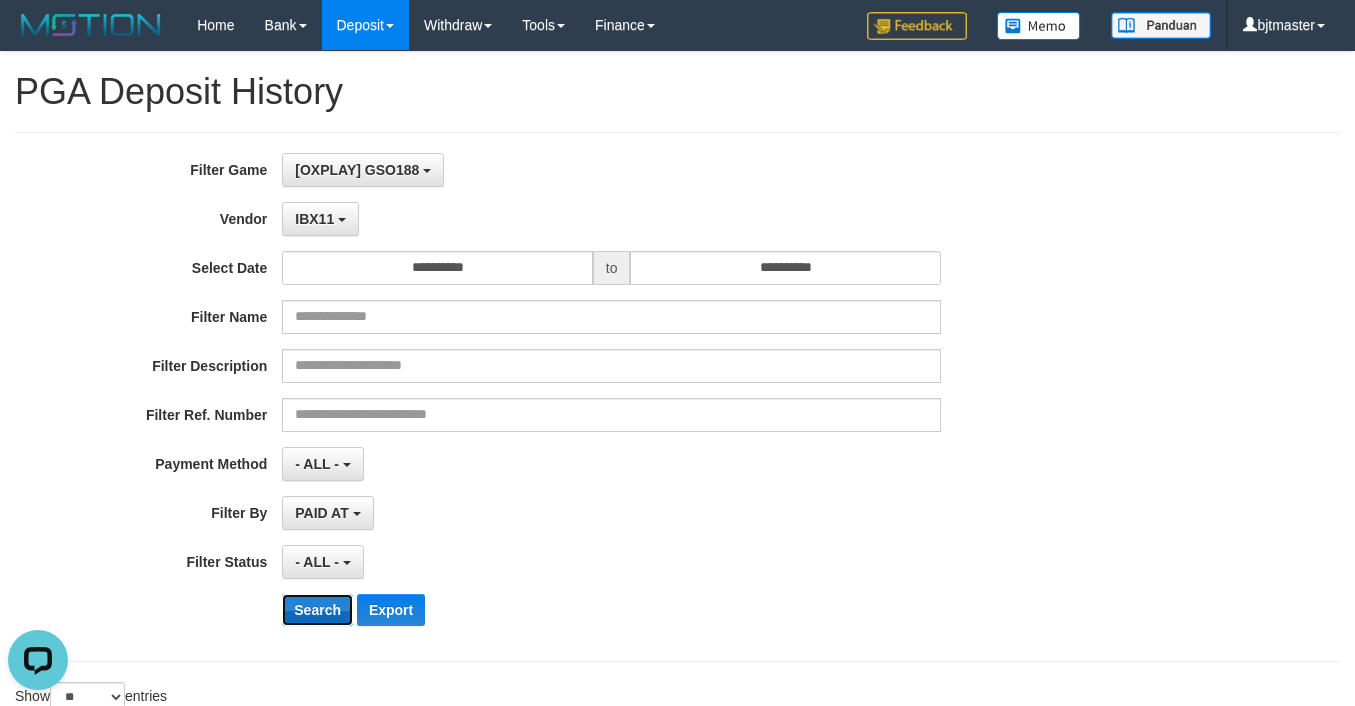 click on "Search" at bounding box center (317, 610) 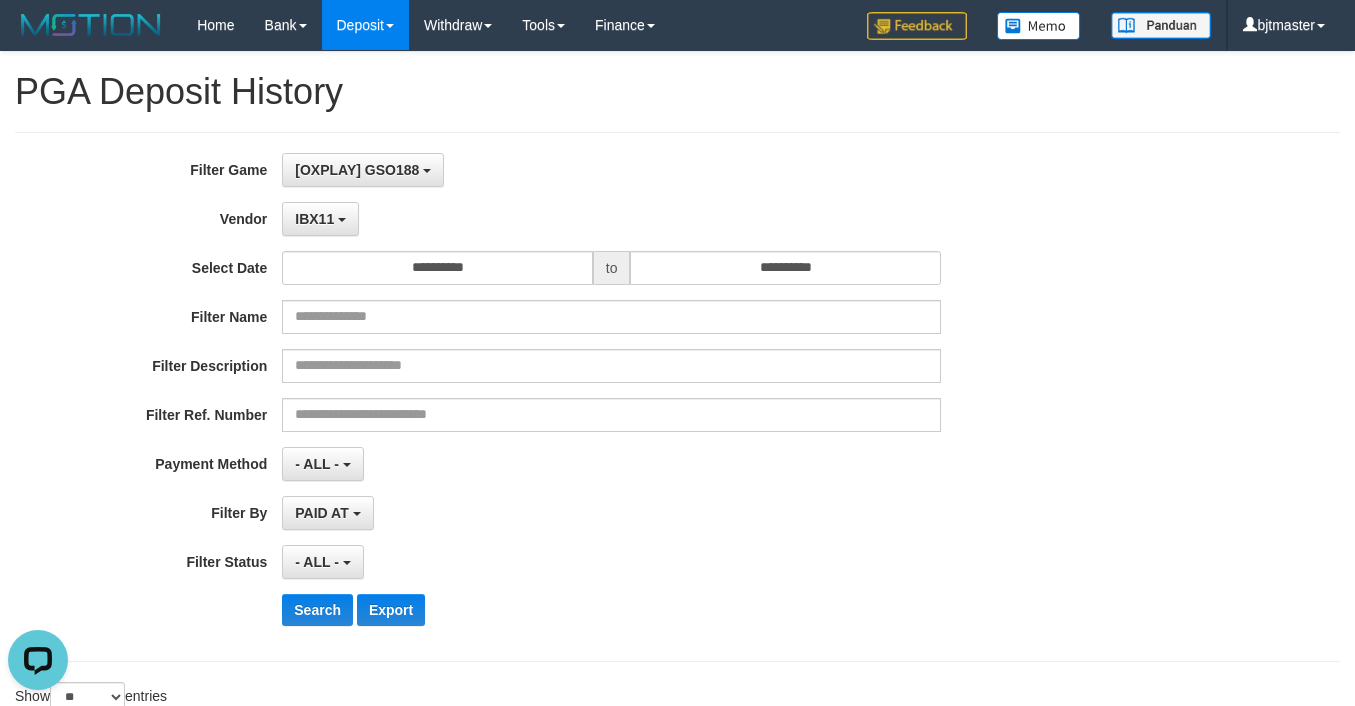 drag, startPoint x: 856, startPoint y: 503, endPoint x: 873, endPoint y: 481, distance: 27.802877 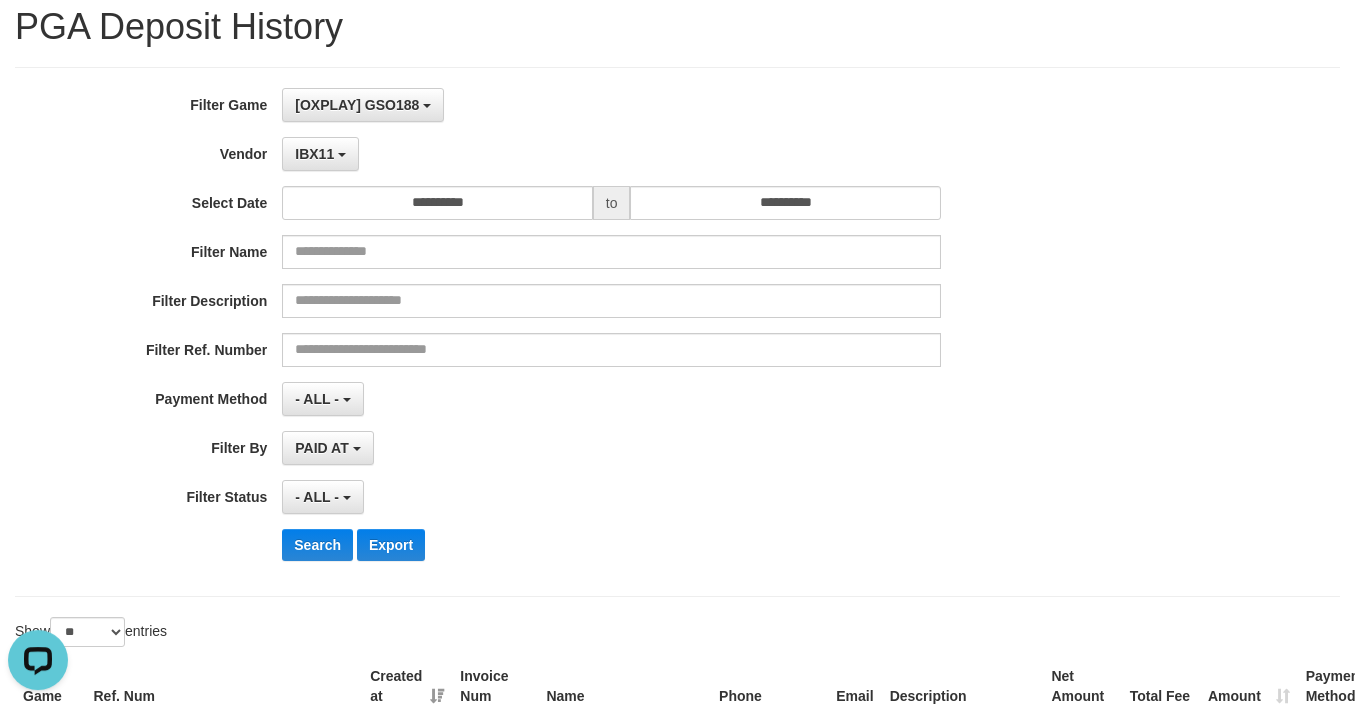 scroll, scrollTop: 408, scrollLeft: 0, axis: vertical 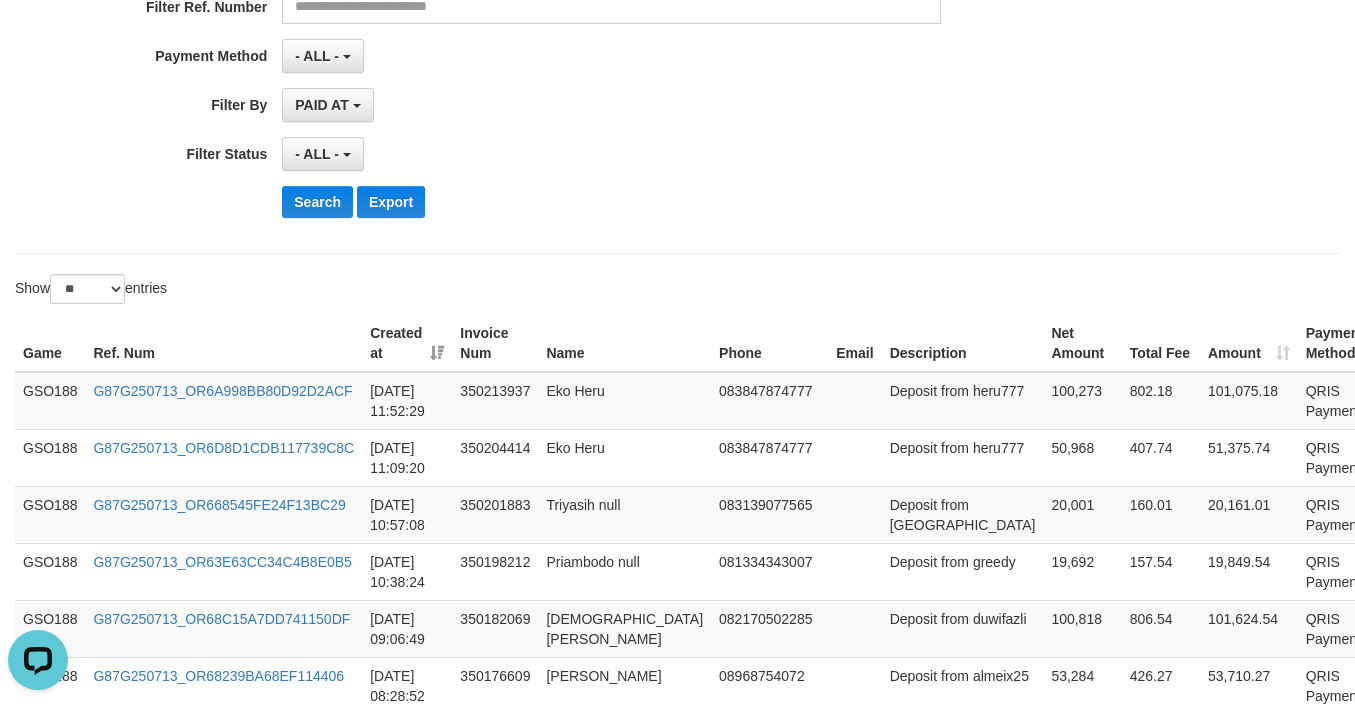 click on "Search
Export" at bounding box center (705, 202) 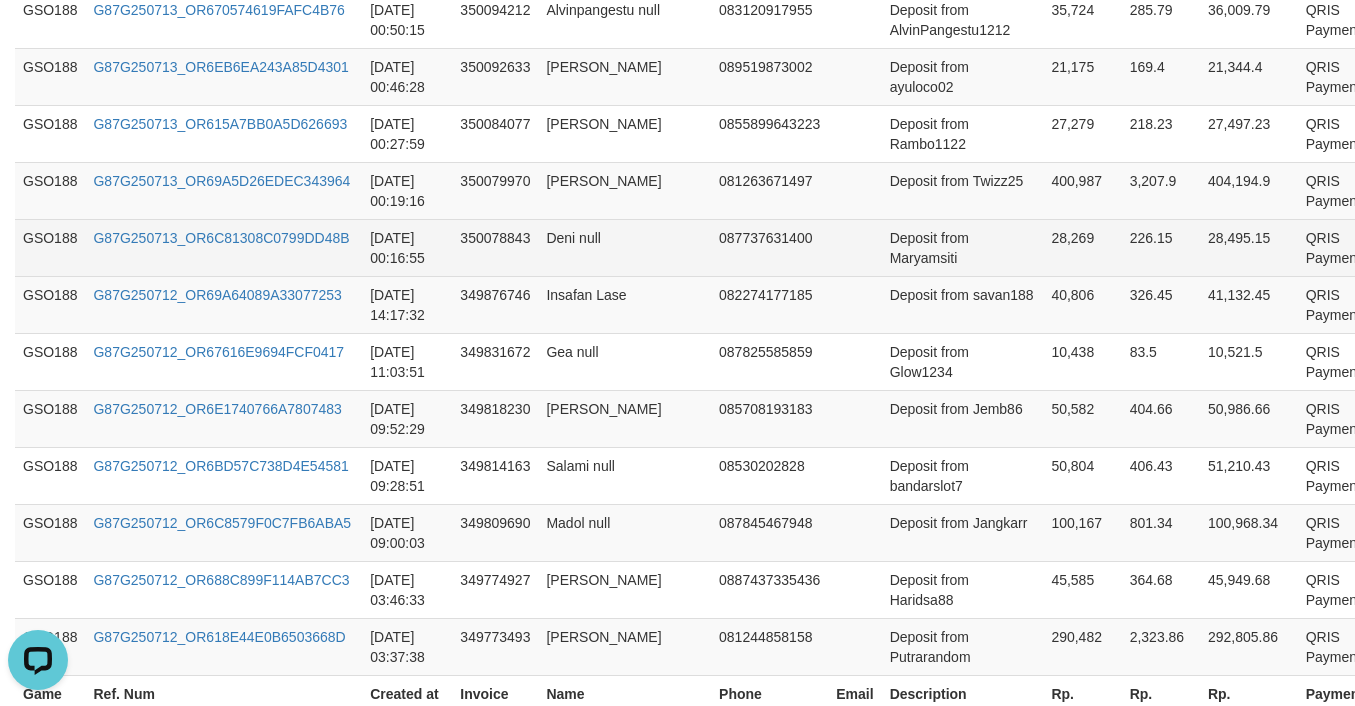 scroll, scrollTop: 1716, scrollLeft: 0, axis: vertical 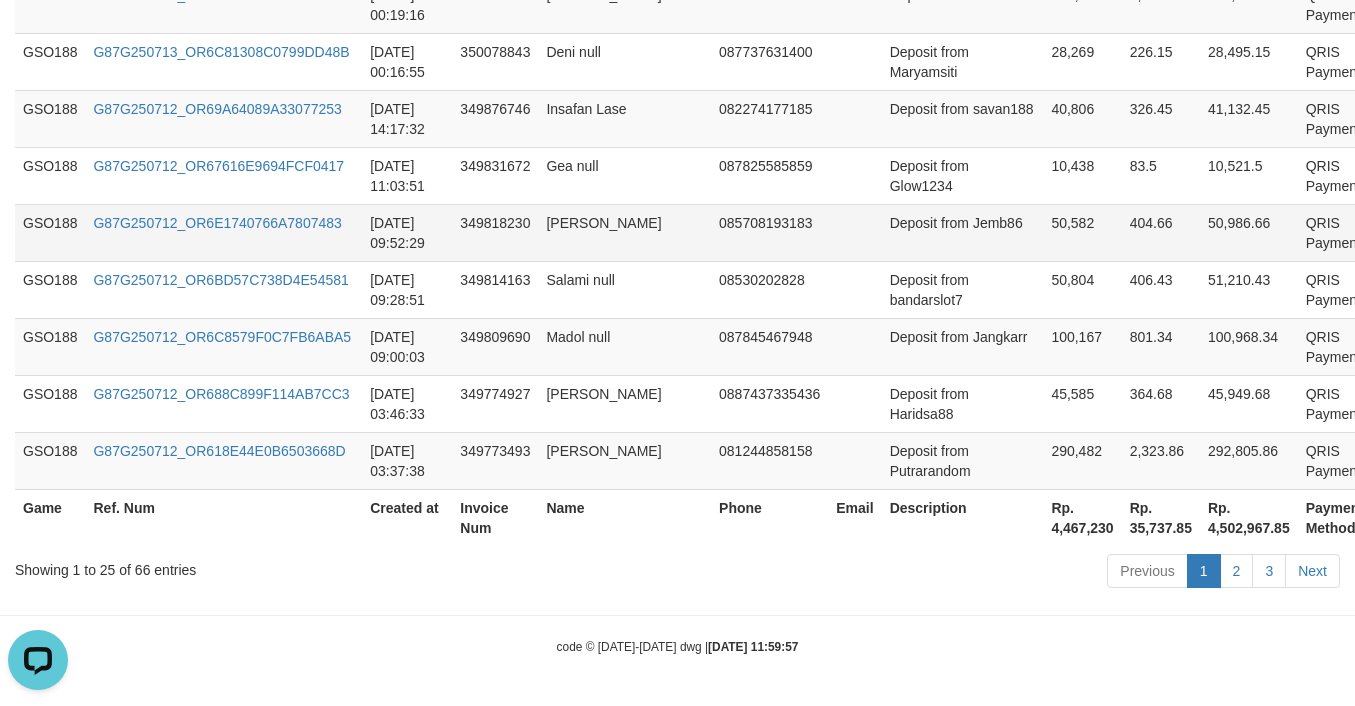 drag, startPoint x: 953, startPoint y: 199, endPoint x: 943, endPoint y: 318, distance: 119.419426 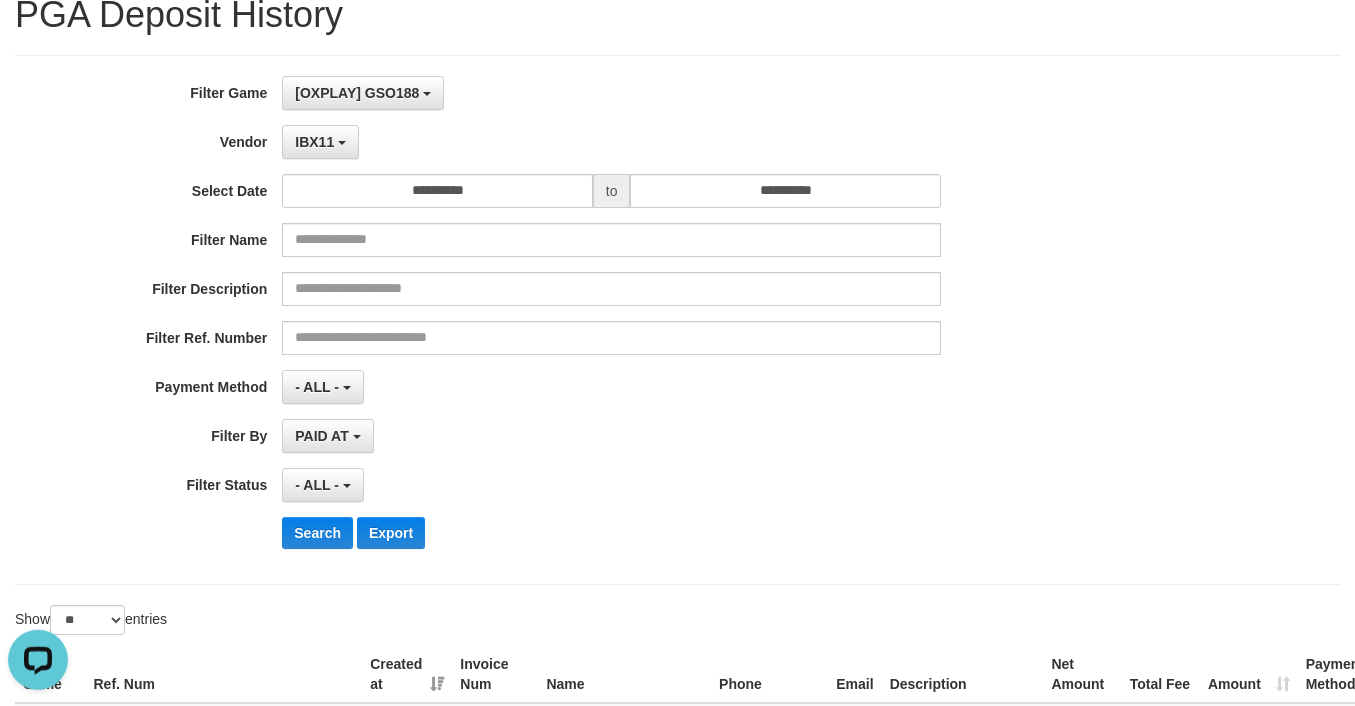 scroll, scrollTop: 0, scrollLeft: 0, axis: both 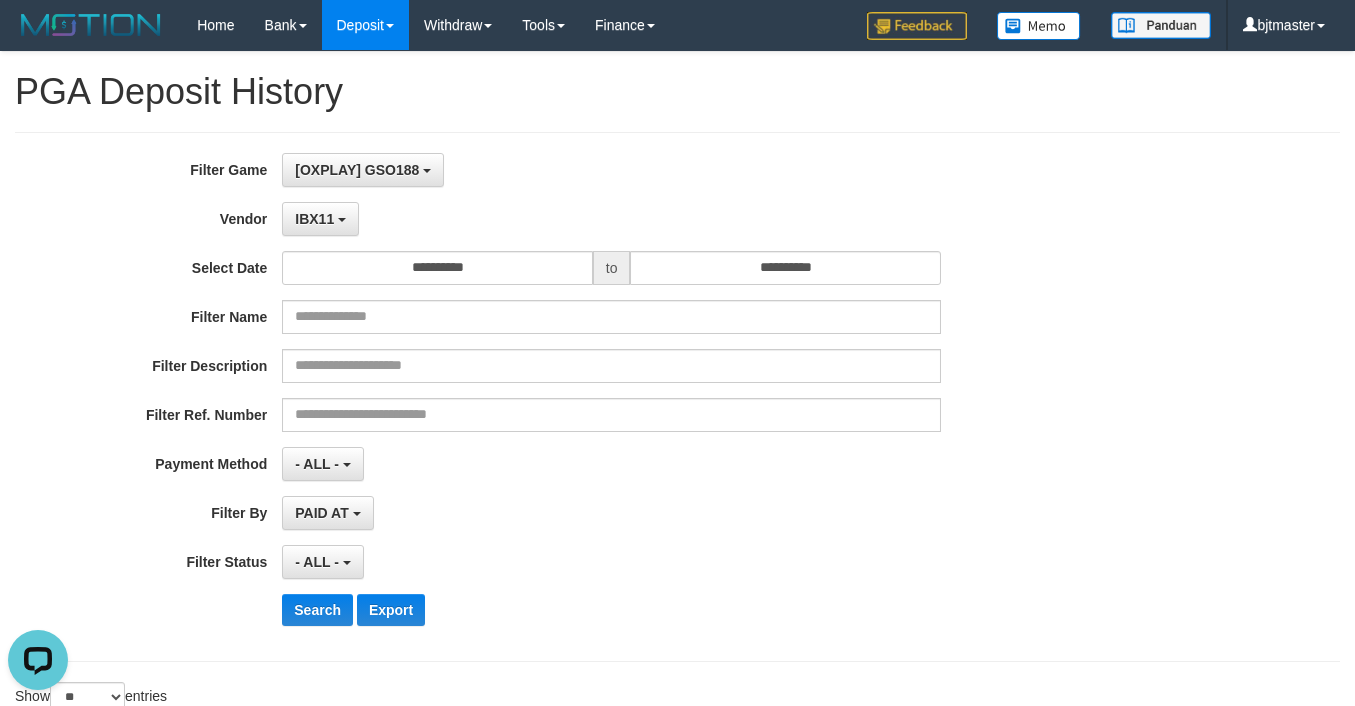 click on "**********" at bounding box center [677, 397] 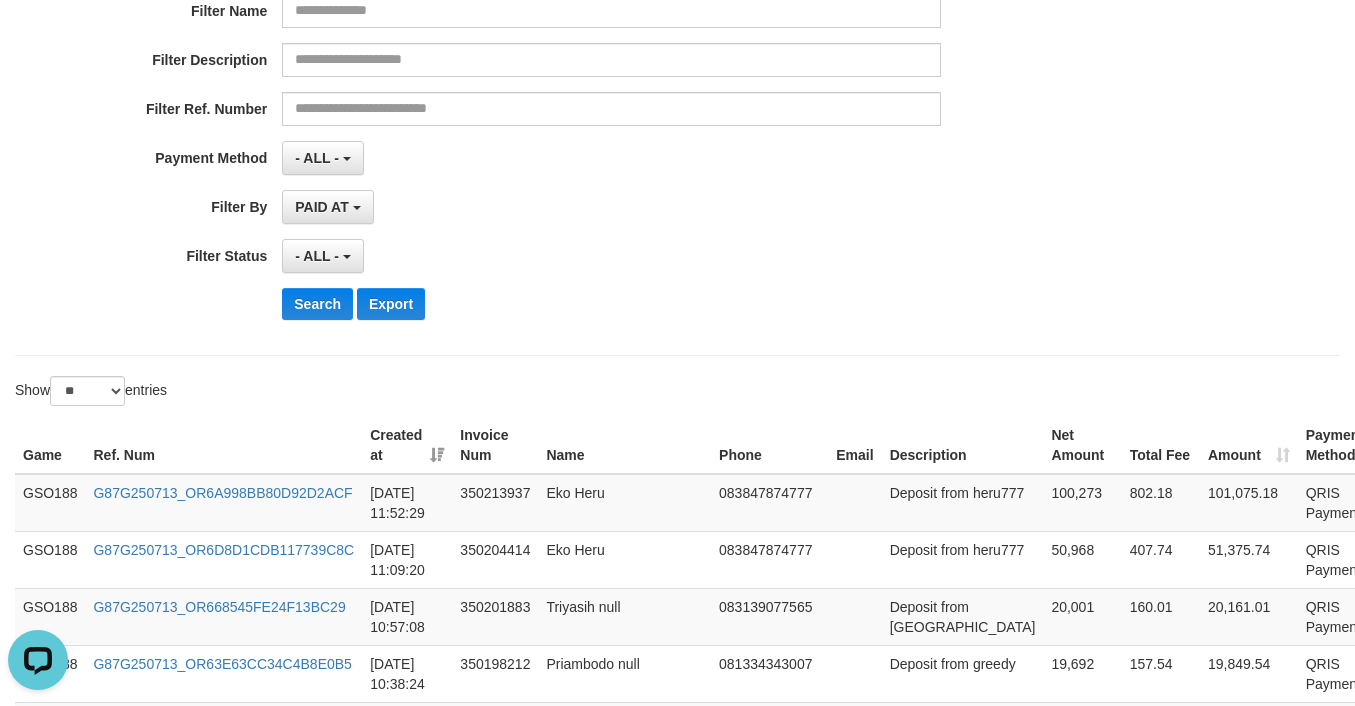 scroll, scrollTop: 714, scrollLeft: 0, axis: vertical 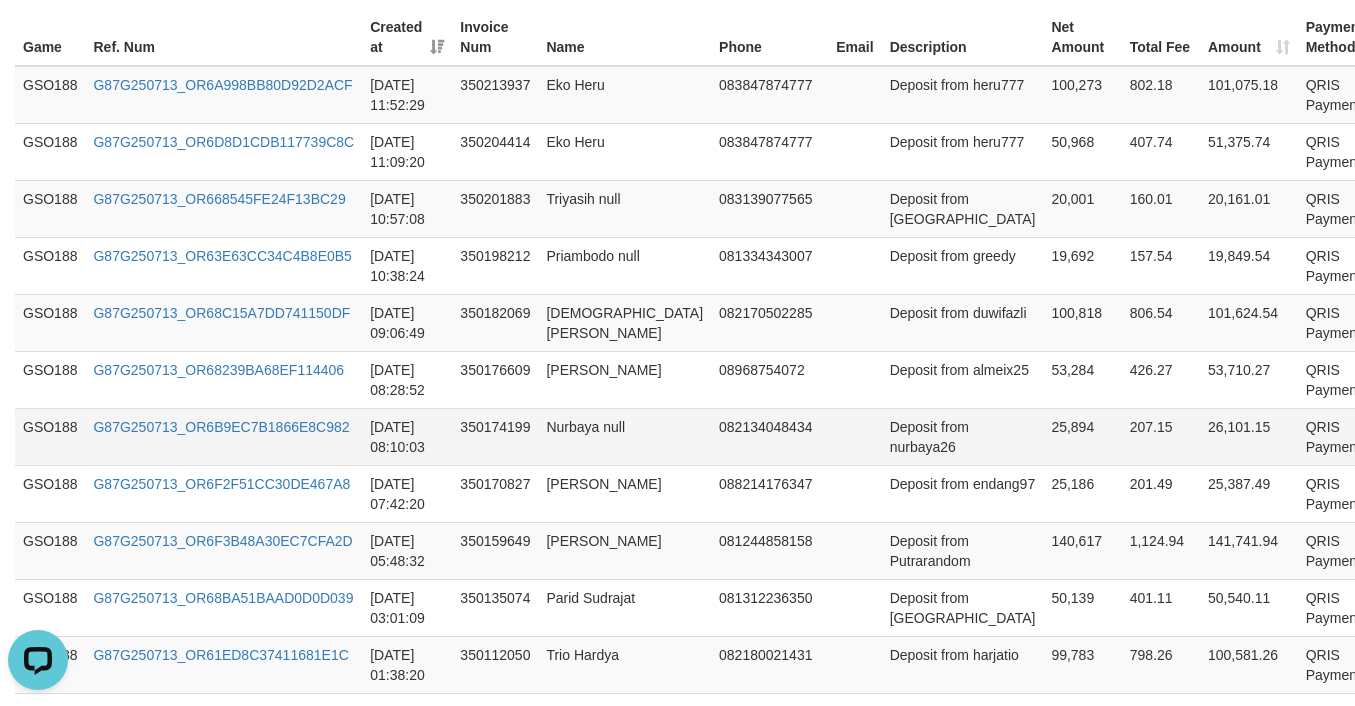 click on "082134048434" at bounding box center (769, 436) 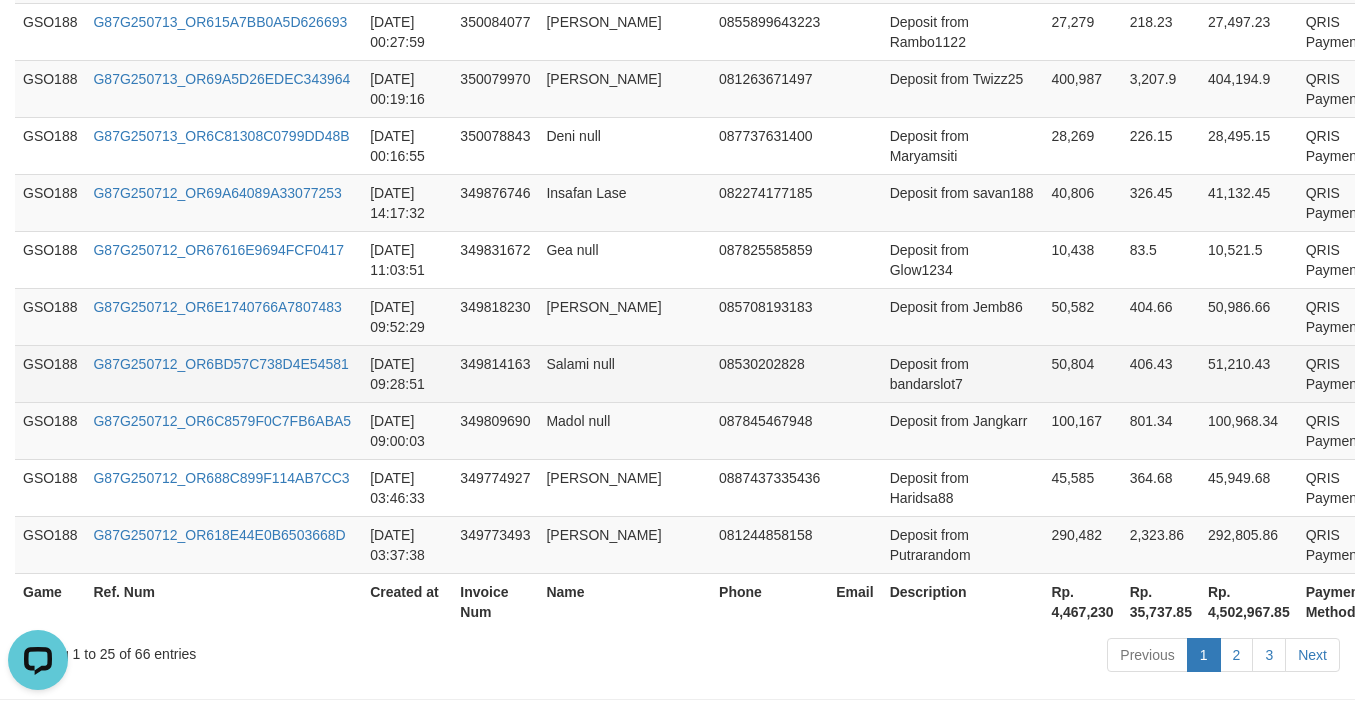 scroll, scrollTop: 1716, scrollLeft: 0, axis: vertical 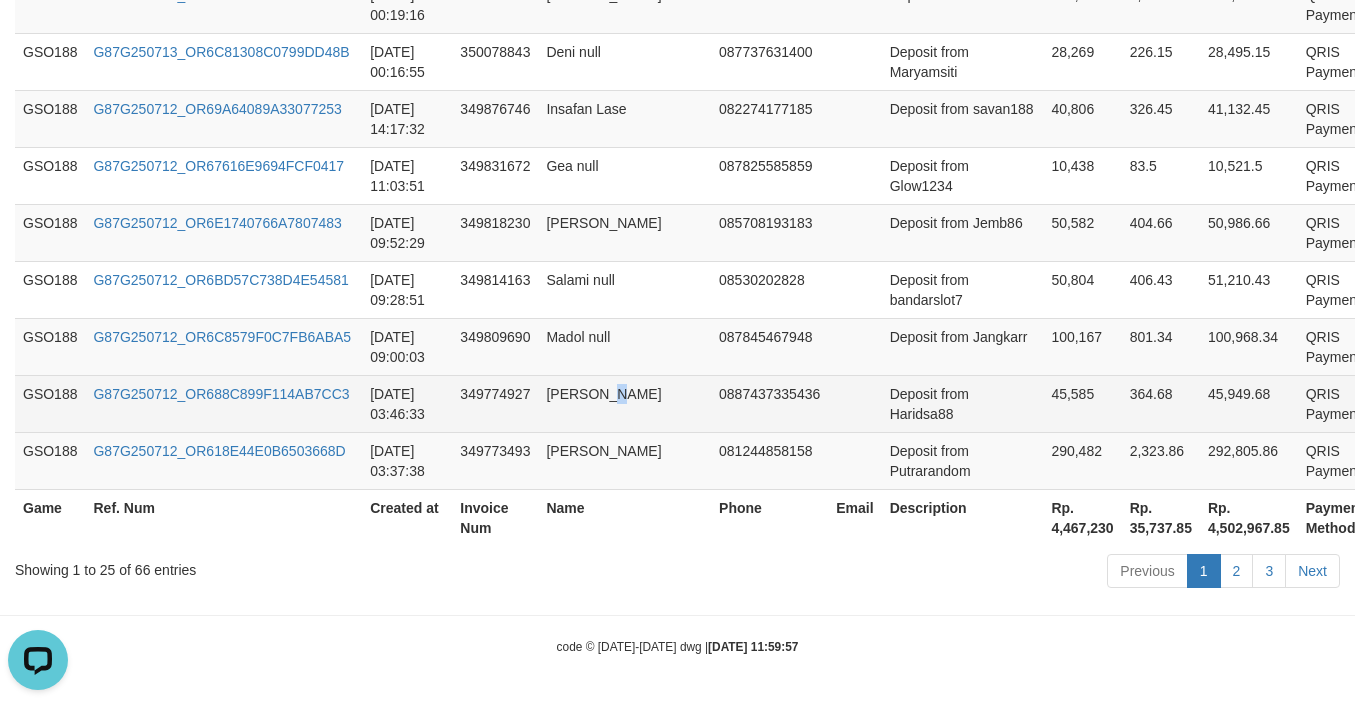drag, startPoint x: 602, startPoint y: 419, endPoint x: 648, endPoint y: 401, distance: 49.396355 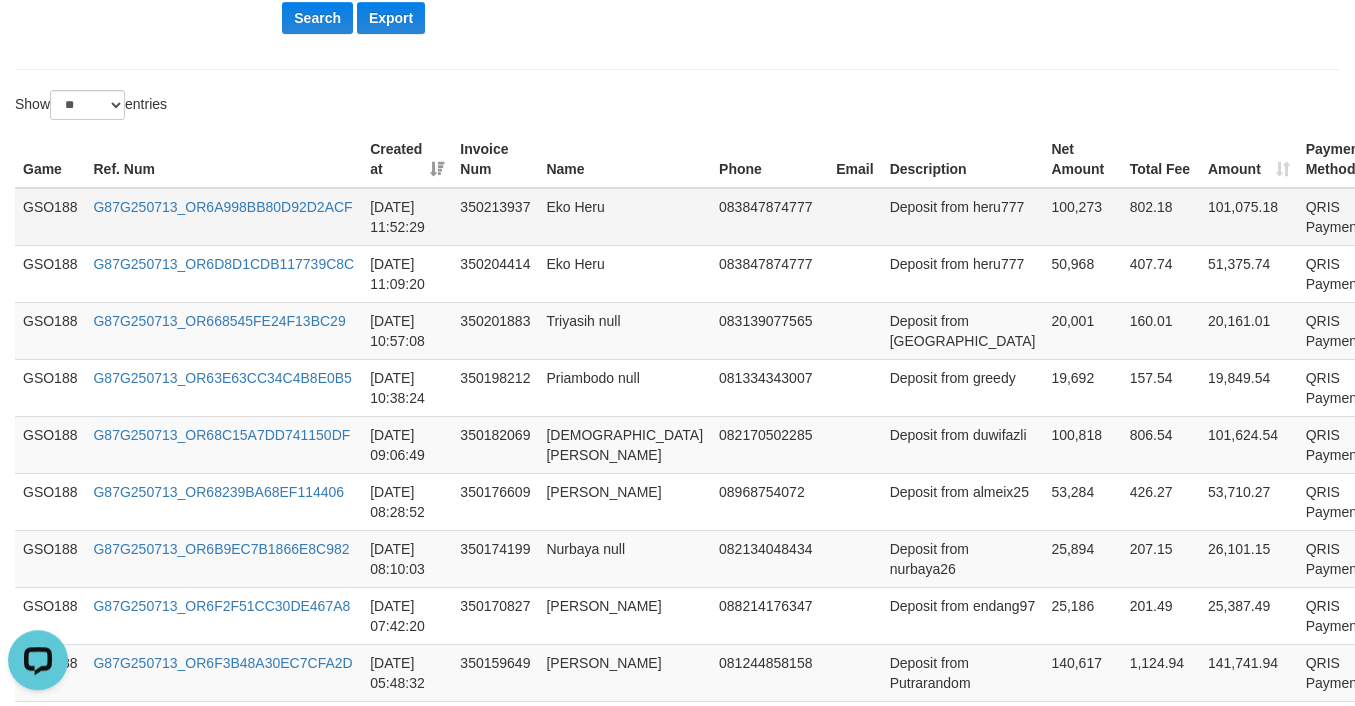 scroll, scrollTop: 84, scrollLeft: 0, axis: vertical 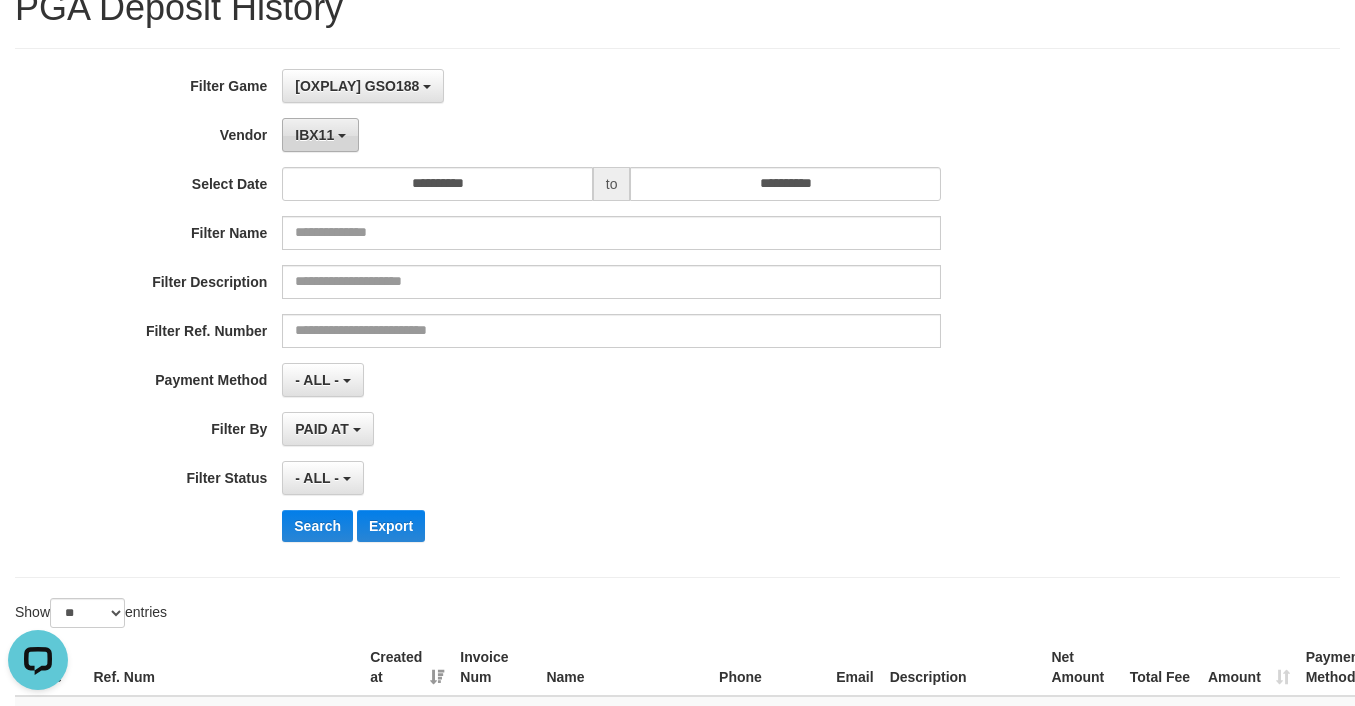 click on "IBX11" at bounding box center (314, 135) 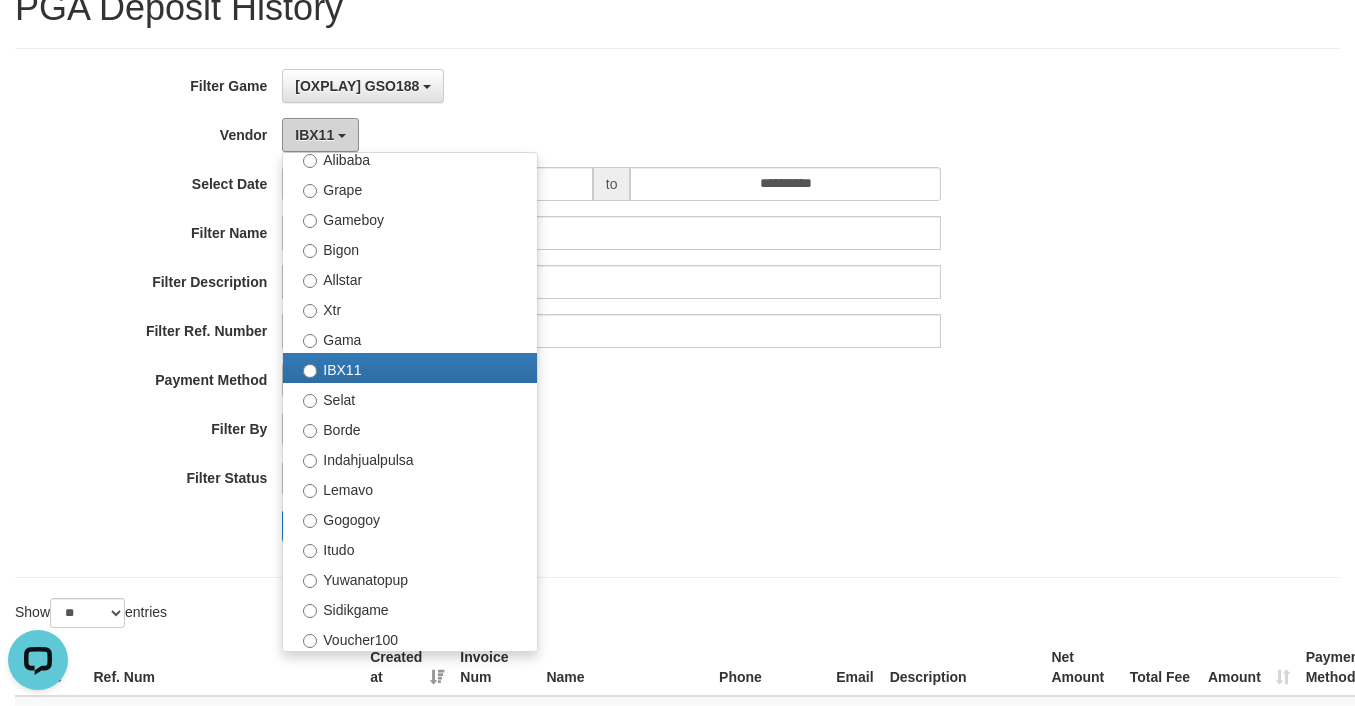 scroll, scrollTop: 672, scrollLeft: 0, axis: vertical 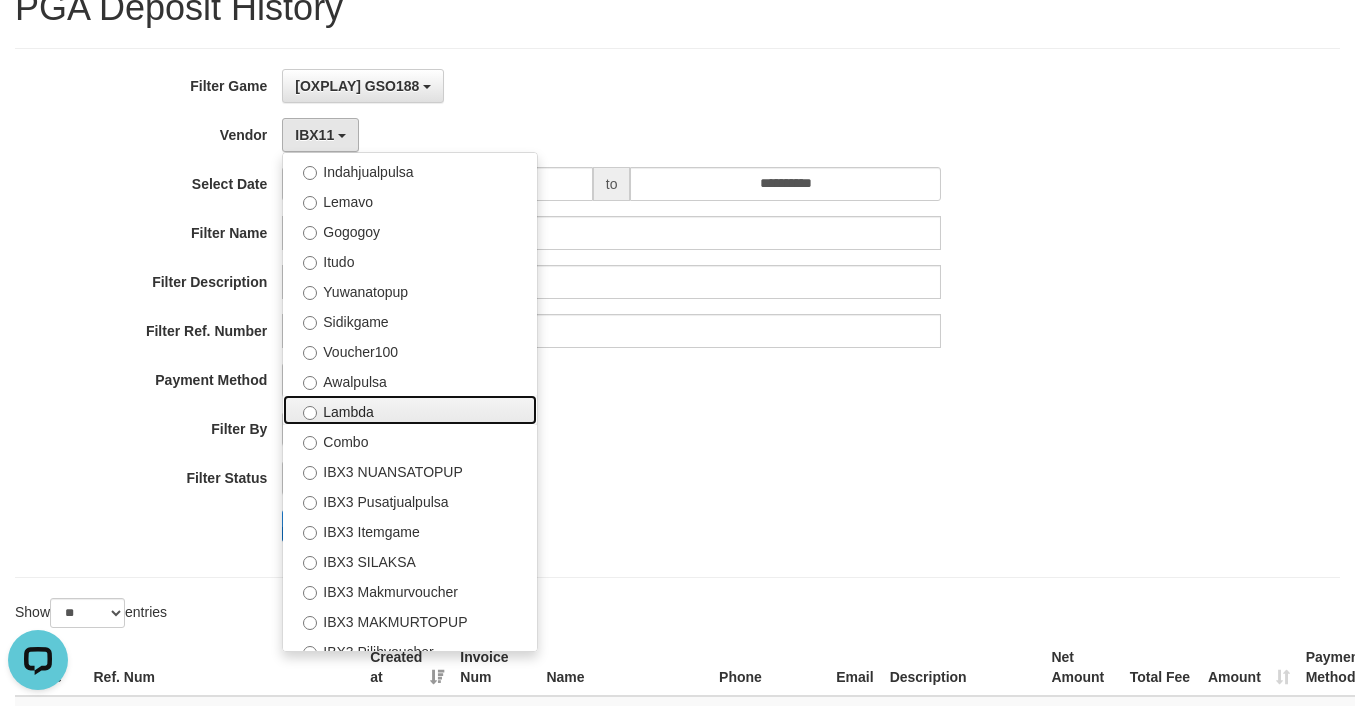 drag, startPoint x: 412, startPoint y: 411, endPoint x: 303, endPoint y: 521, distance: 154.858 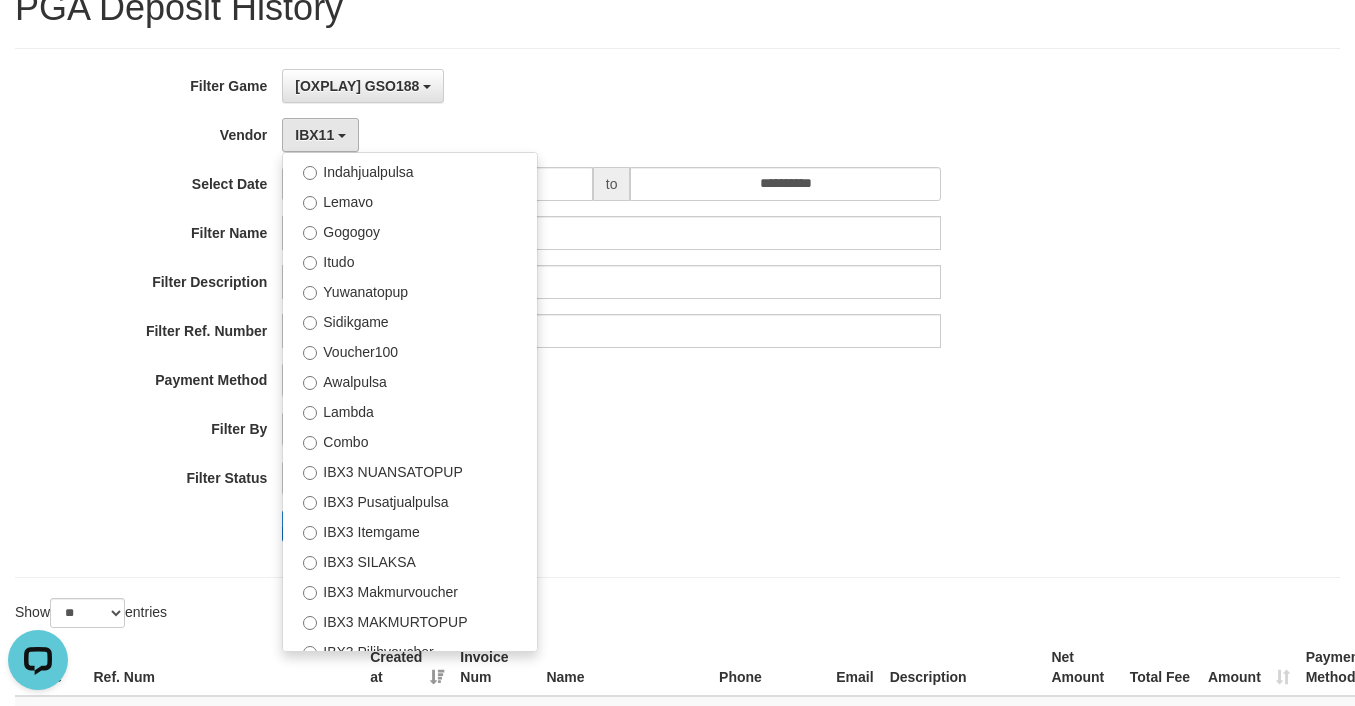 select on "**********" 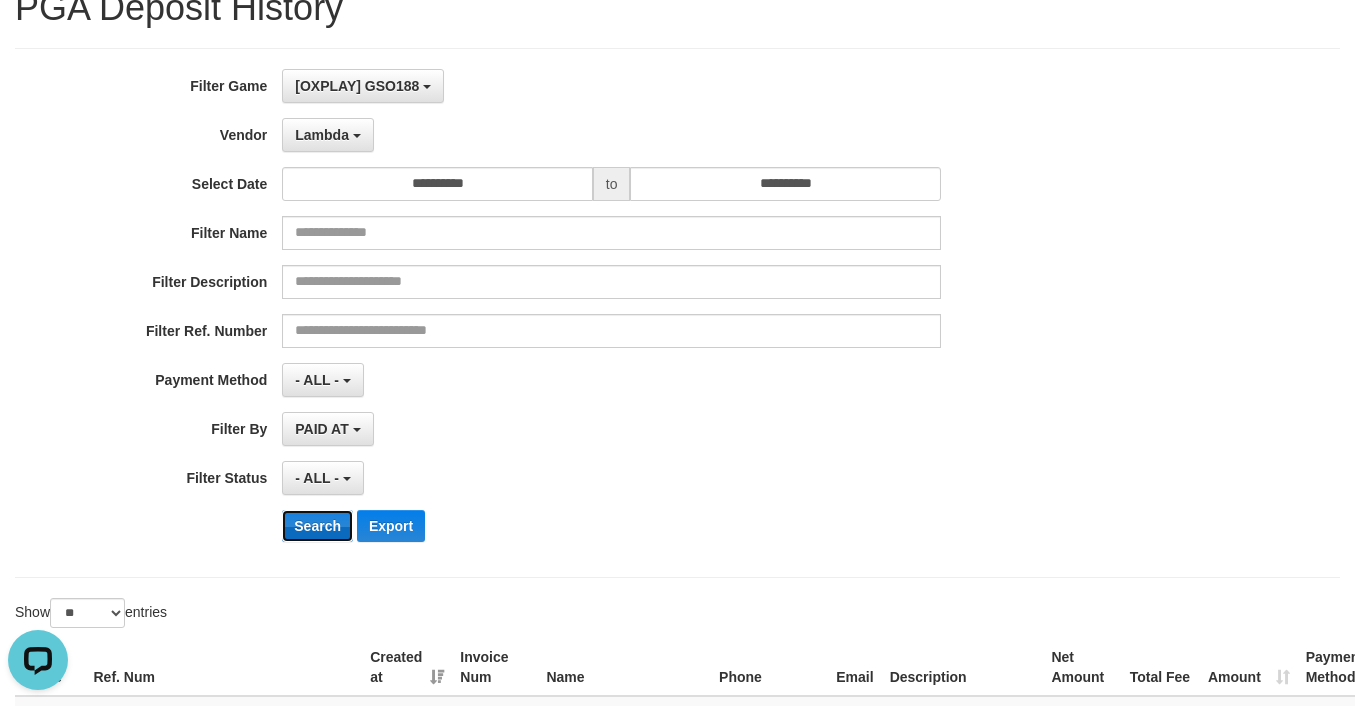 click on "Search" at bounding box center (317, 526) 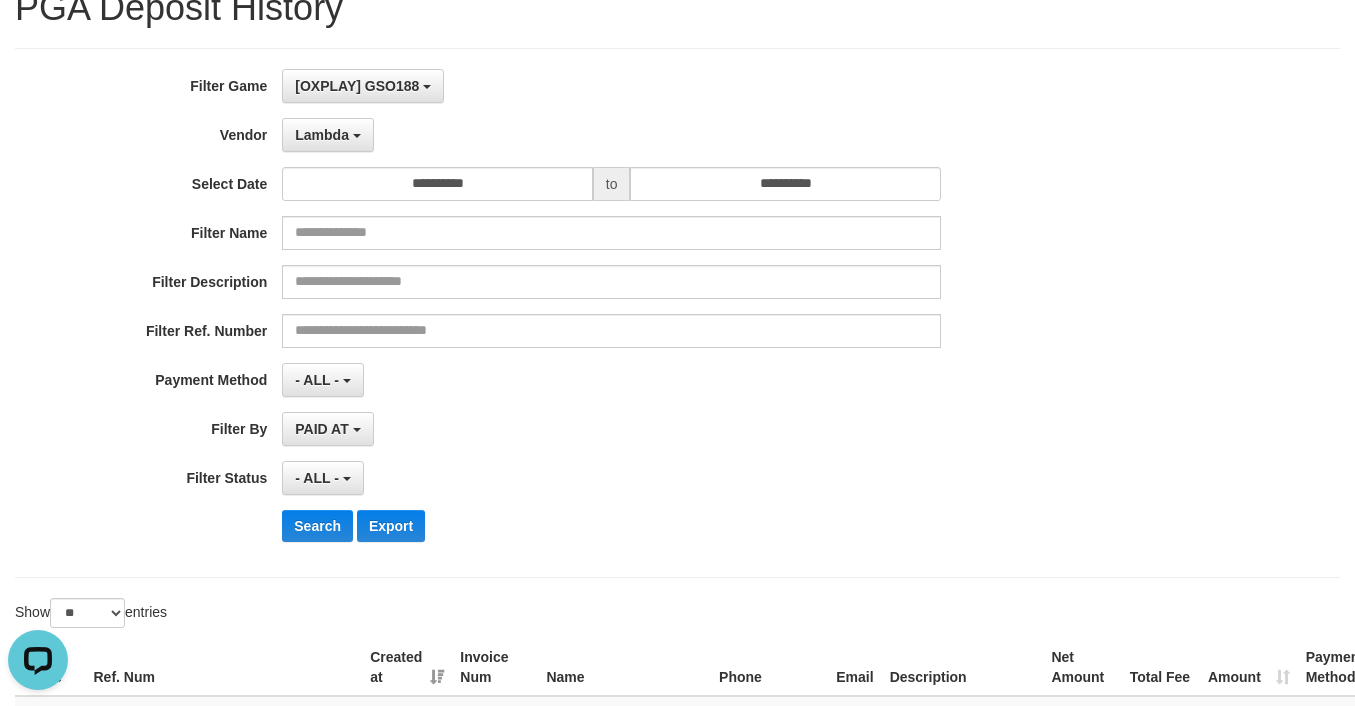 click on "**********" at bounding box center (564, 313) 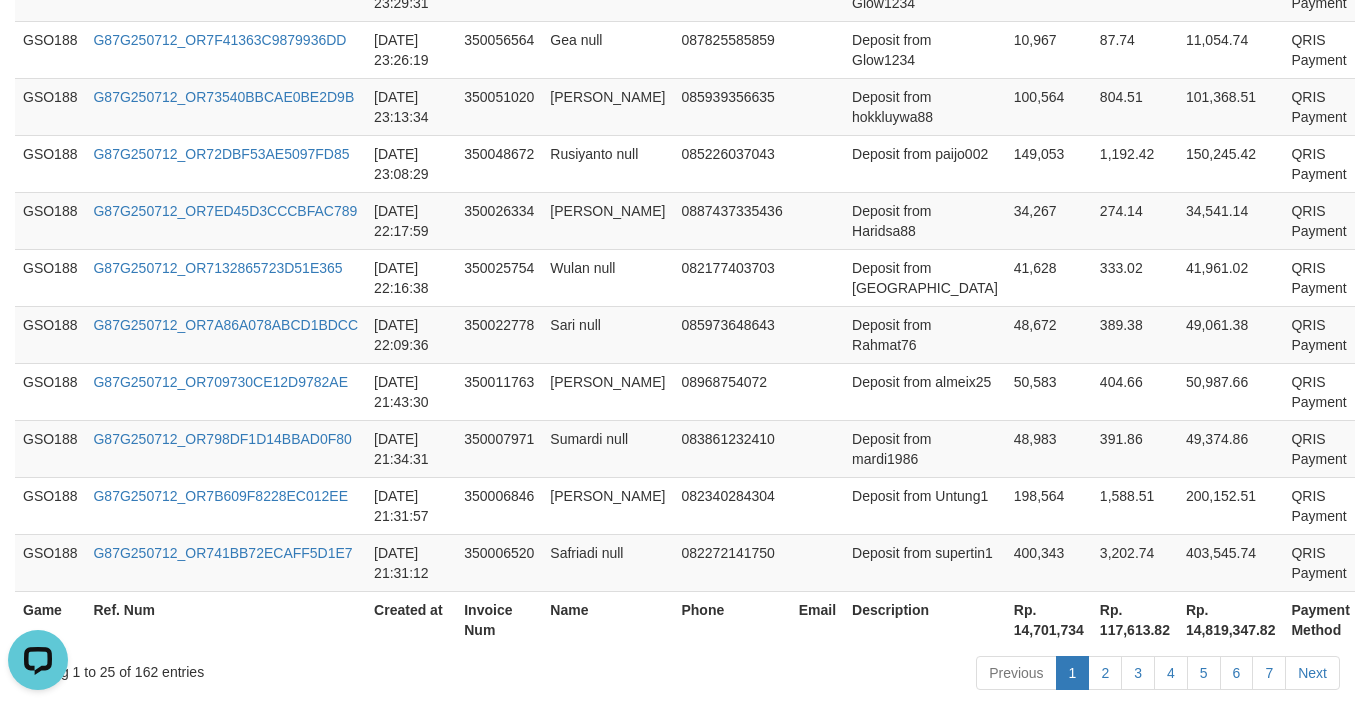 scroll, scrollTop: 1716, scrollLeft: 0, axis: vertical 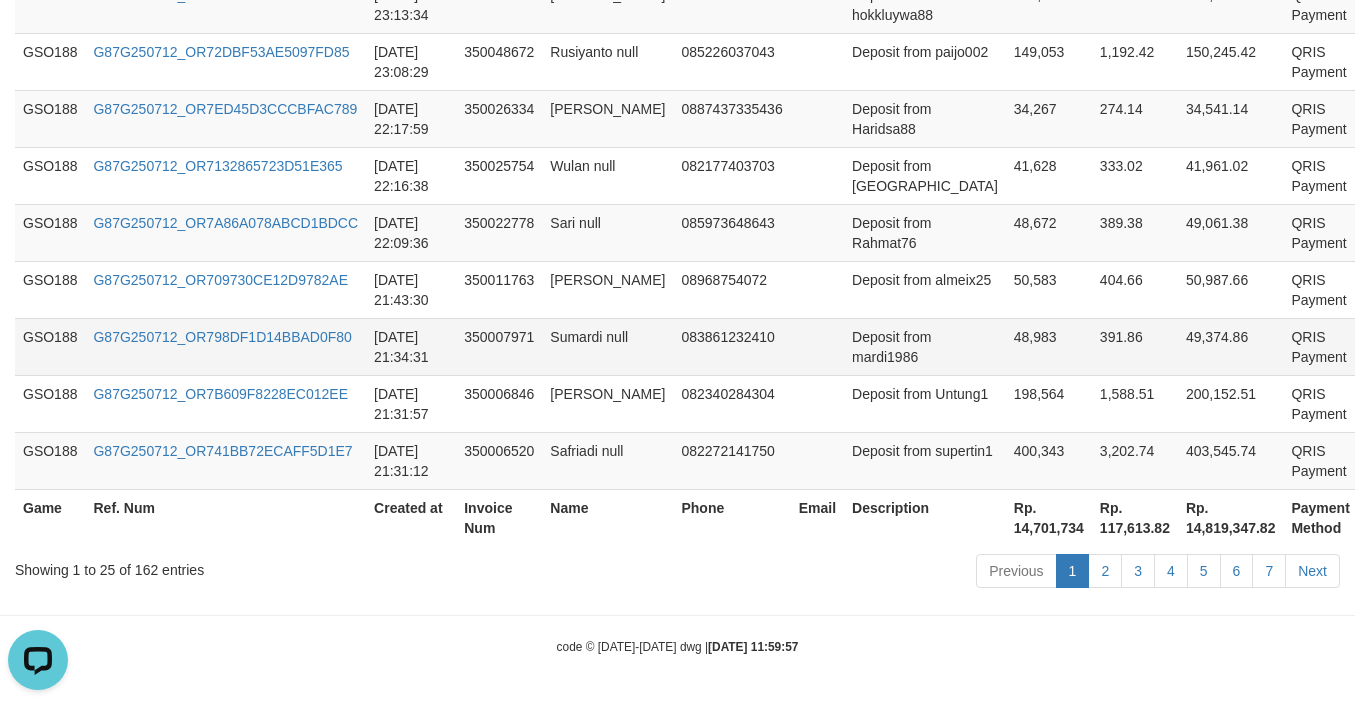 drag, startPoint x: 1088, startPoint y: 334, endPoint x: 1131, endPoint y: 340, distance: 43.416588 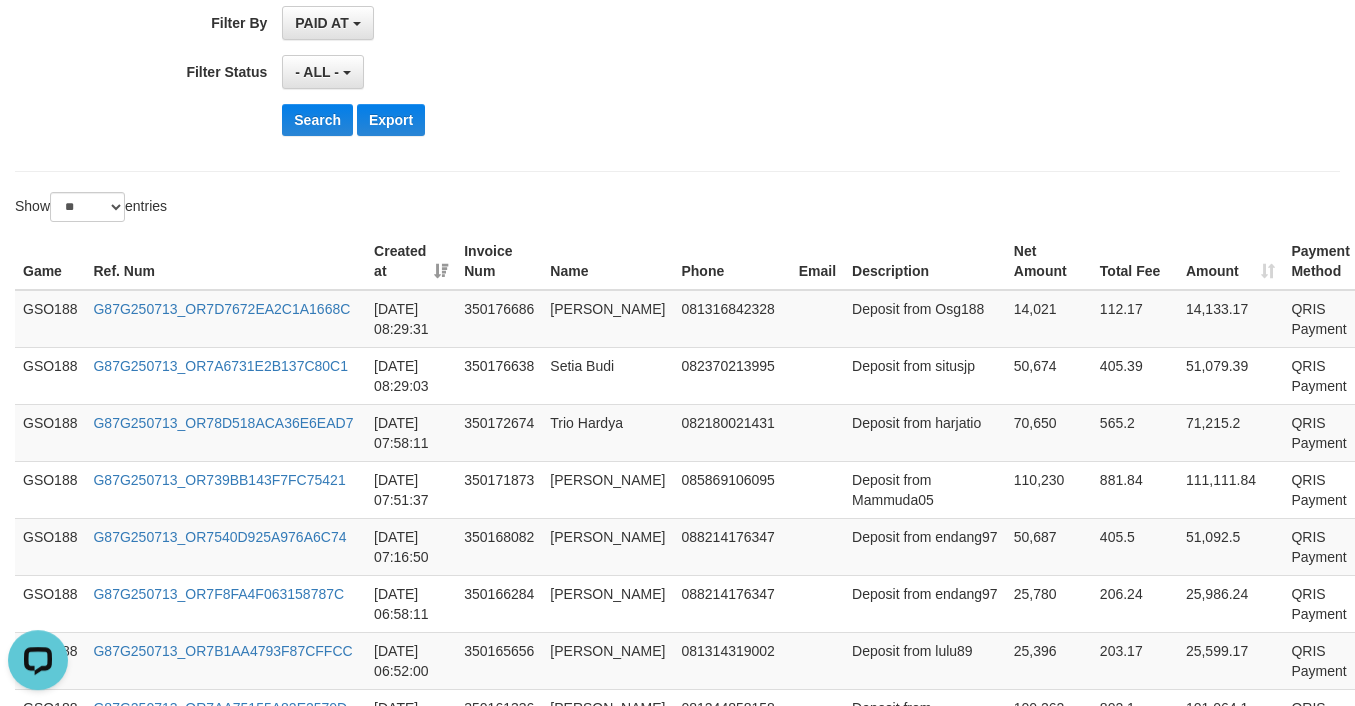 scroll, scrollTop: 0, scrollLeft: 0, axis: both 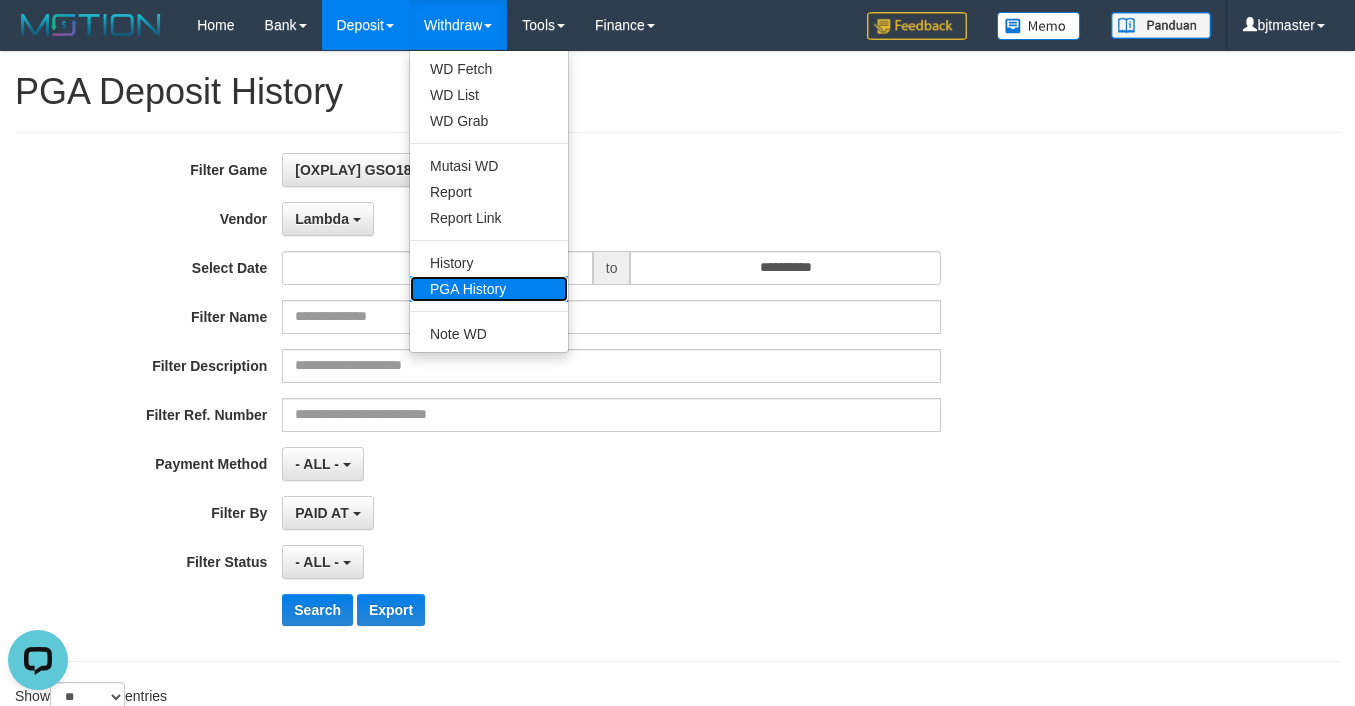 click on "PGA History" at bounding box center (489, 289) 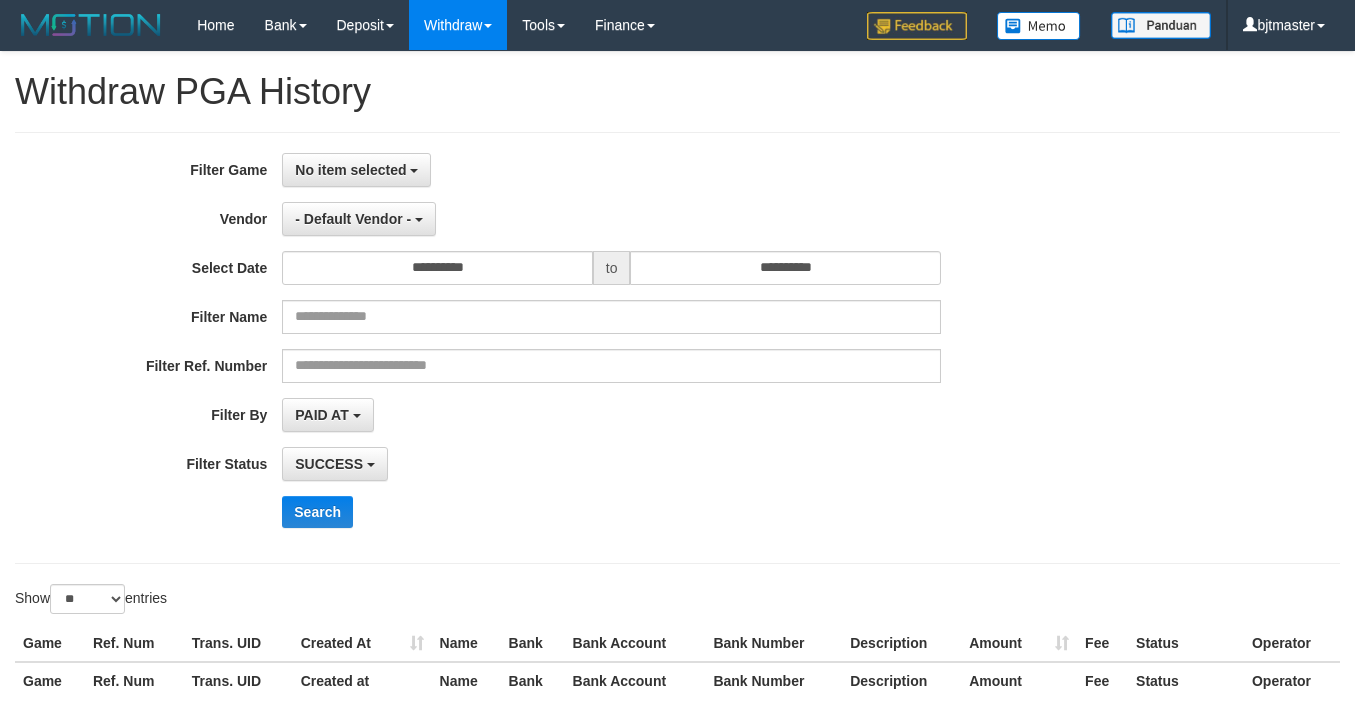 select 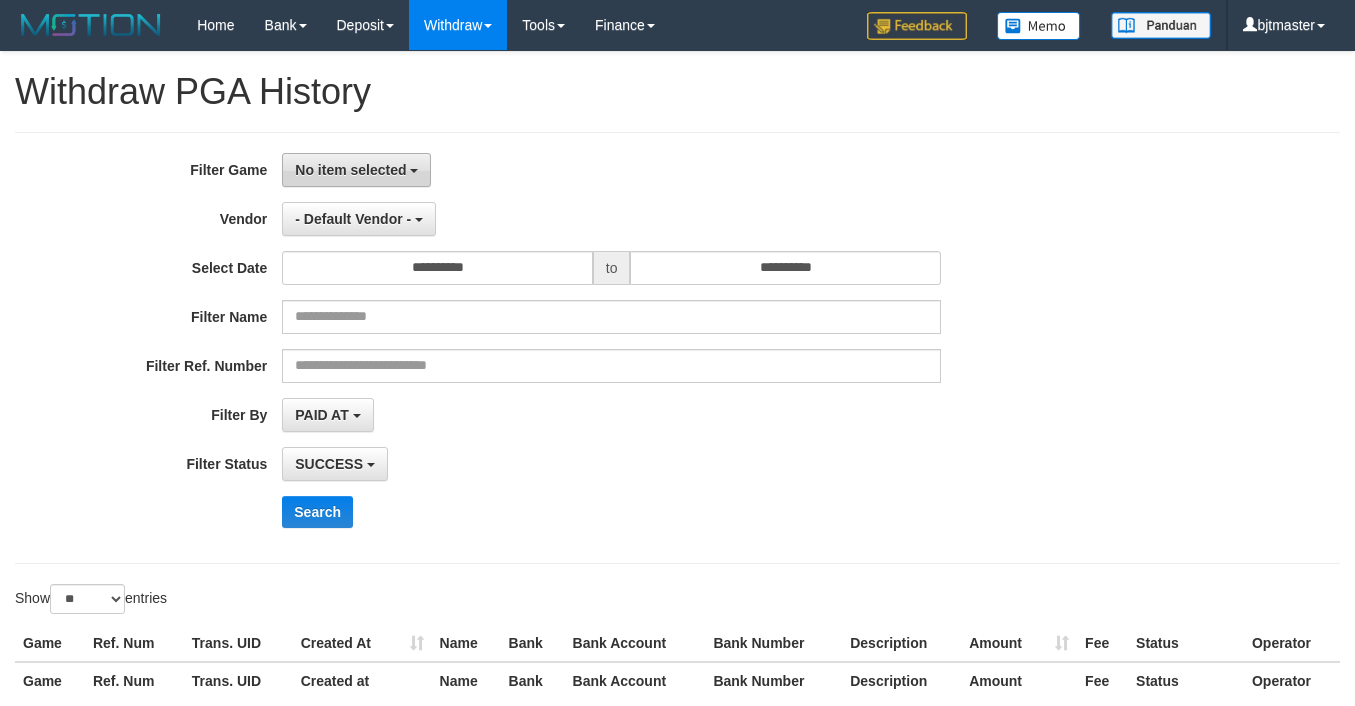 drag, startPoint x: 368, startPoint y: 156, endPoint x: 372, endPoint y: 193, distance: 37.215588 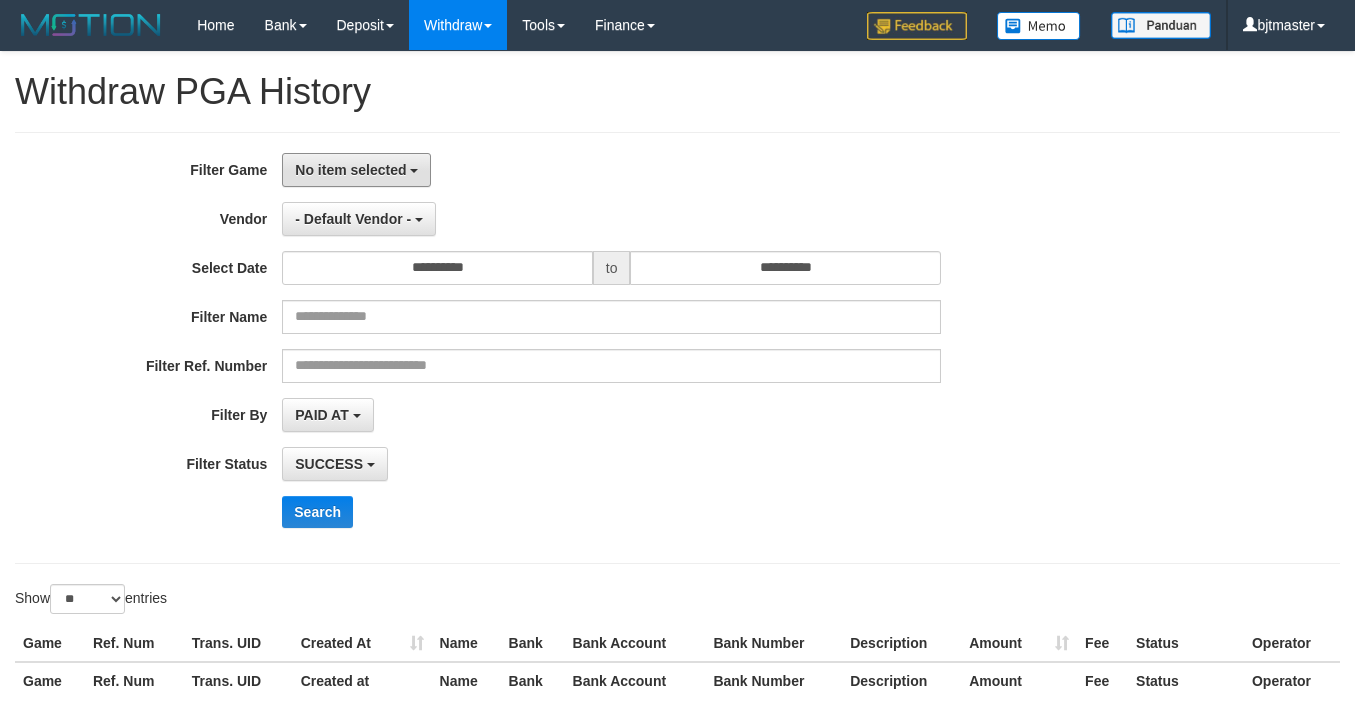 click on "No item selected" at bounding box center [356, 170] 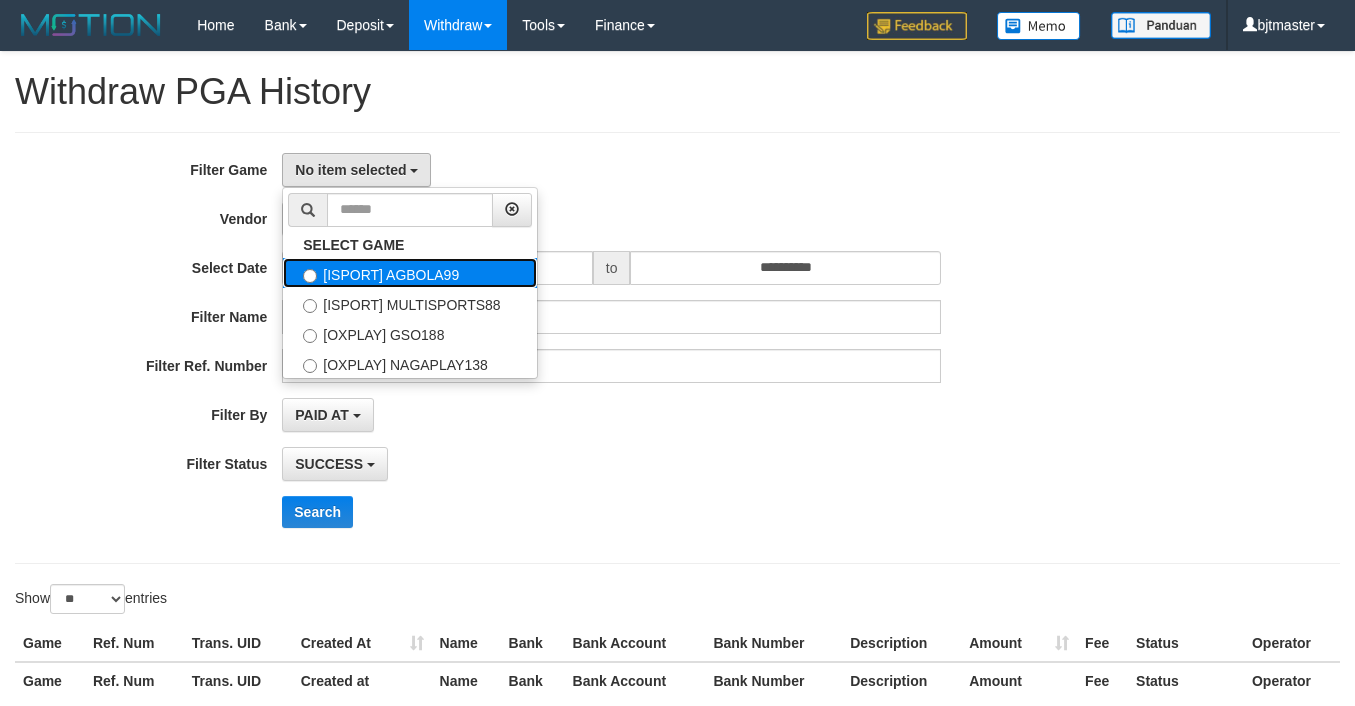 click on "[ISPORT] AGBOLA99" at bounding box center (410, 273) 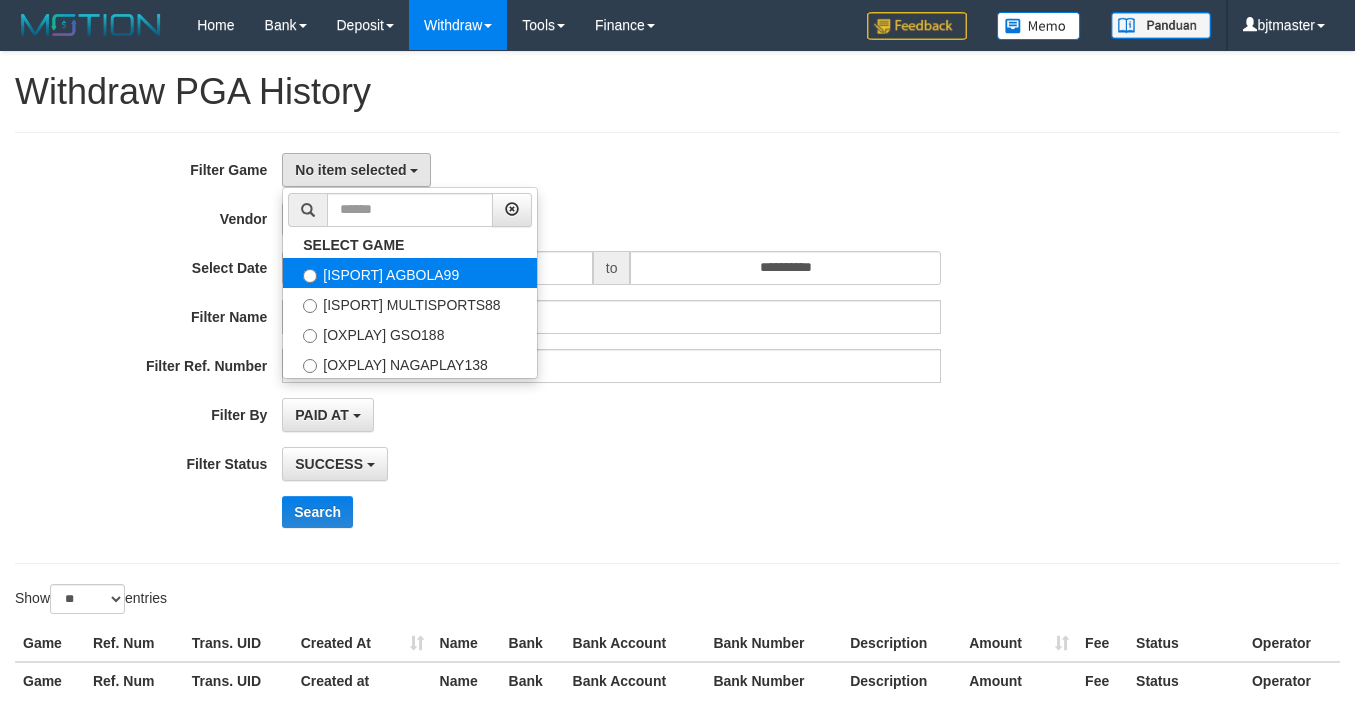 select on "****" 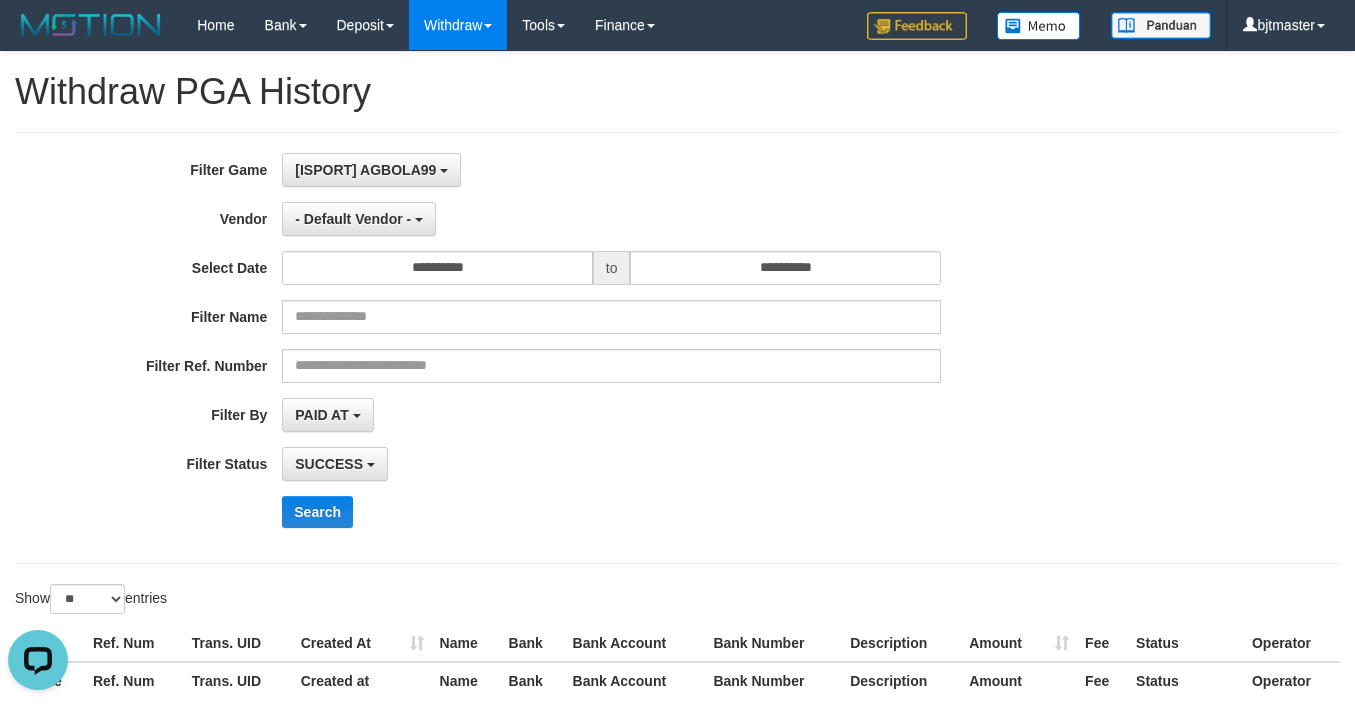 scroll, scrollTop: 17, scrollLeft: 0, axis: vertical 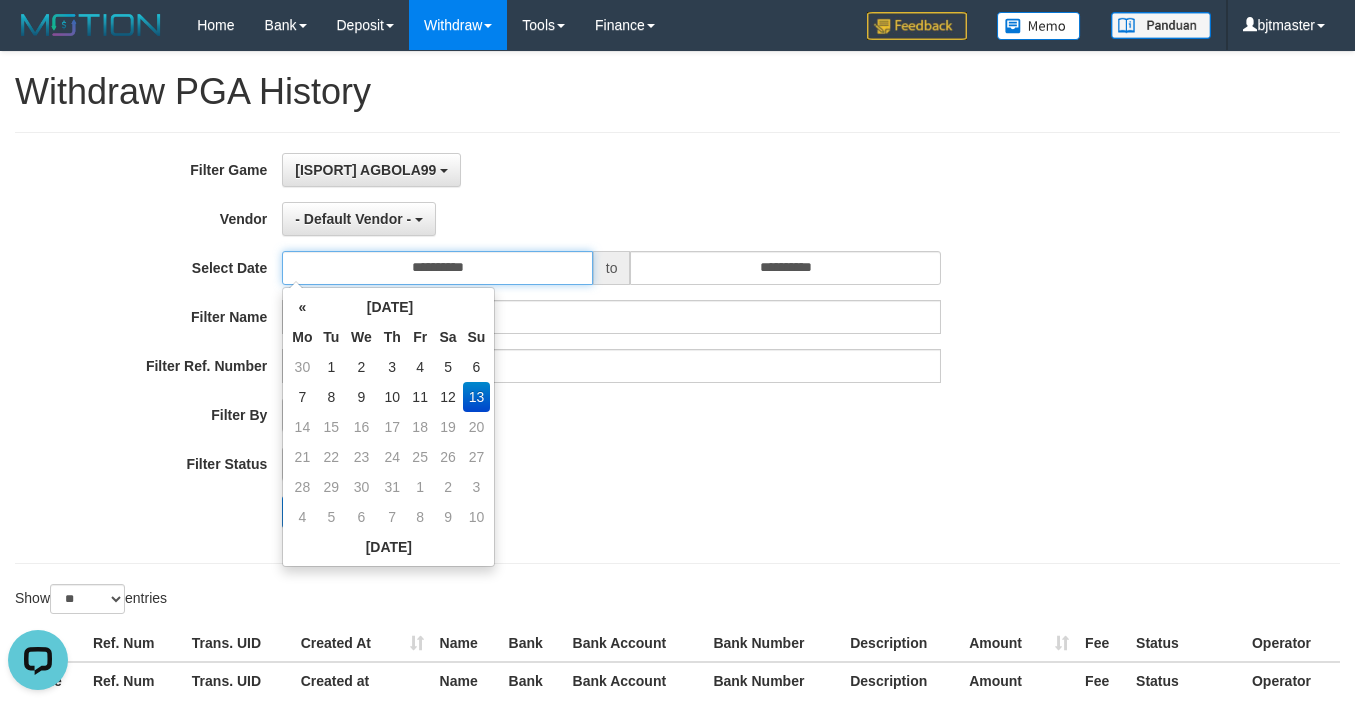 click on "**********" at bounding box center (437, 268) 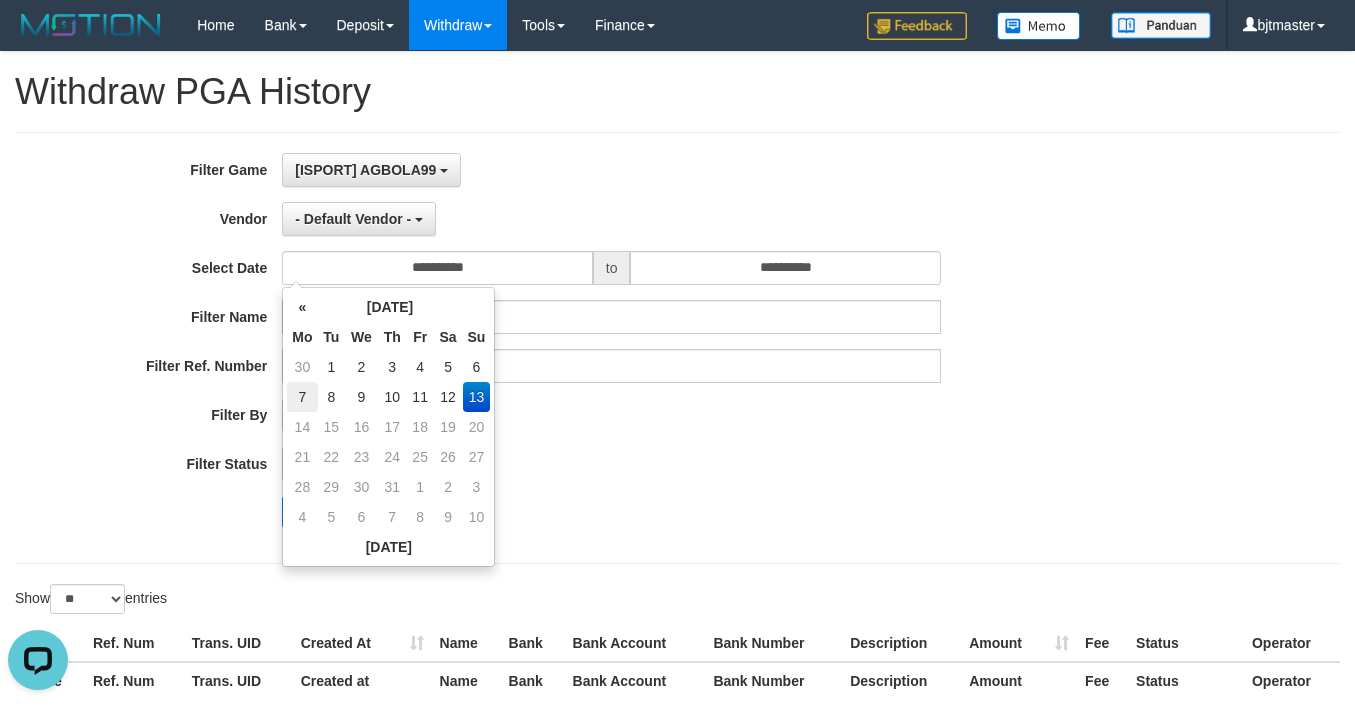click on "7" at bounding box center [302, 397] 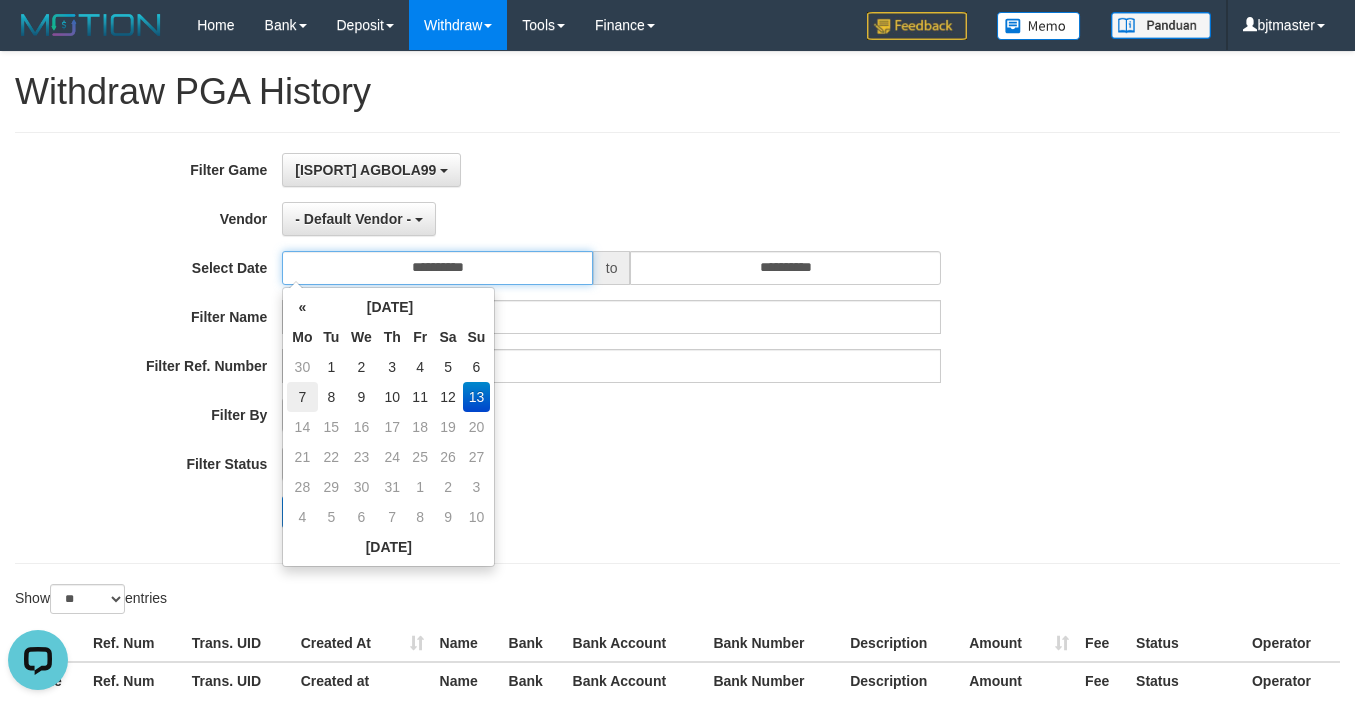 type on "**********" 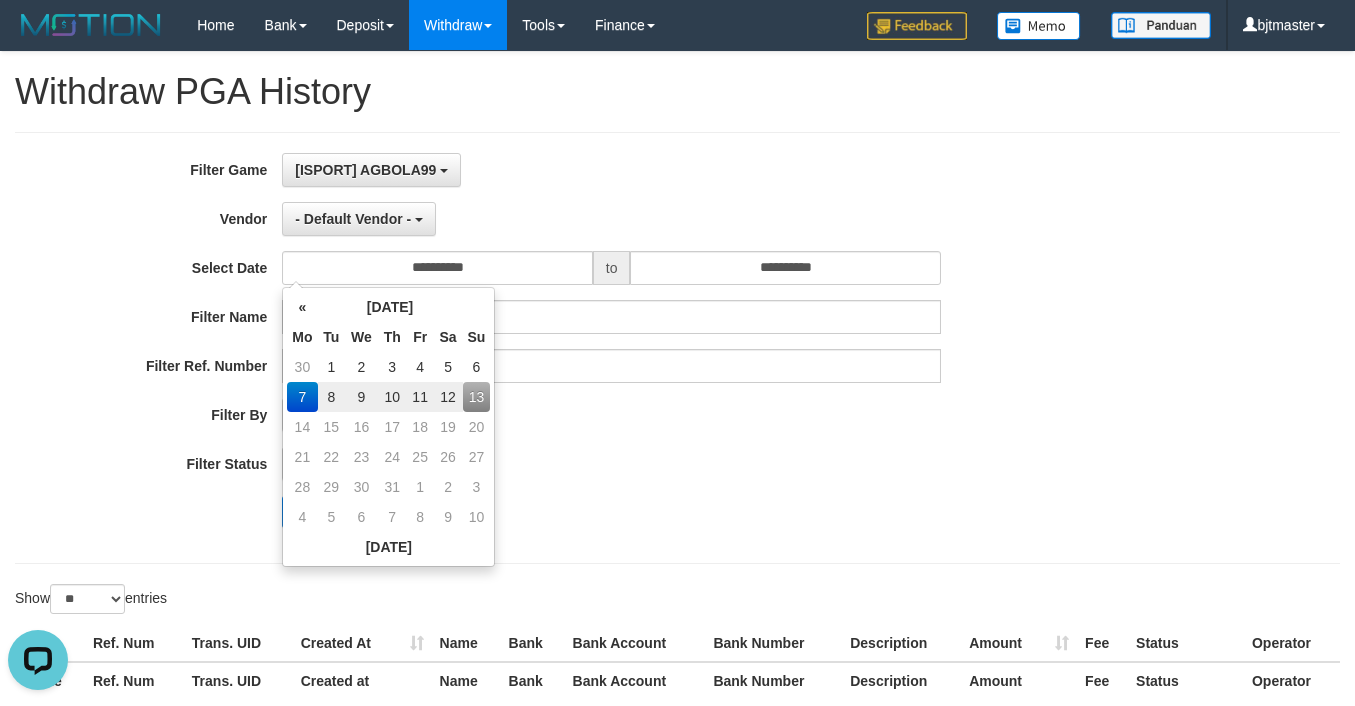 click on "**********" at bounding box center [564, 348] 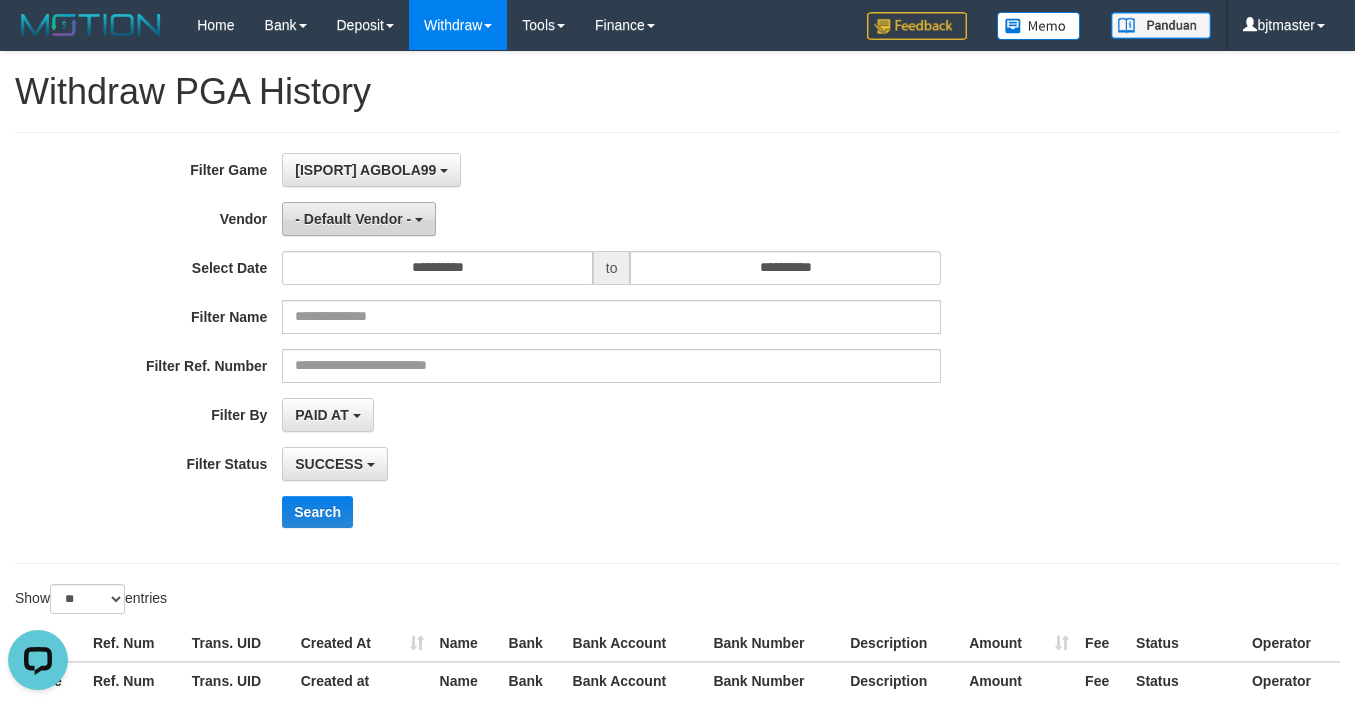 click on "- Default Vendor -" at bounding box center [353, 219] 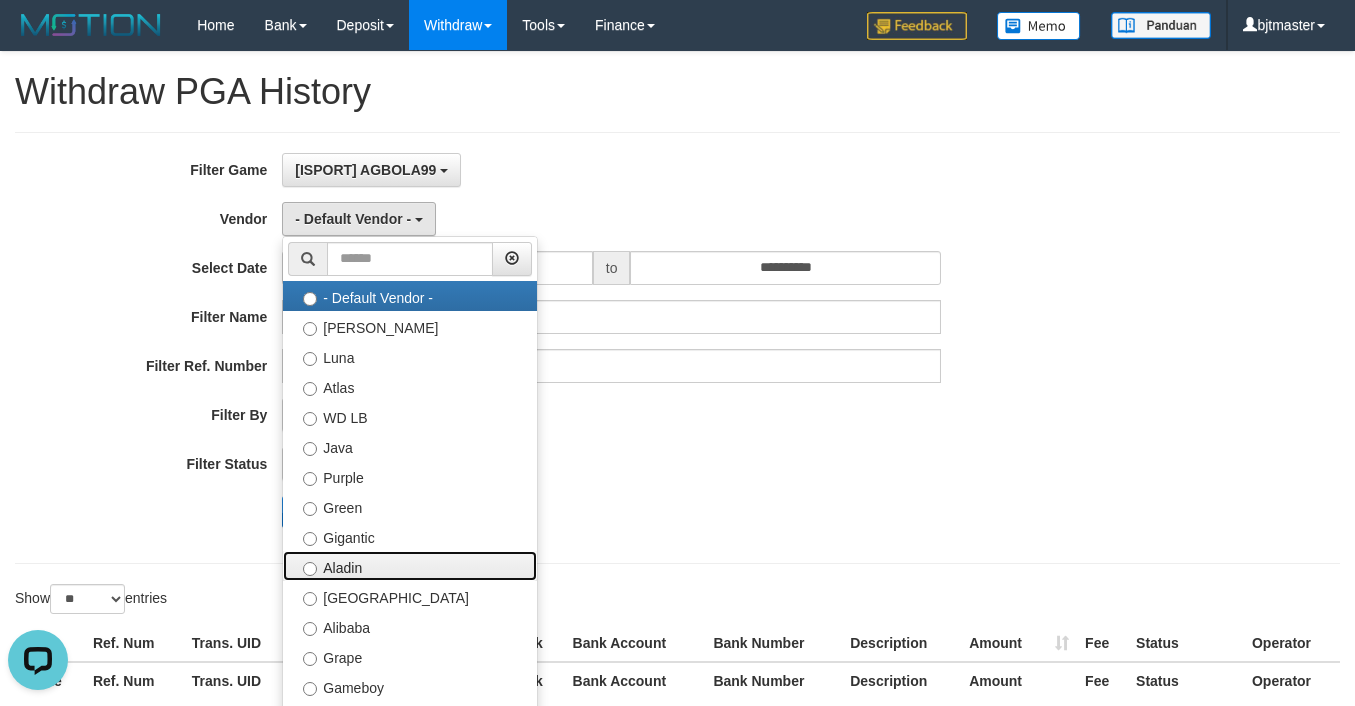 drag, startPoint x: 371, startPoint y: 563, endPoint x: 350, endPoint y: 516, distance: 51.47815 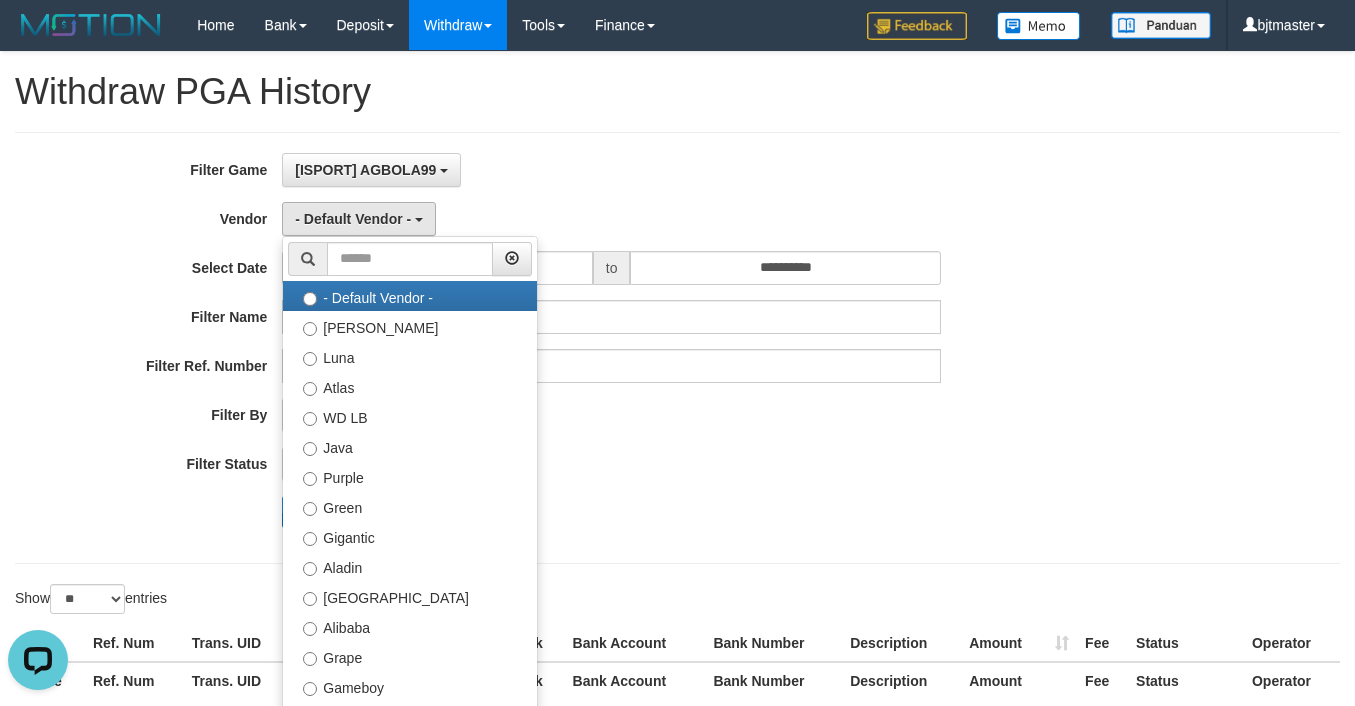 select on "**********" 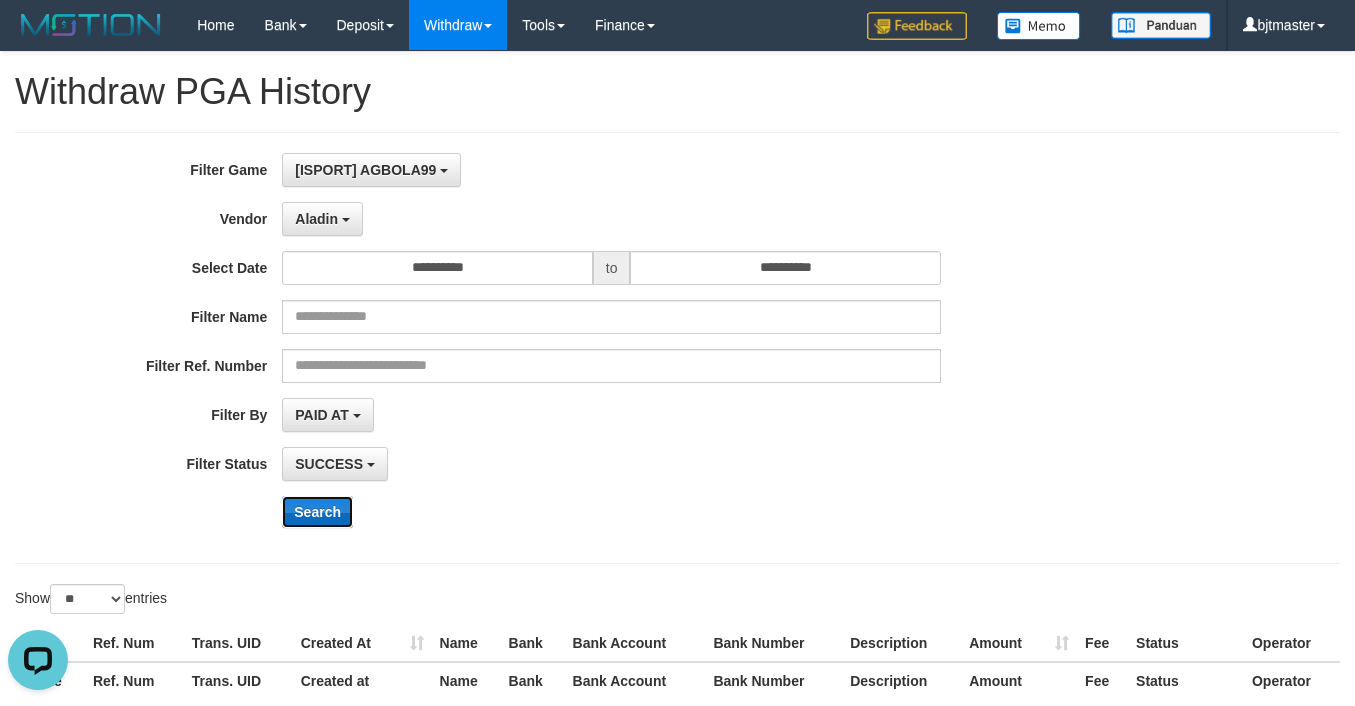 click on "Search" at bounding box center [317, 512] 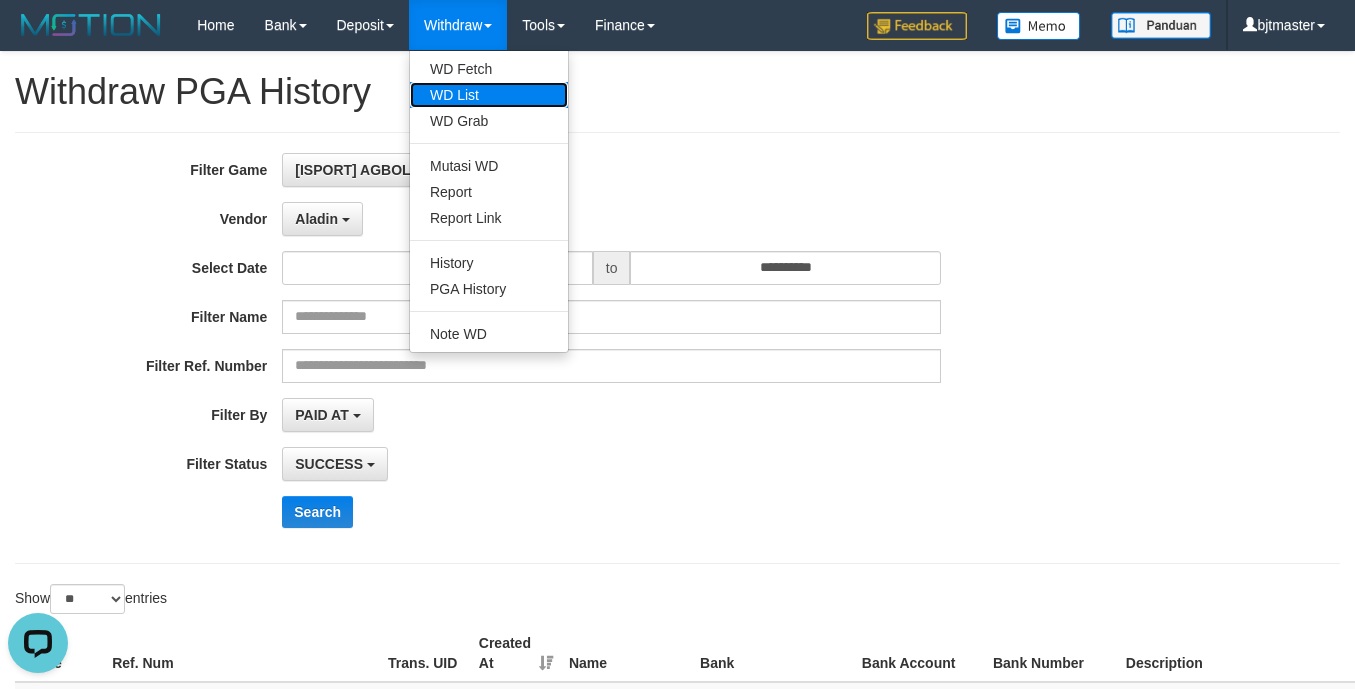 click on "WD List" at bounding box center (489, 95) 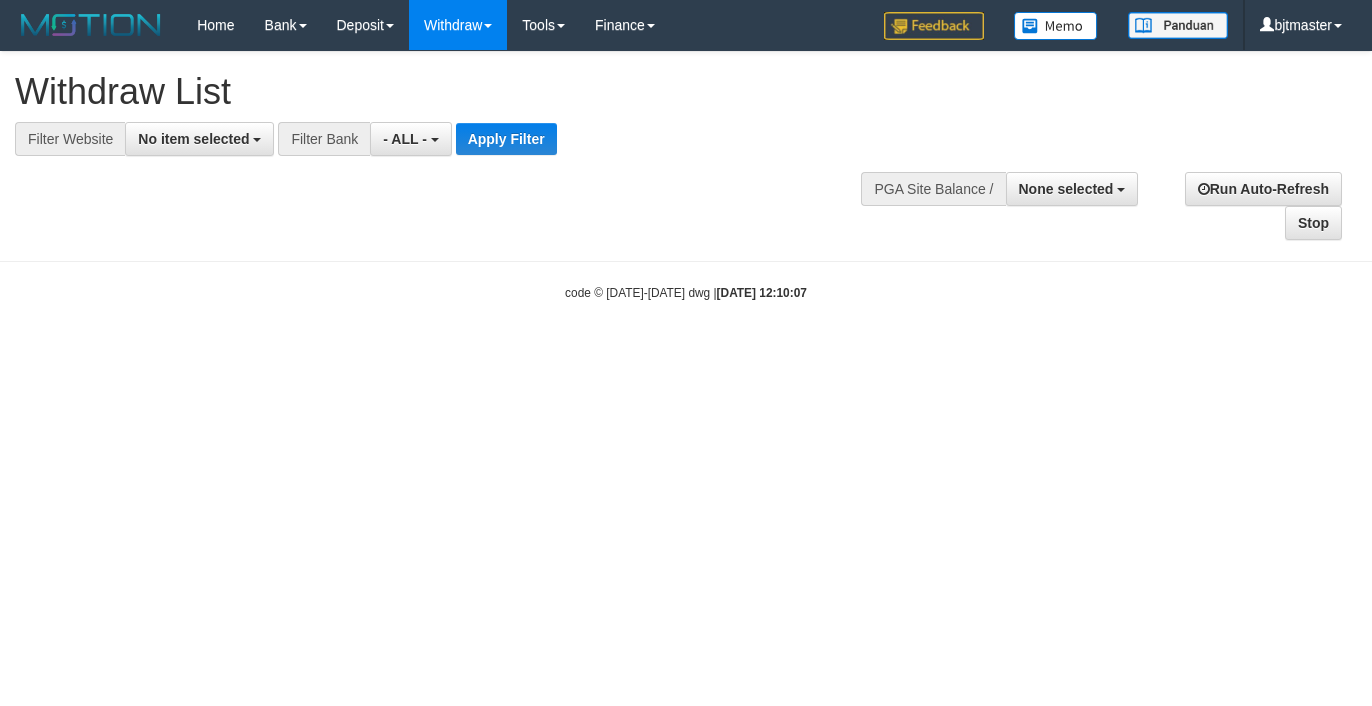 select 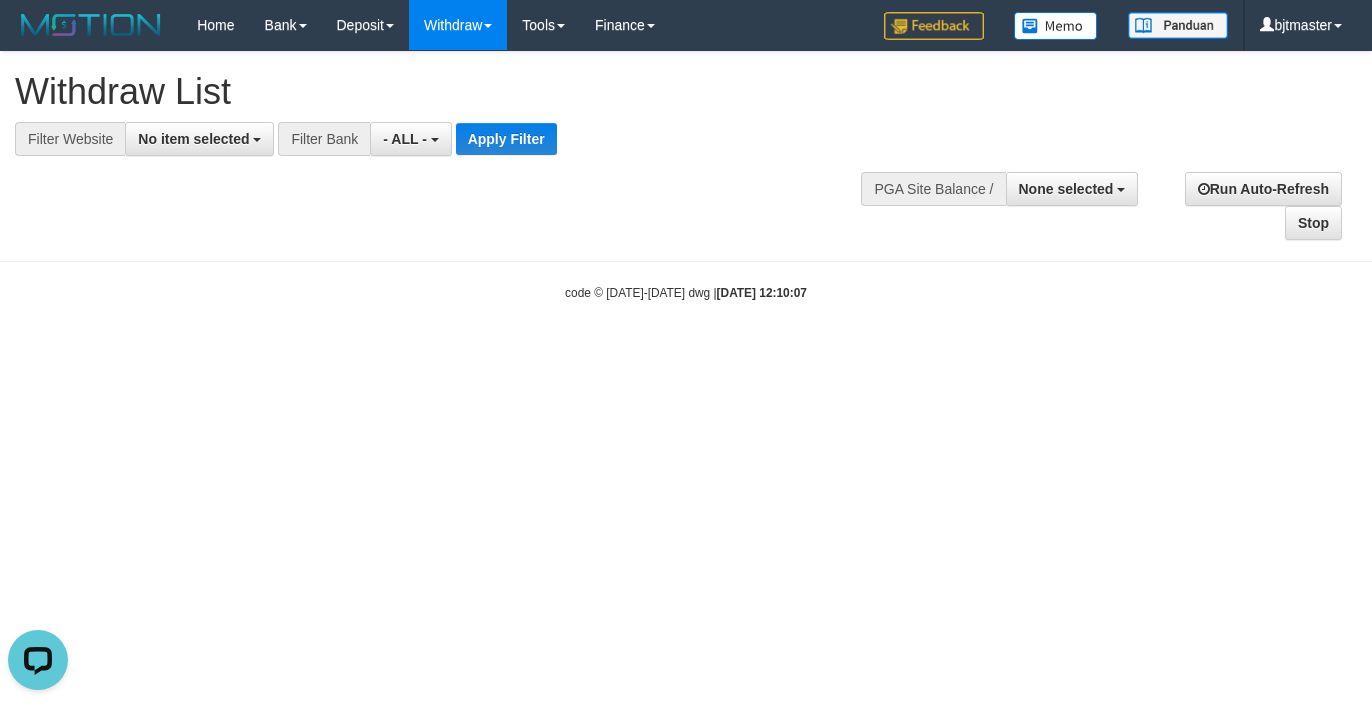 scroll, scrollTop: 0, scrollLeft: 0, axis: both 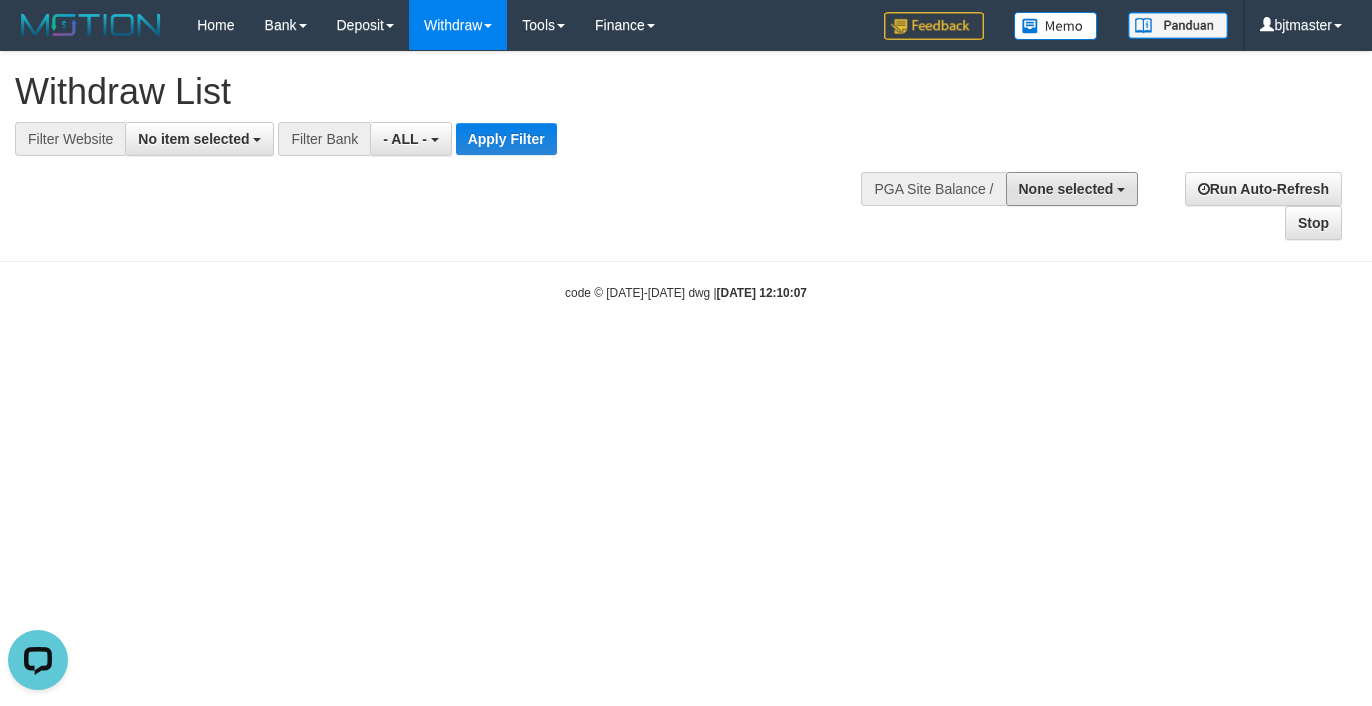 drag, startPoint x: 1072, startPoint y: 190, endPoint x: 1078, endPoint y: 293, distance: 103.17461 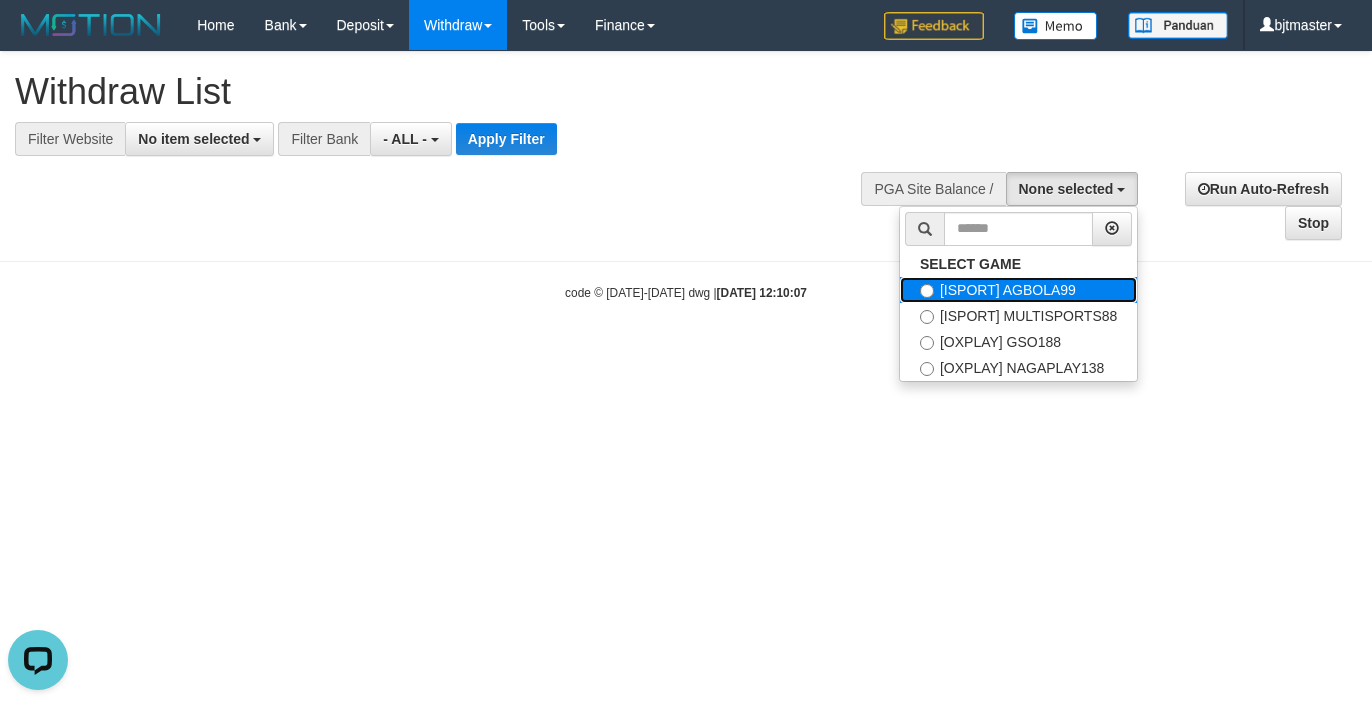 click on "[ISPORT] AGBOLA99" at bounding box center [1018, 290] 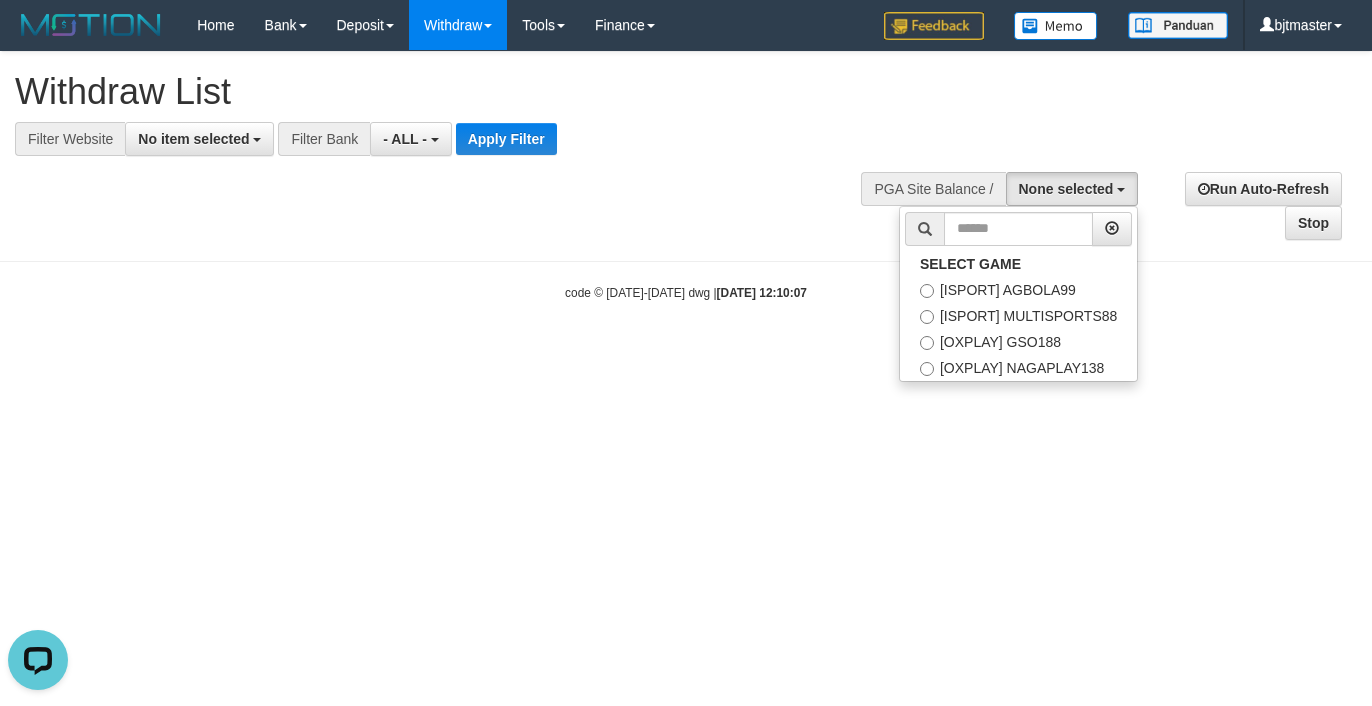 scroll, scrollTop: 17, scrollLeft: 0, axis: vertical 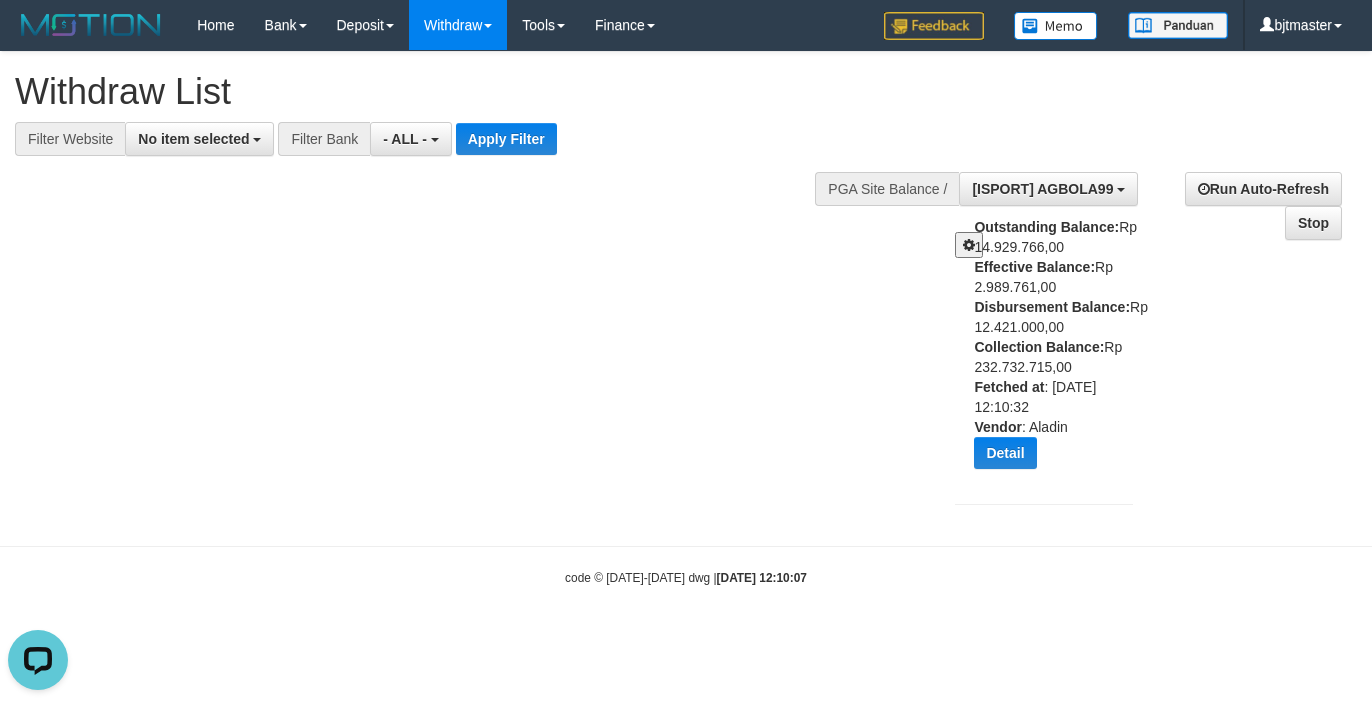 click at bounding box center (969, 245) 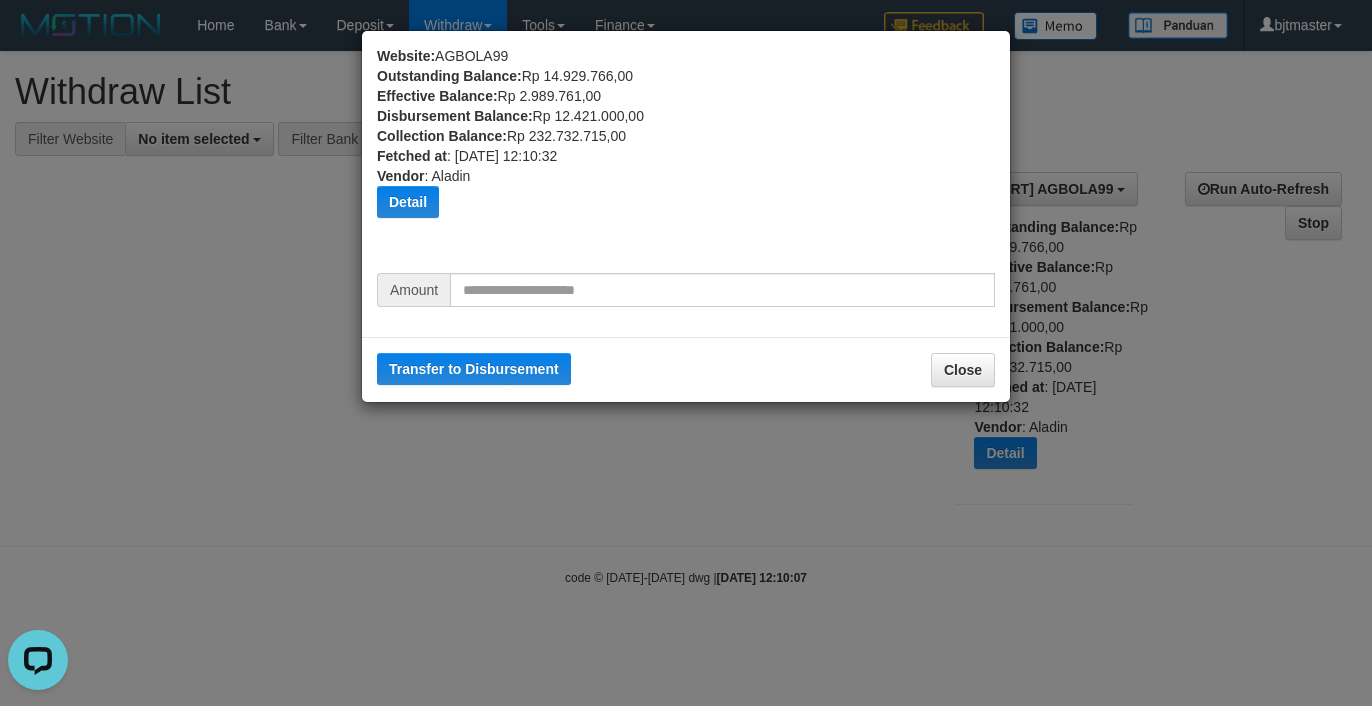 click on "Transfer to Disbursement
Close" at bounding box center (686, 369) 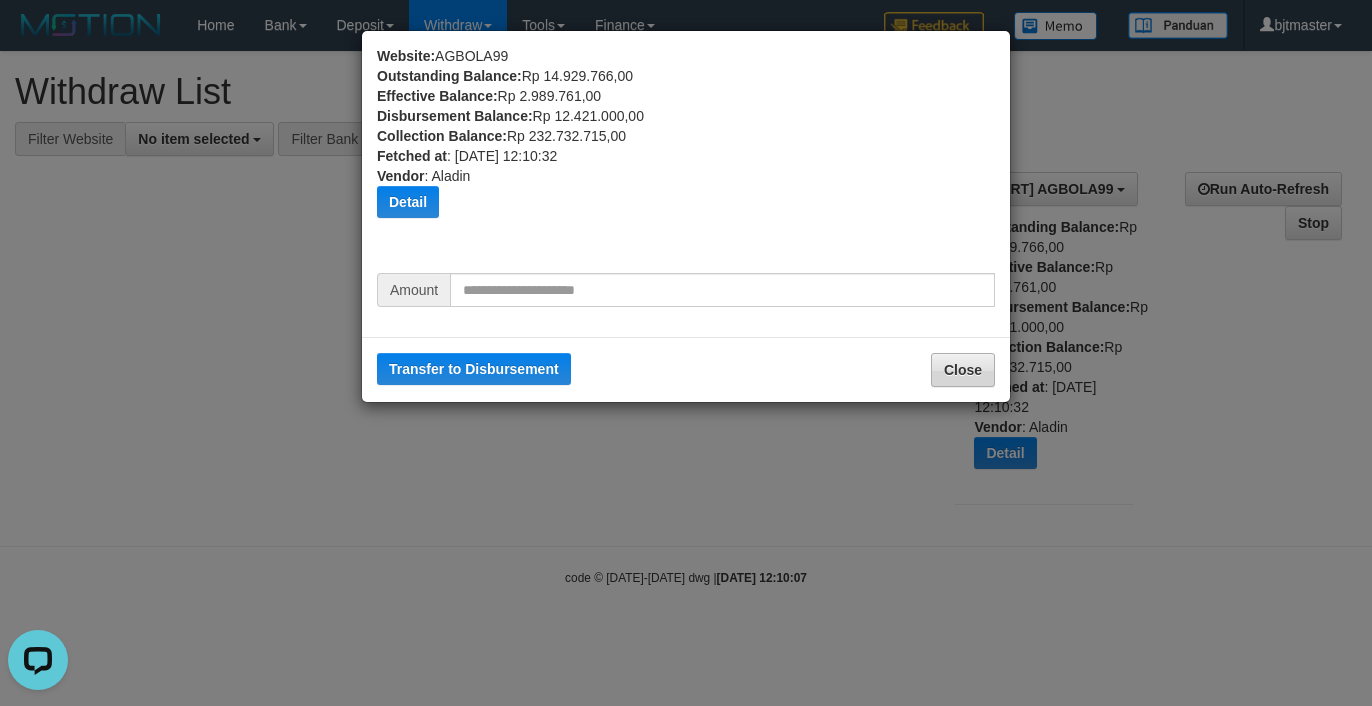 drag, startPoint x: 960, startPoint y: 387, endPoint x: 952, endPoint y: 378, distance: 12.0415945 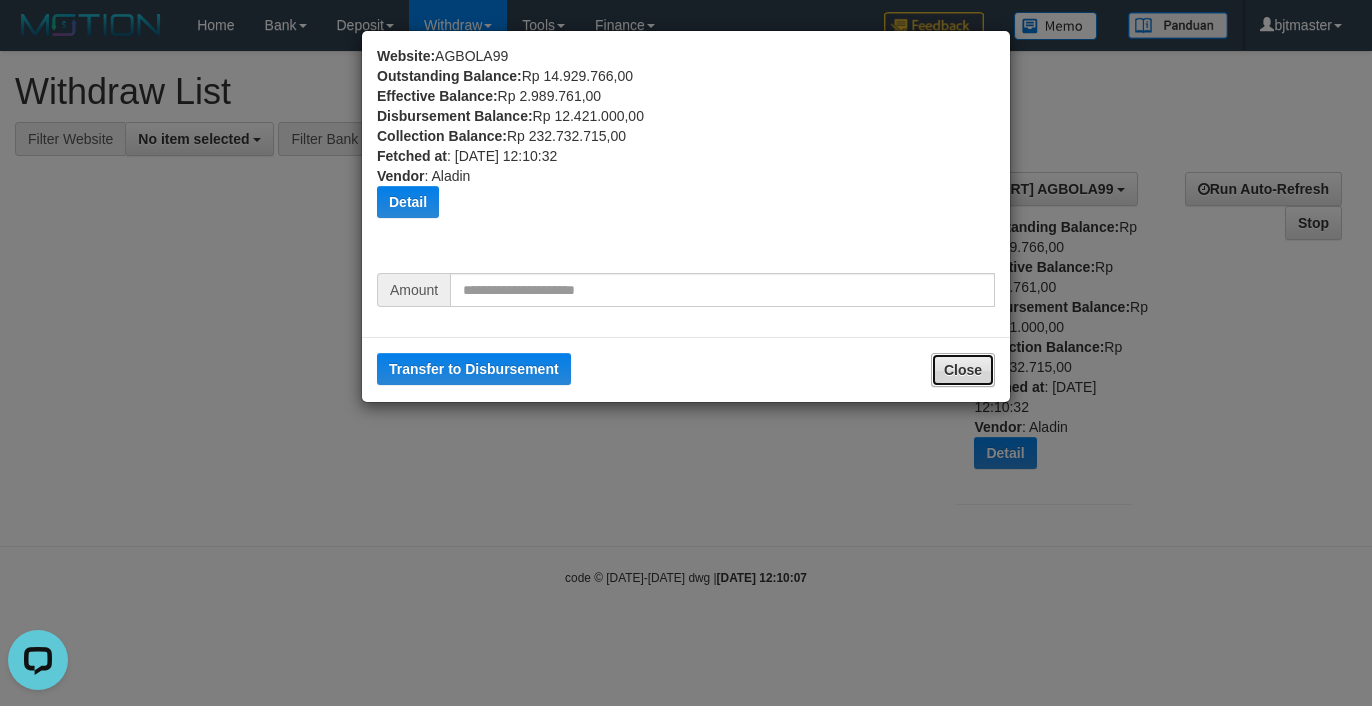 click on "Close" at bounding box center [963, 370] 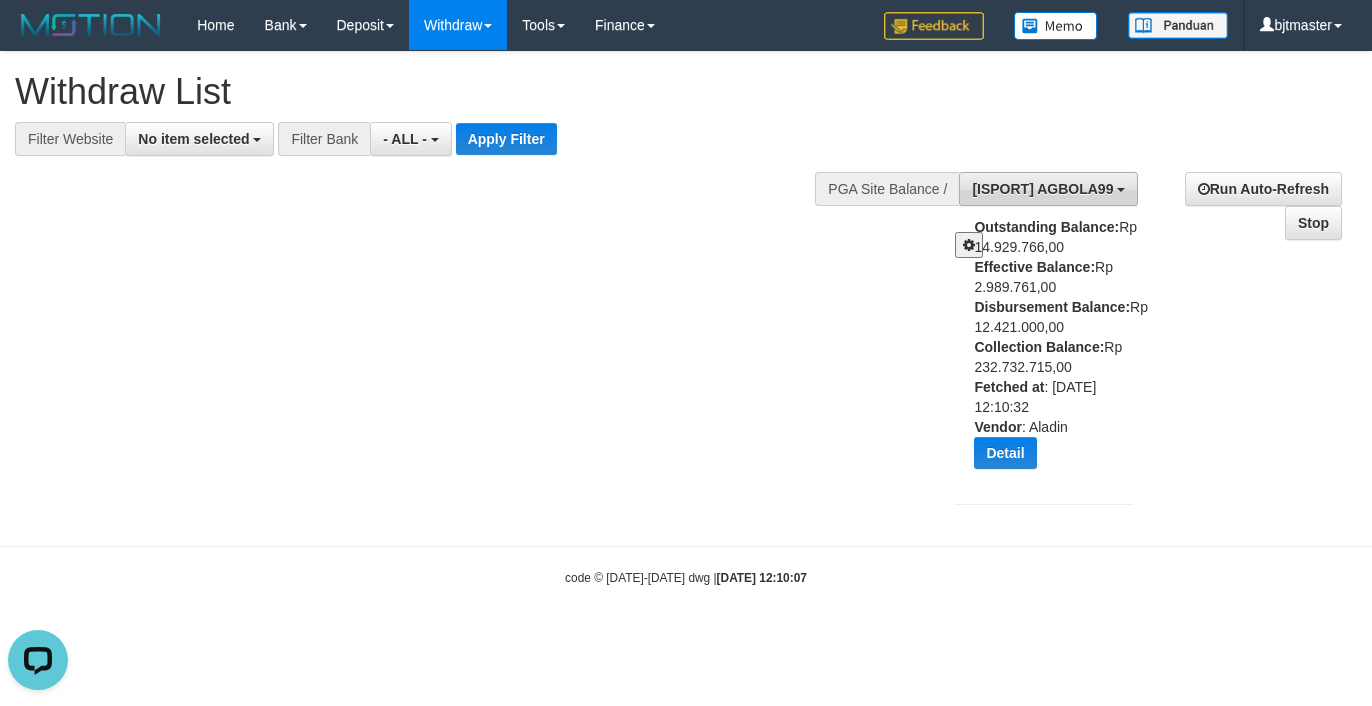 click on "[ISPORT] AGBOLA99" at bounding box center (1048, 189) 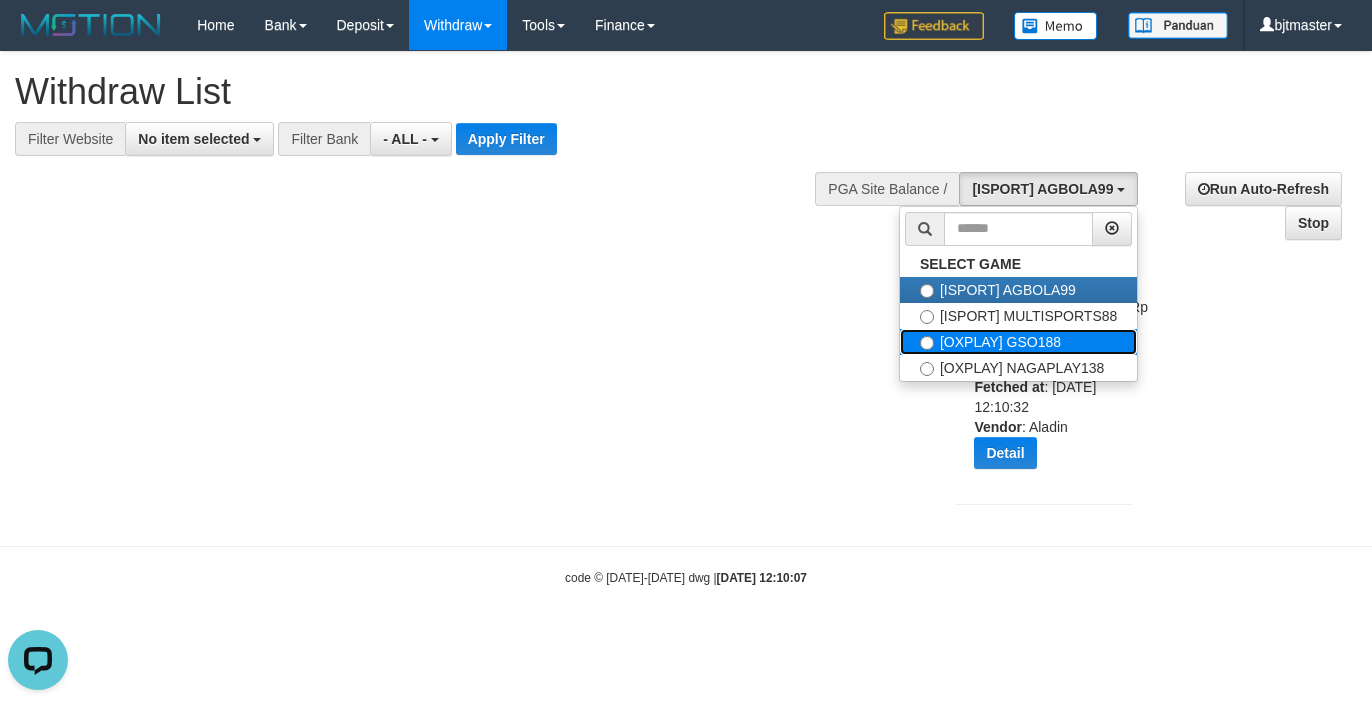 click on "[OXPLAY] GSO188" at bounding box center (1018, 342) 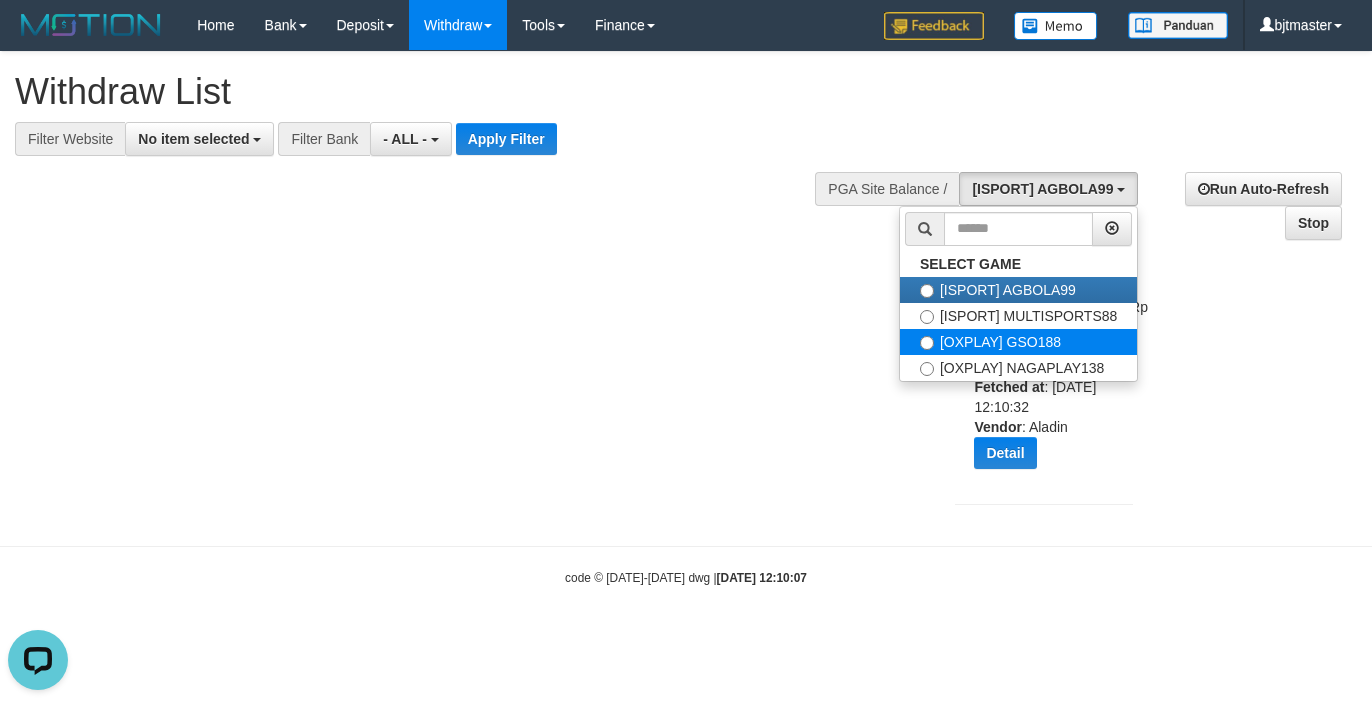 select on "****" 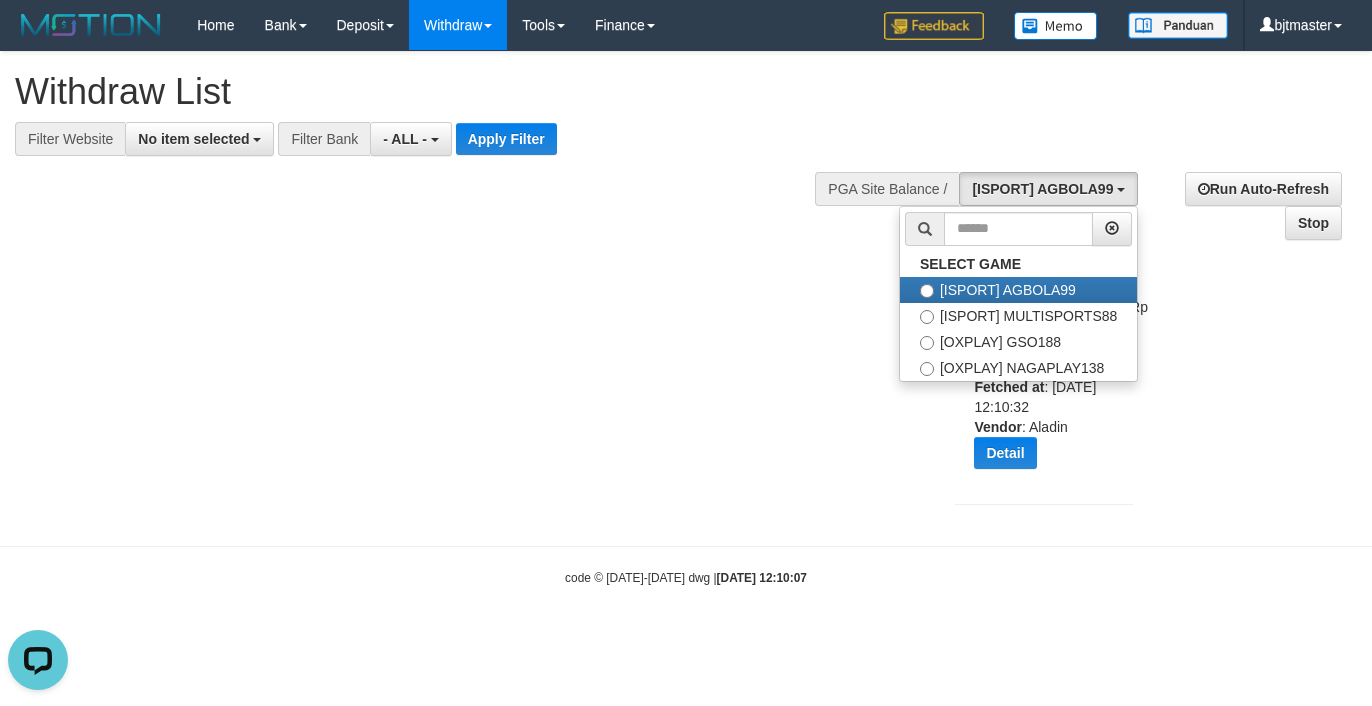 scroll, scrollTop: 59, scrollLeft: 0, axis: vertical 